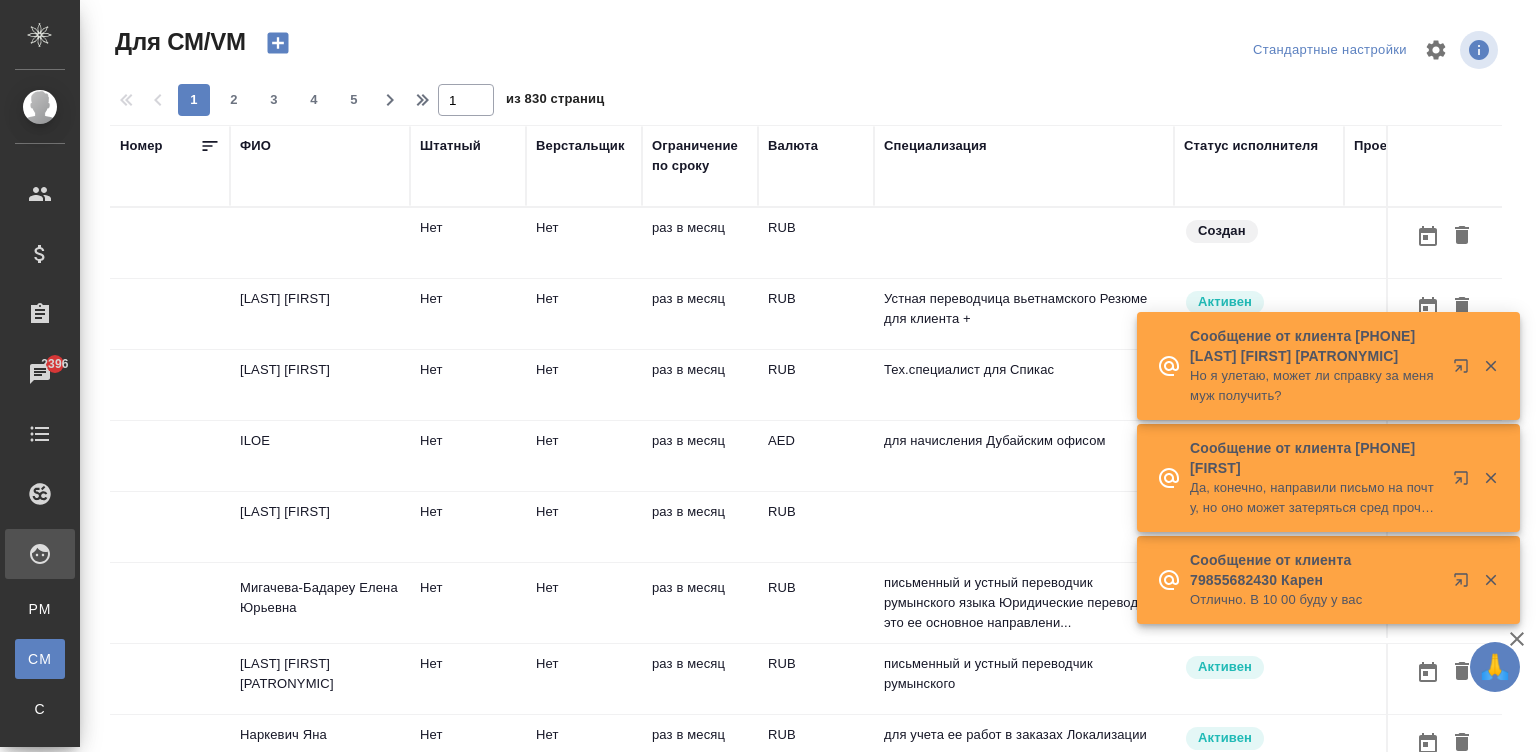 scroll, scrollTop: 0, scrollLeft: 0, axis: both 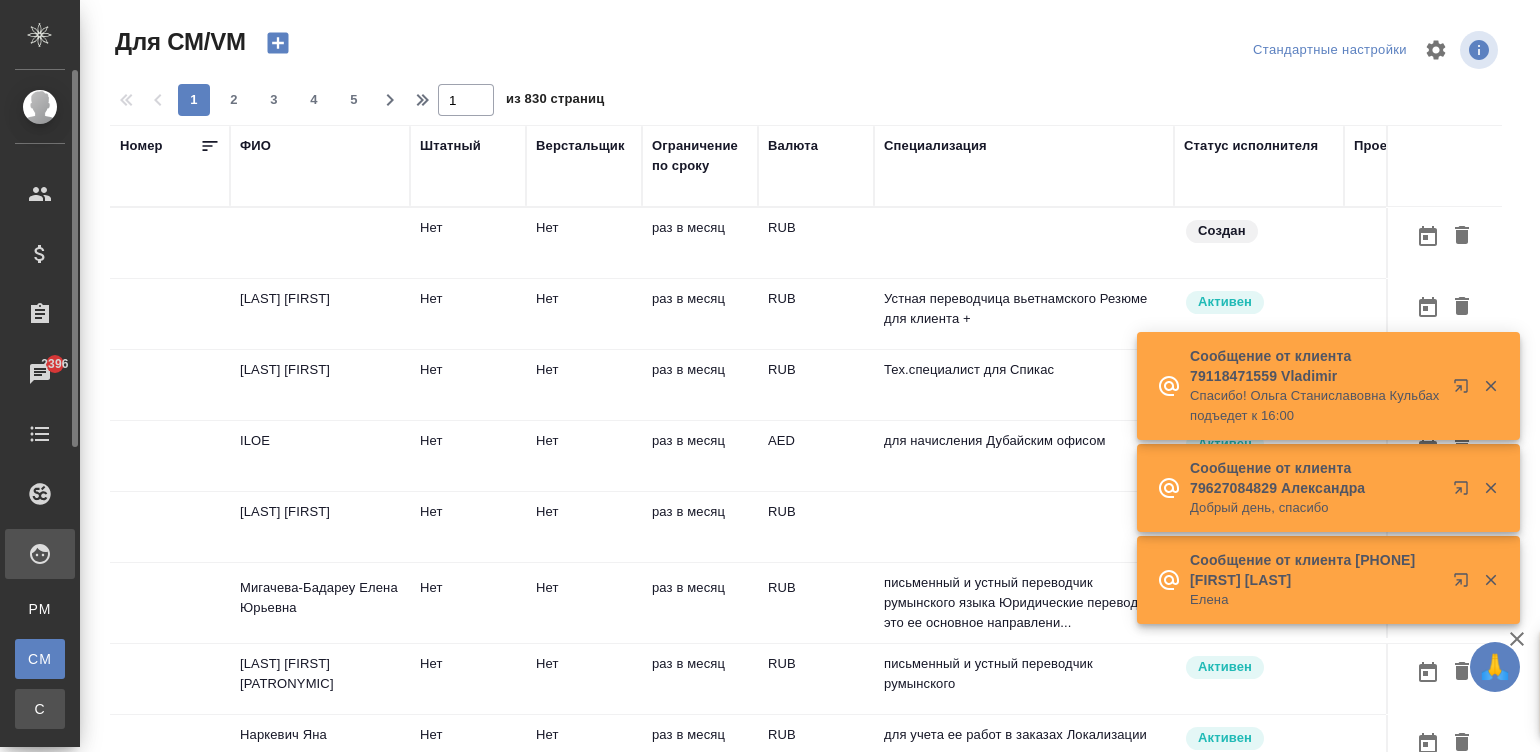 click on "Спецификации" at bounding box center [15, 709] 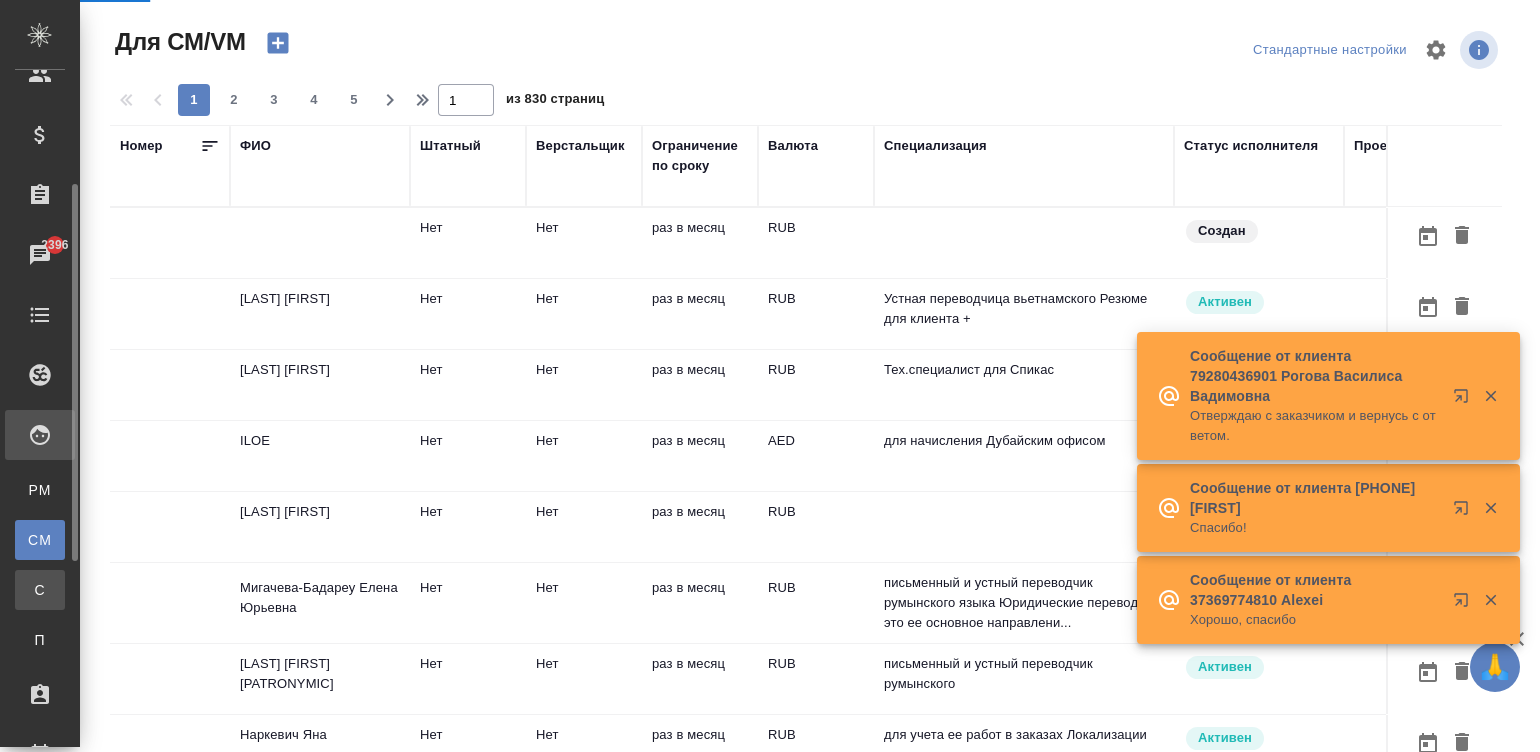 scroll, scrollTop: 150, scrollLeft: 0, axis: vertical 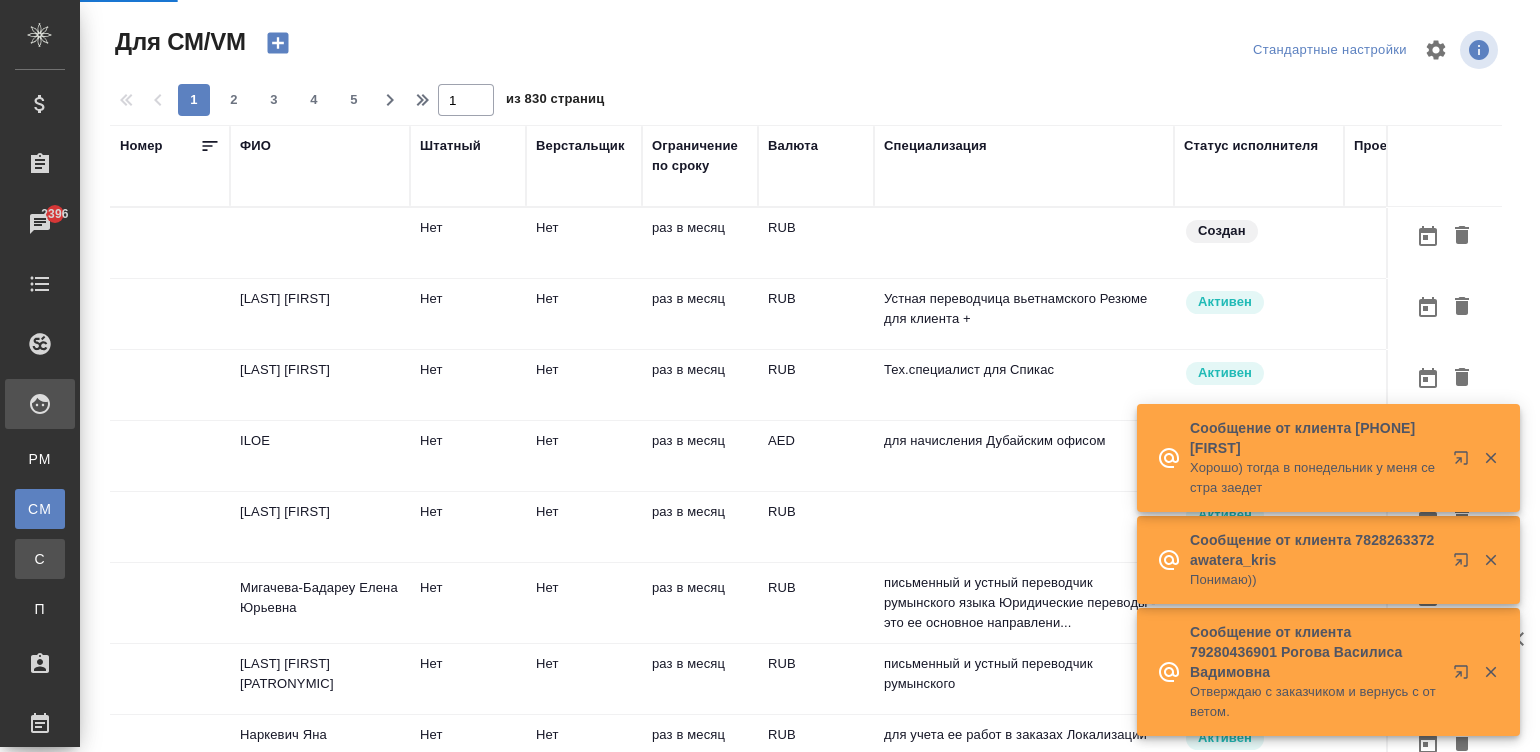 click on "С" at bounding box center (40, 559) 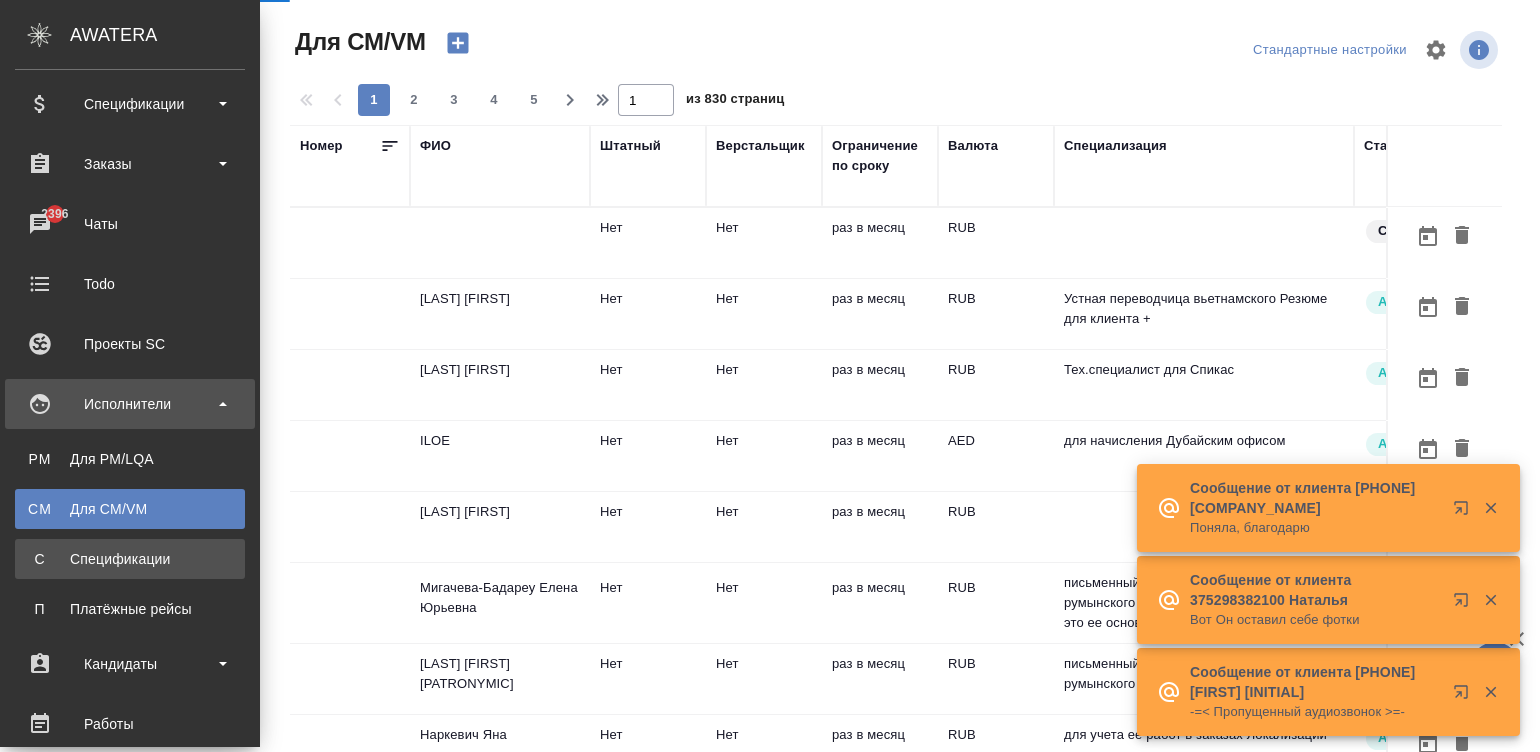 click on "Спецификации" at bounding box center [130, 559] 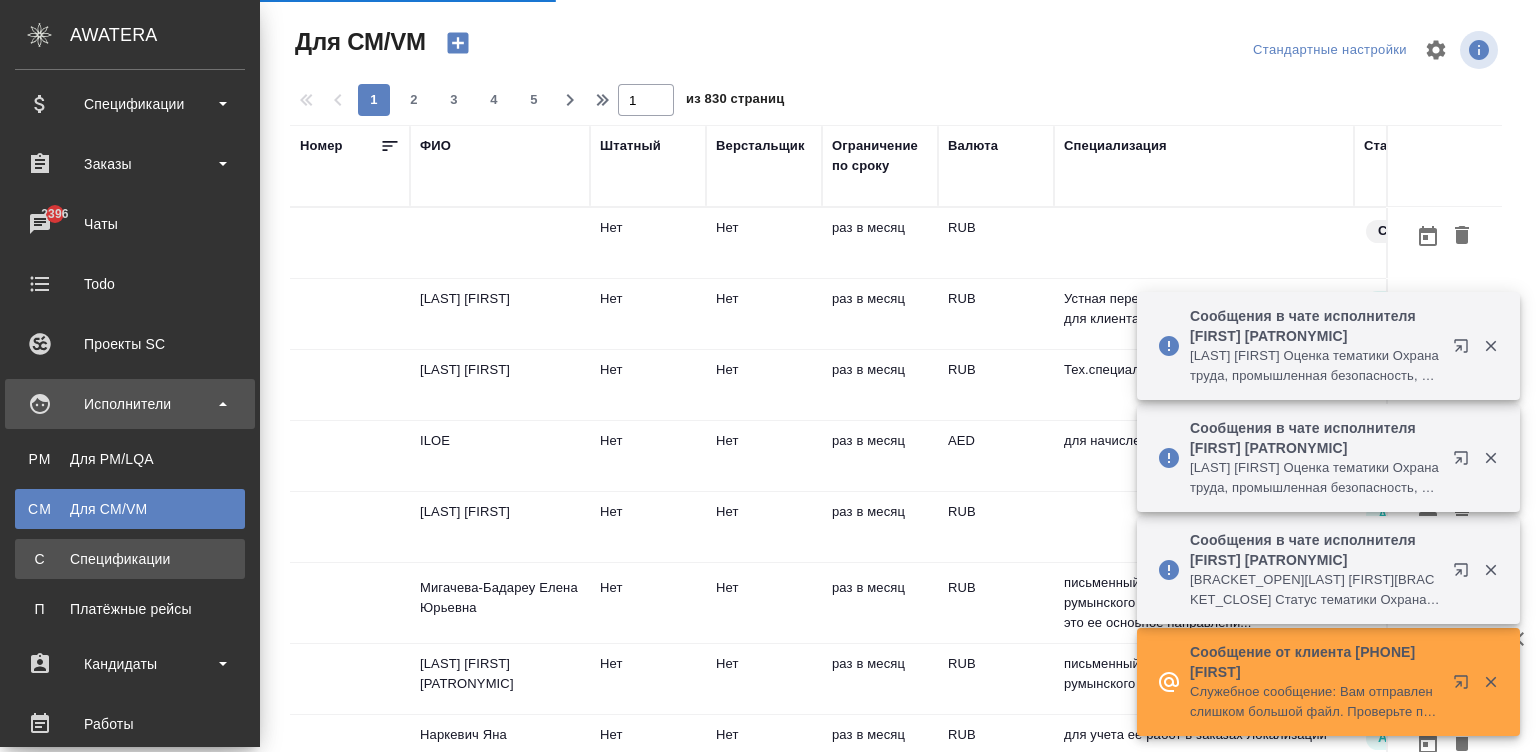click on "Спецификации" at bounding box center [130, 559] 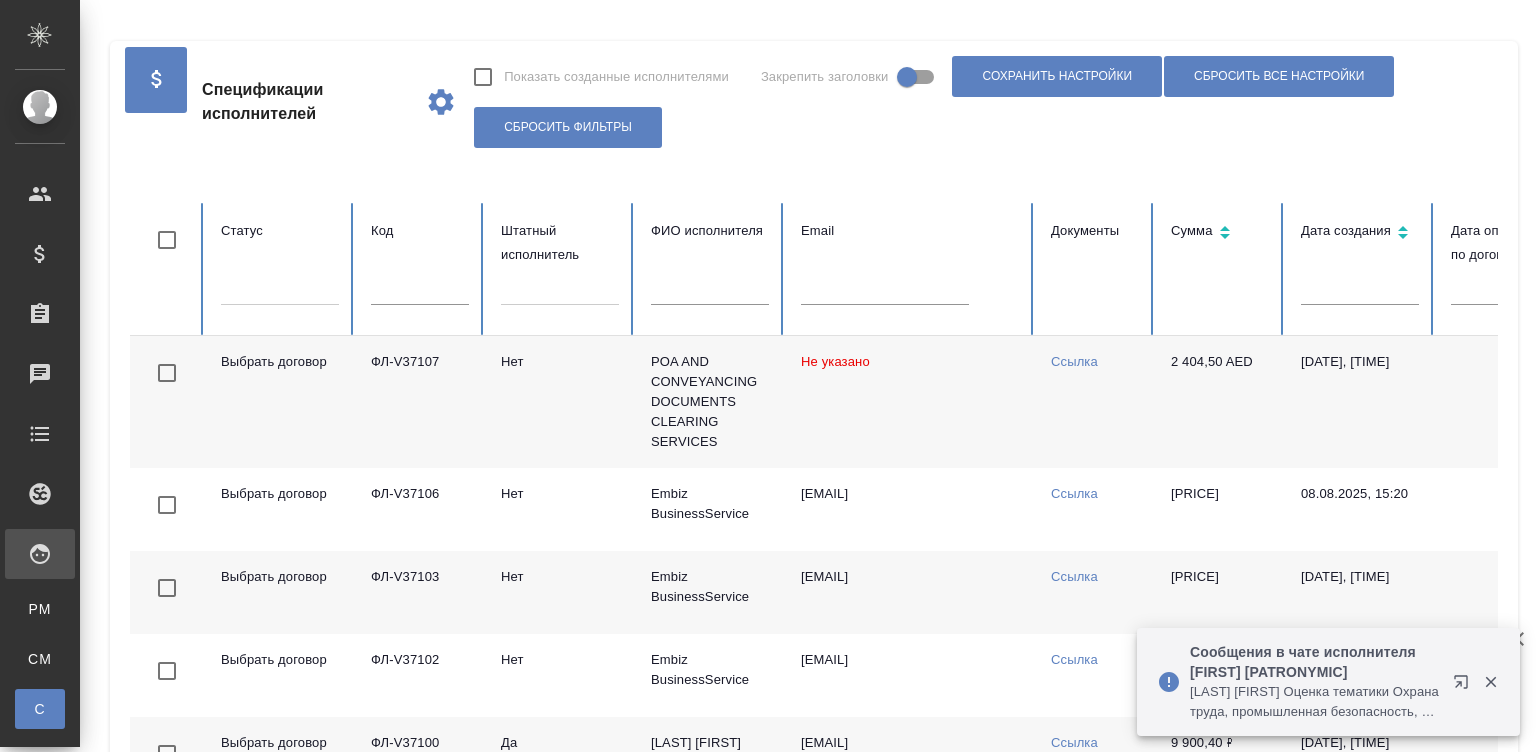 click on "Нет" at bounding box center [560, 402] 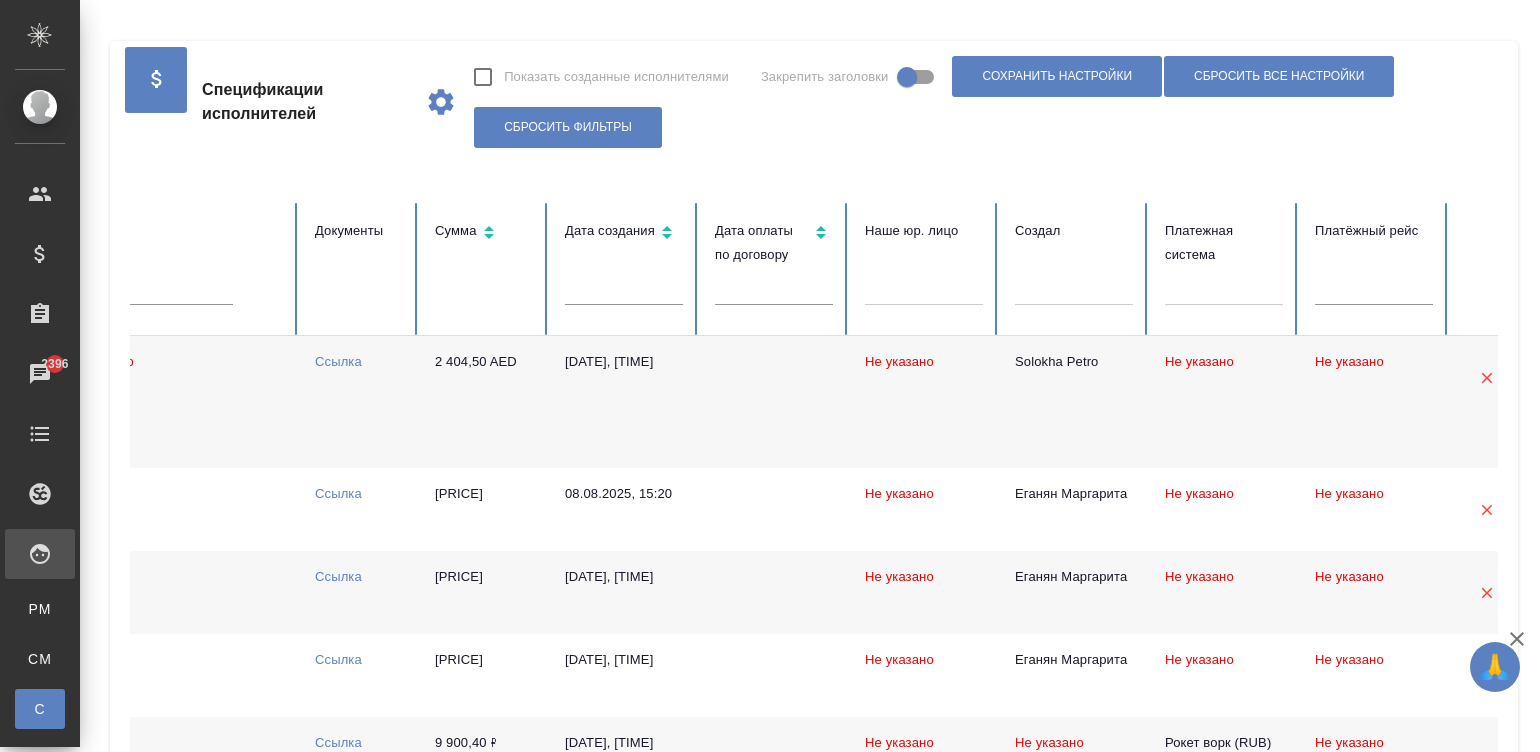scroll, scrollTop: 0, scrollLeft: 792, axis: horizontal 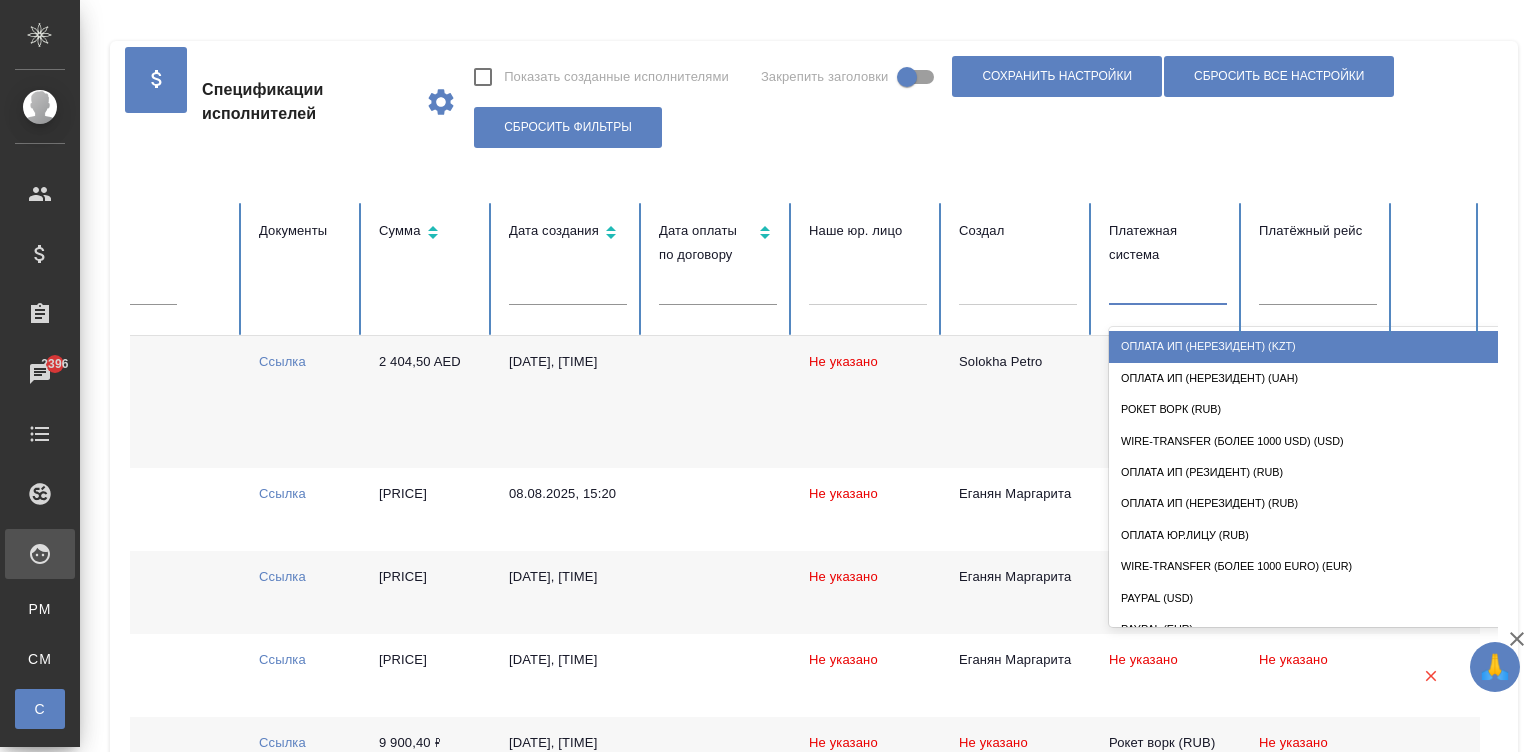 click at bounding box center (1168, 285) 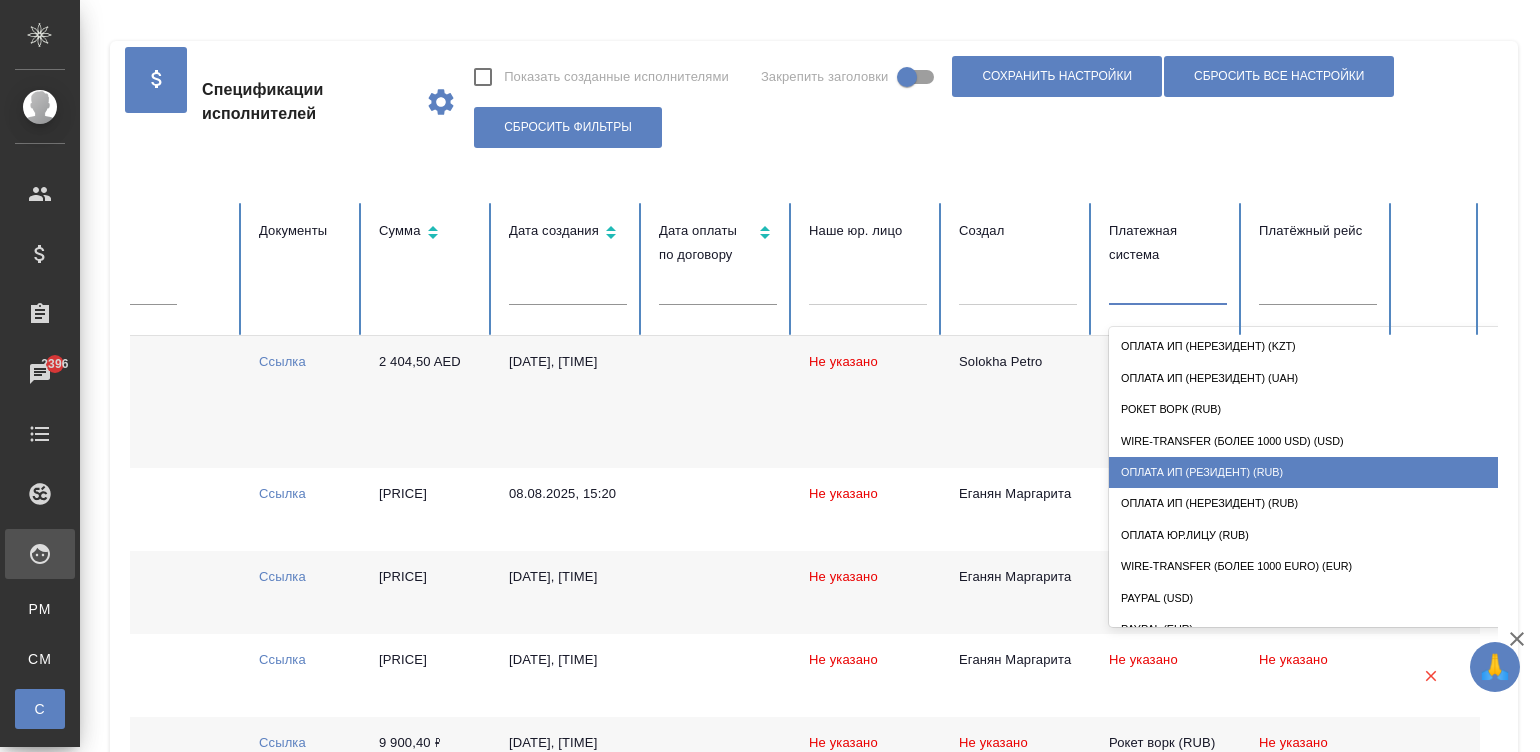 click on "Оплата ИП (резидент) (RUB)" at bounding box center (1309, 472) 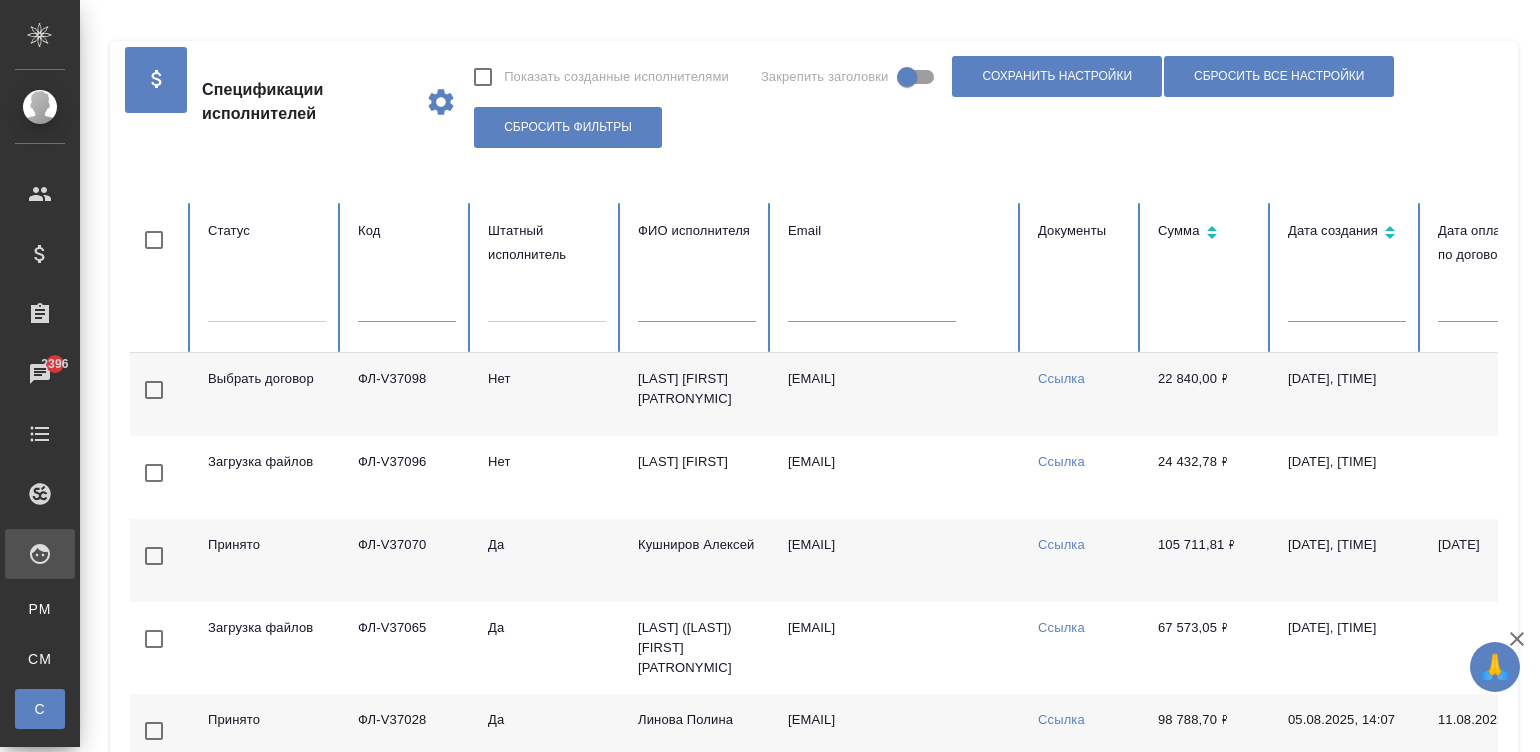 scroll, scrollTop: 0, scrollLeft: 0, axis: both 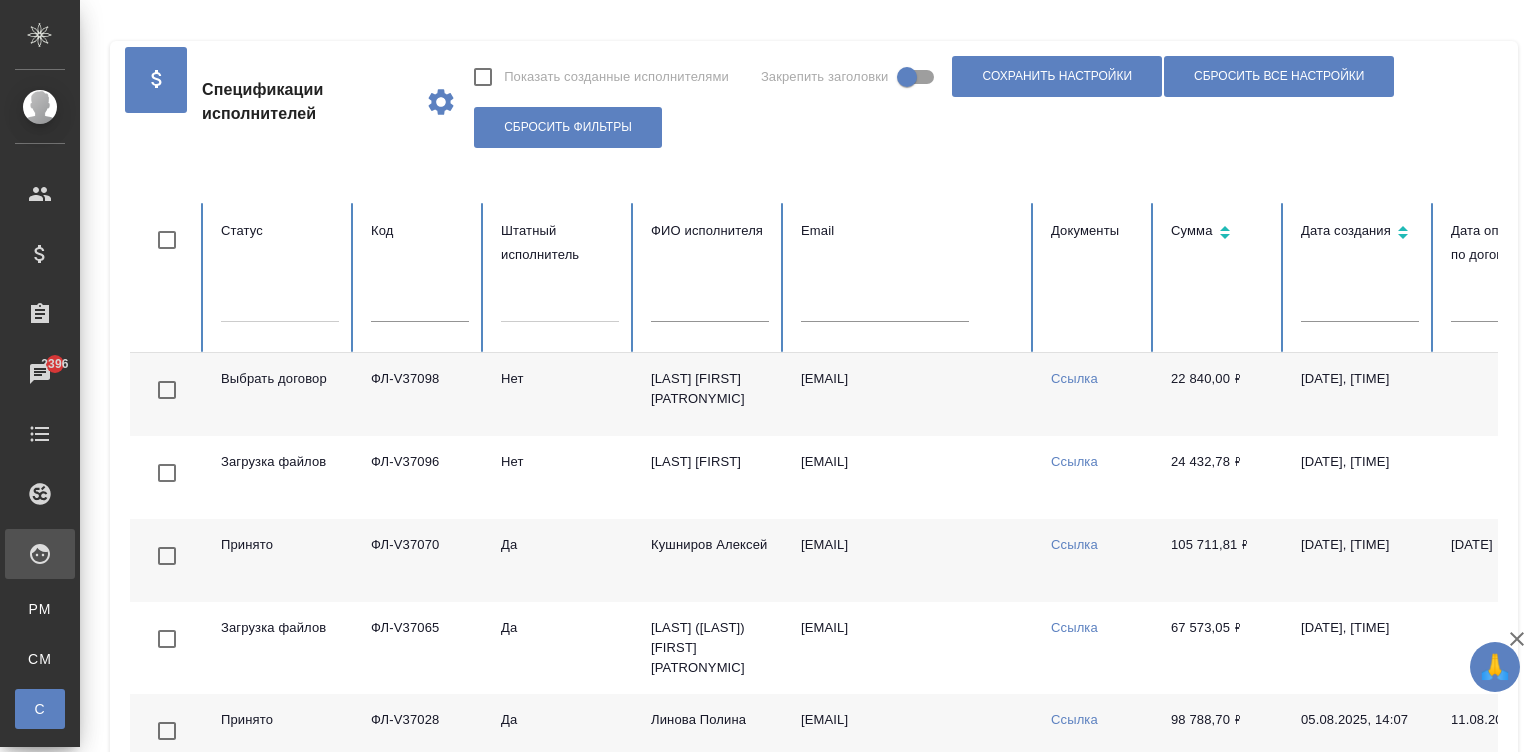 click on "Выбрать договор" at bounding box center (280, 394) 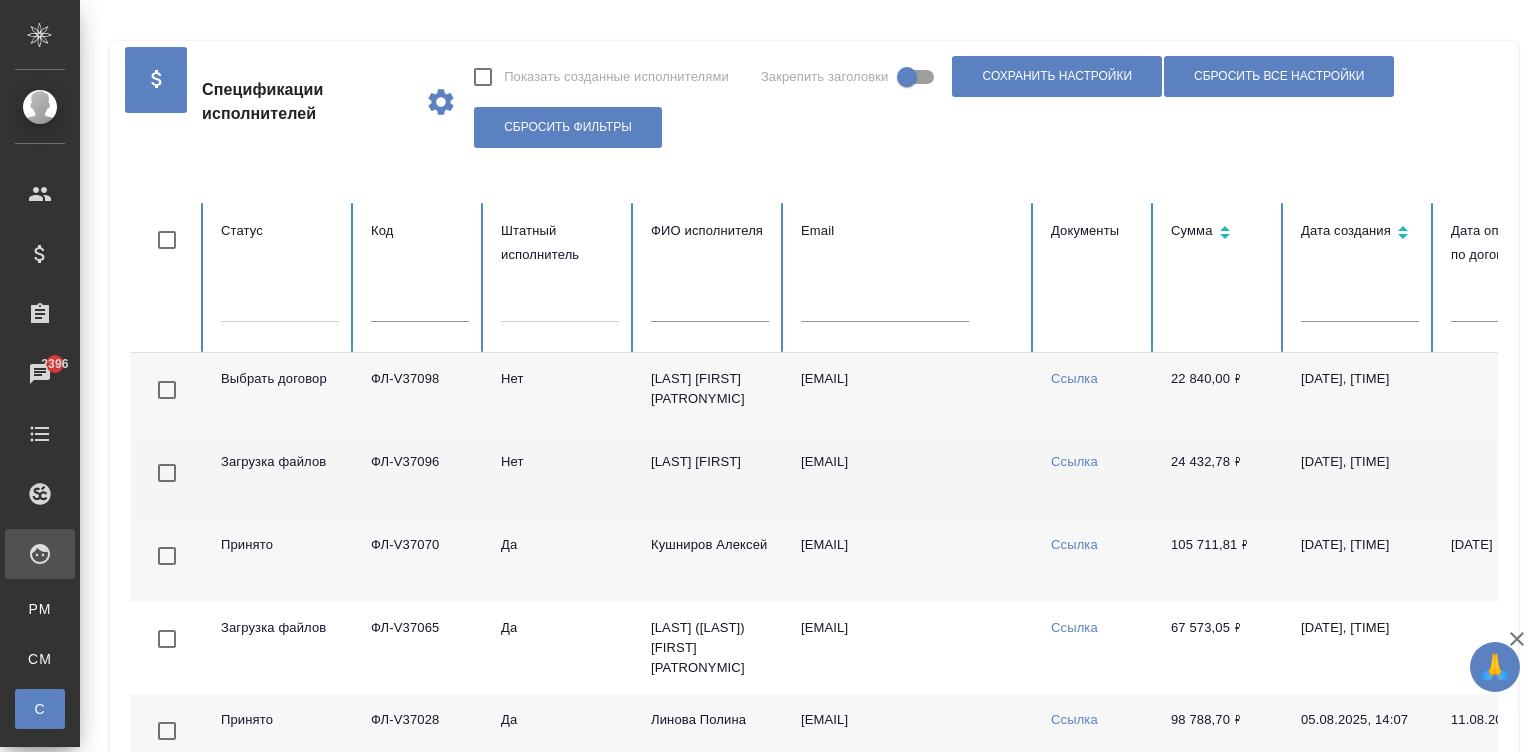 click on "Нет" at bounding box center (560, 477) 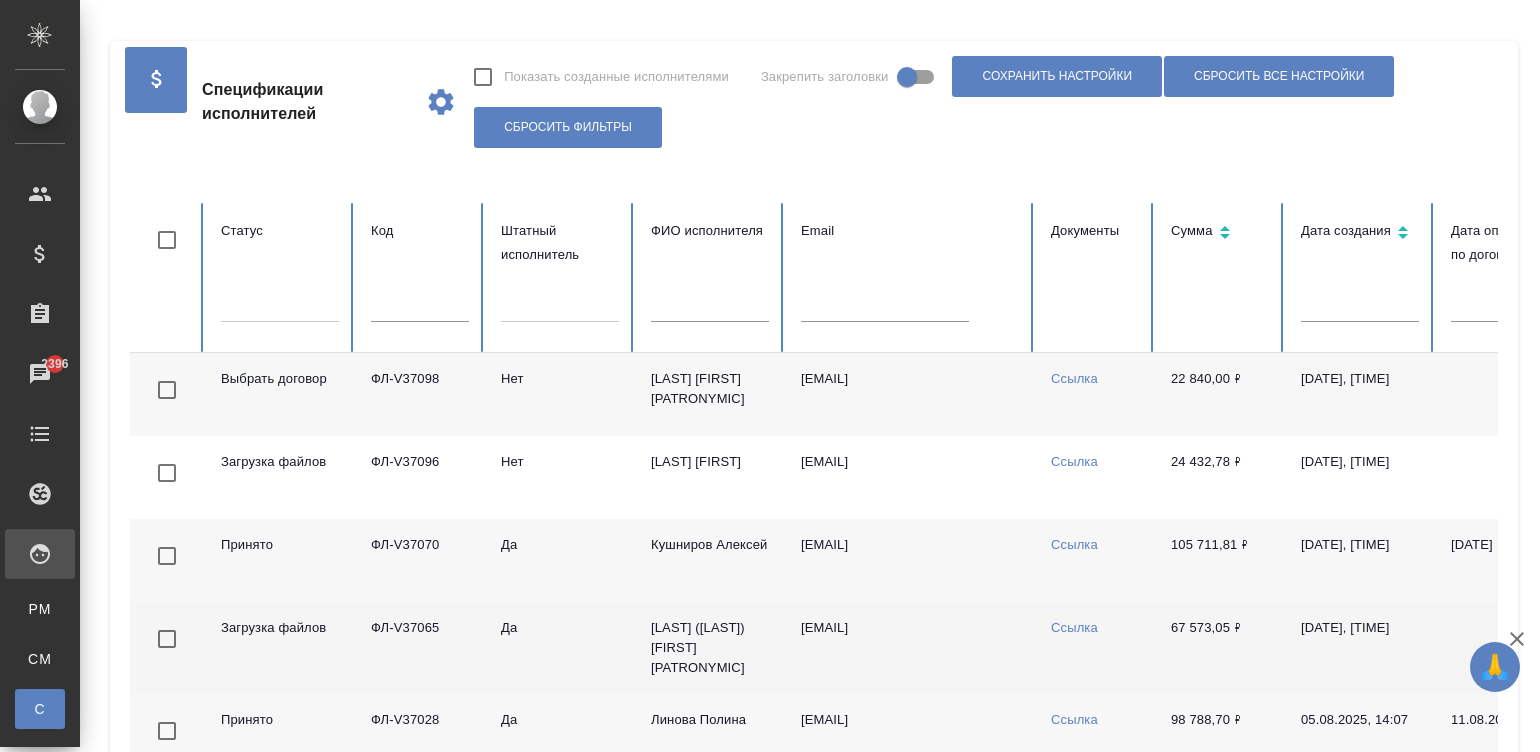 click on "Да" at bounding box center (560, 648) 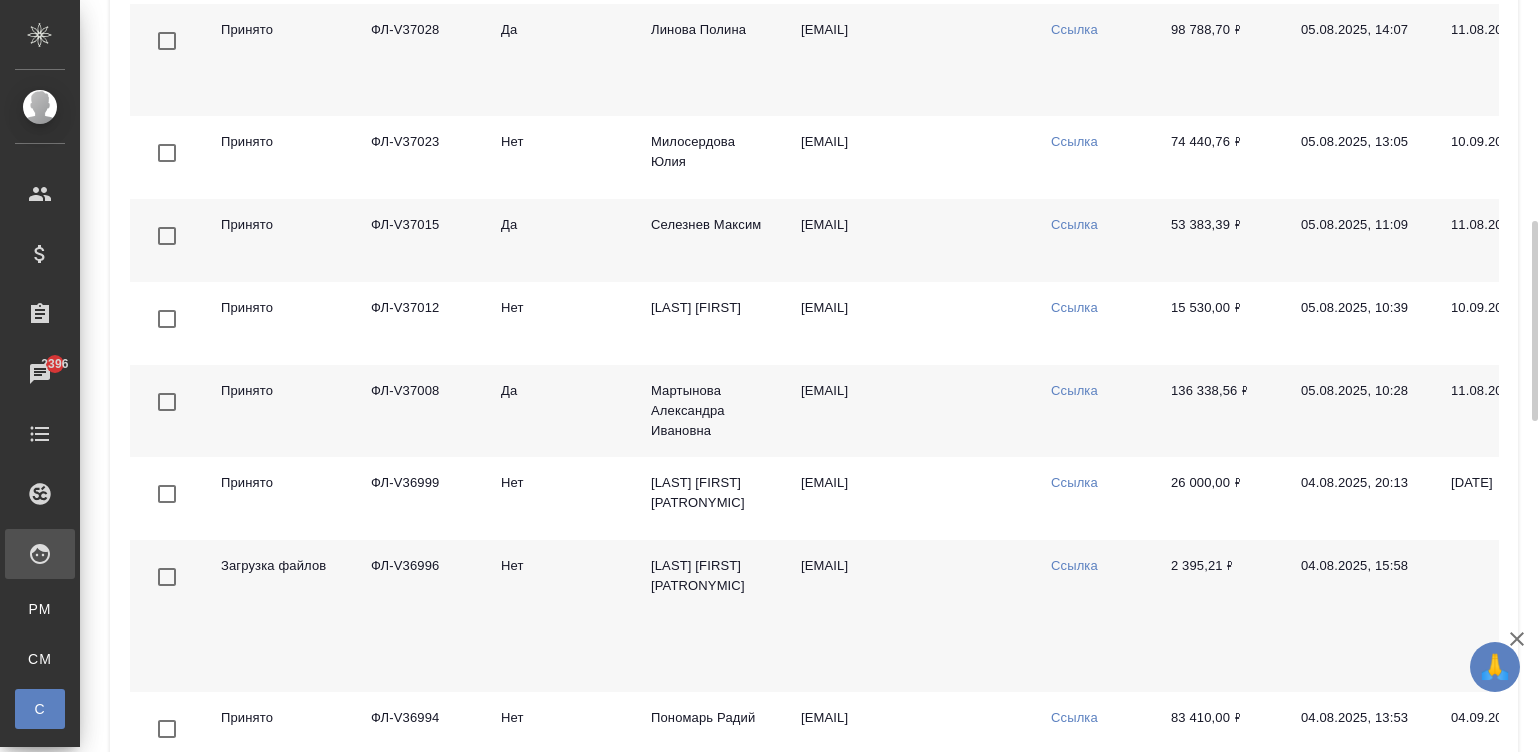 scroll, scrollTop: 720, scrollLeft: 0, axis: vertical 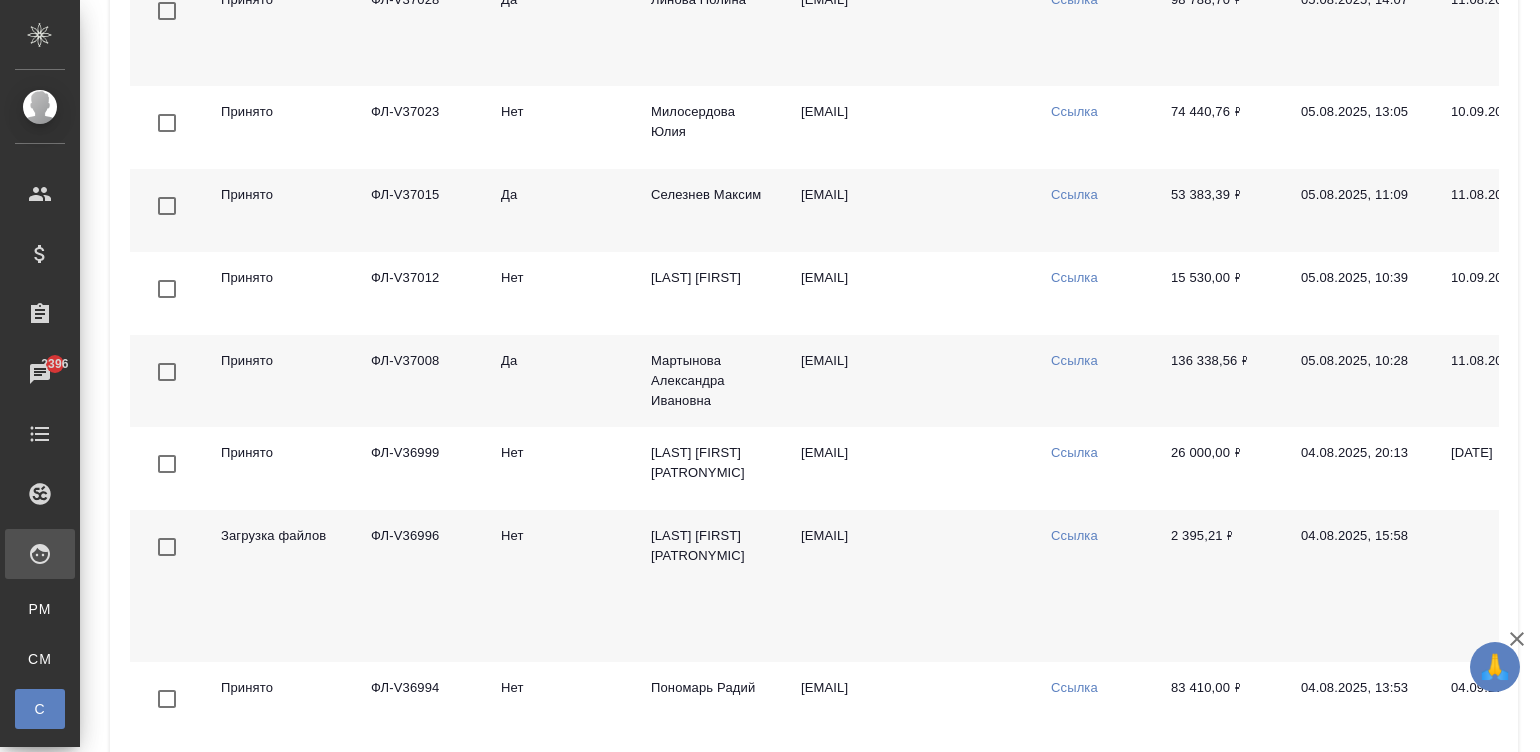 click on "ФЛ-V36996" at bounding box center [420, 586] 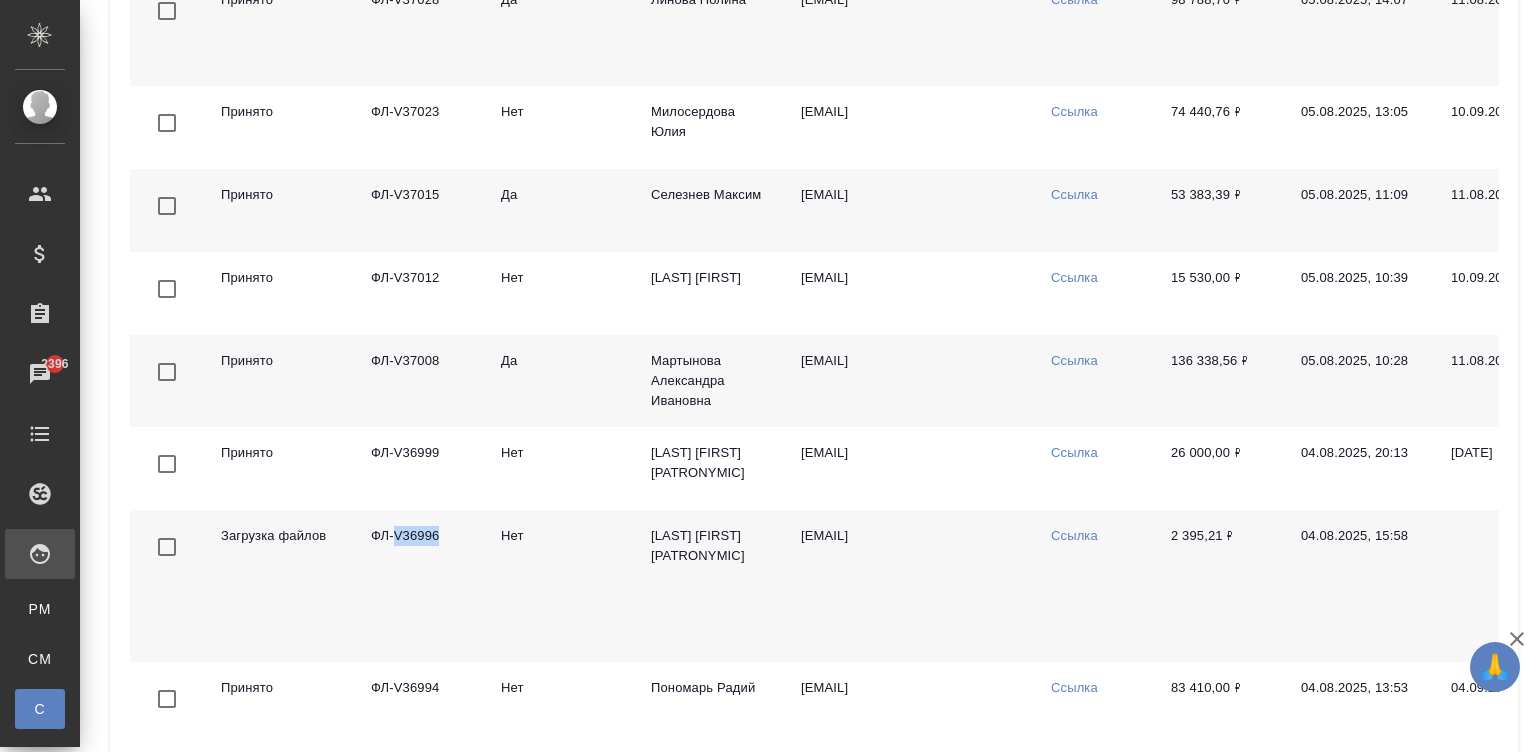 click on "ФЛ-V36996" at bounding box center (420, 586) 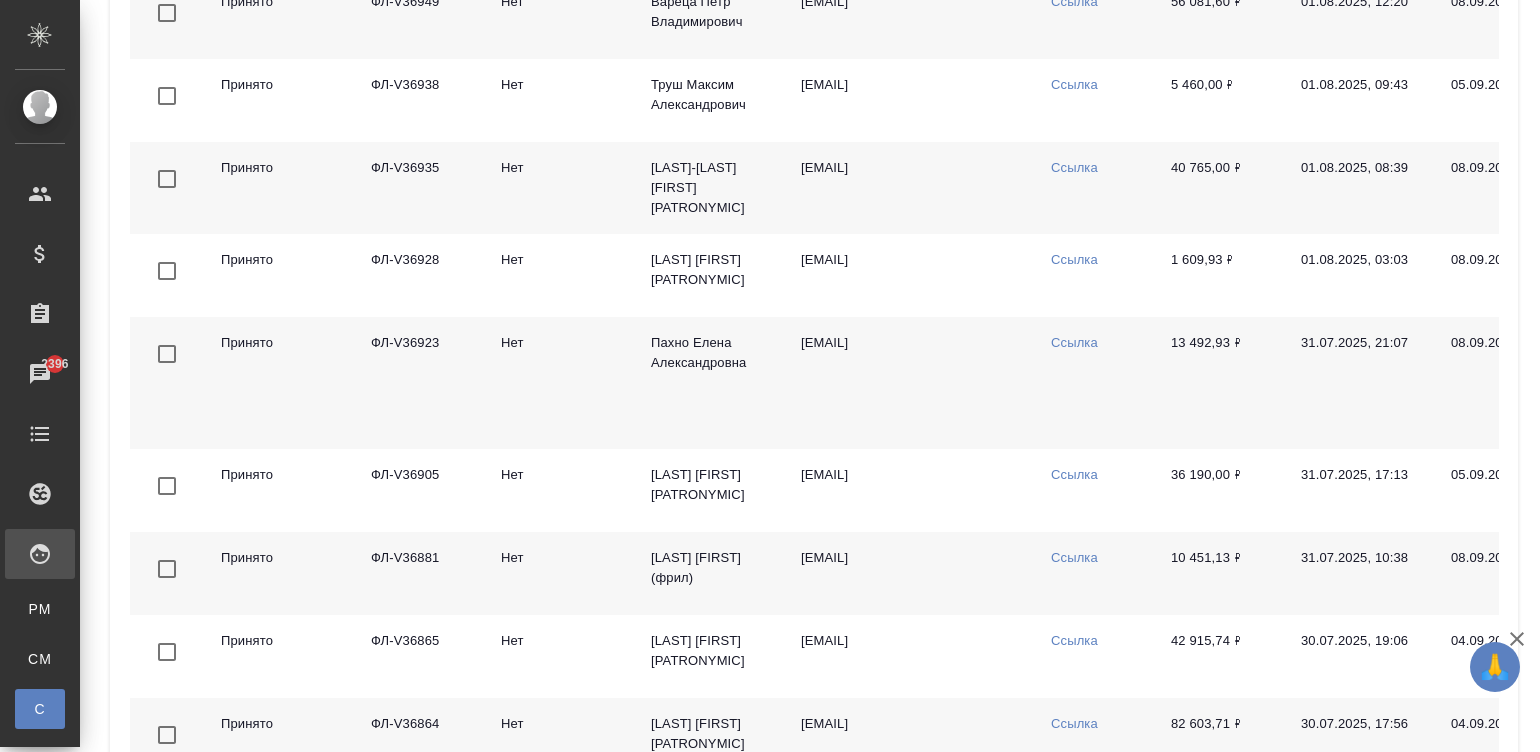 scroll, scrollTop: 2079, scrollLeft: 0, axis: vertical 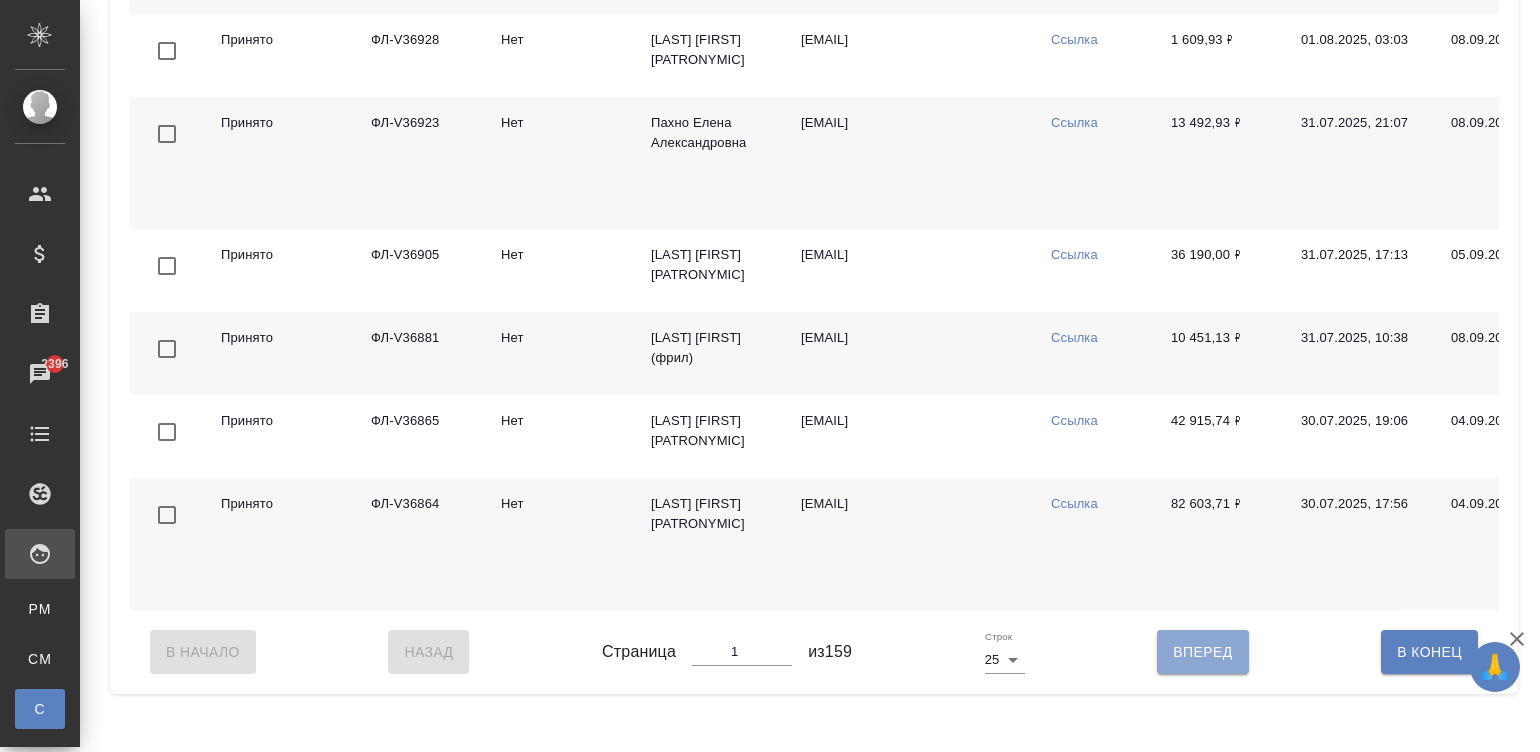 click on "Вперед" at bounding box center [1202, 652] 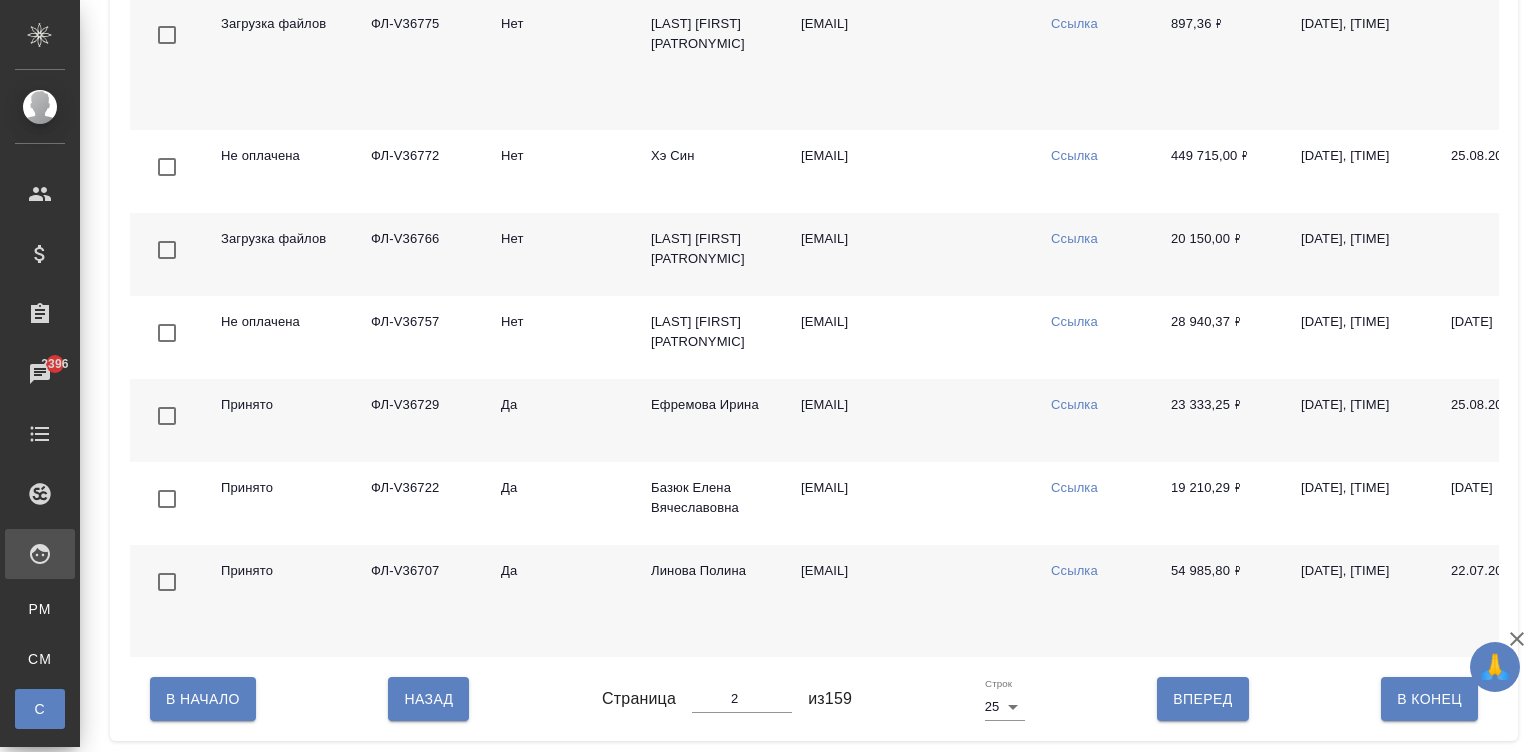 scroll, scrollTop: 1440, scrollLeft: 0, axis: vertical 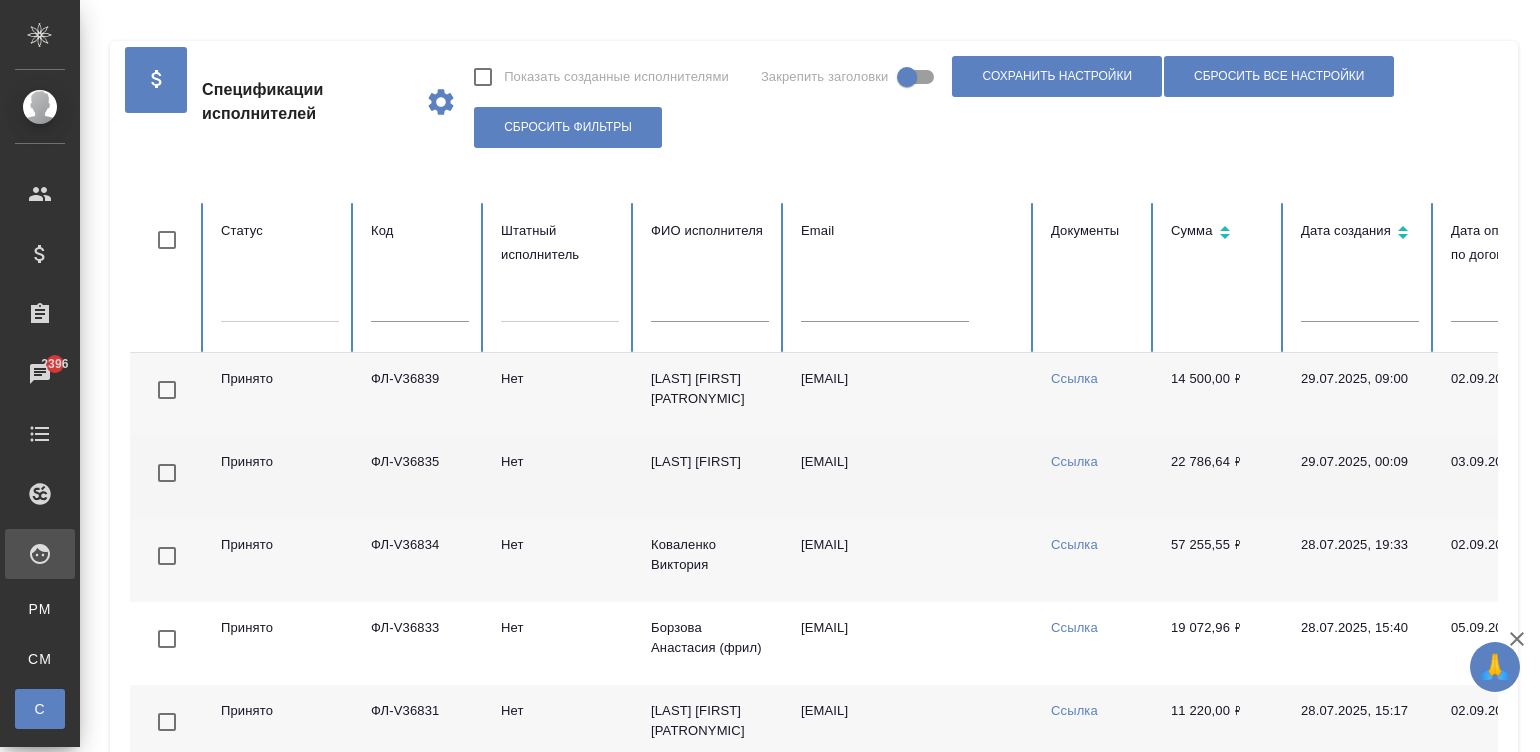 type 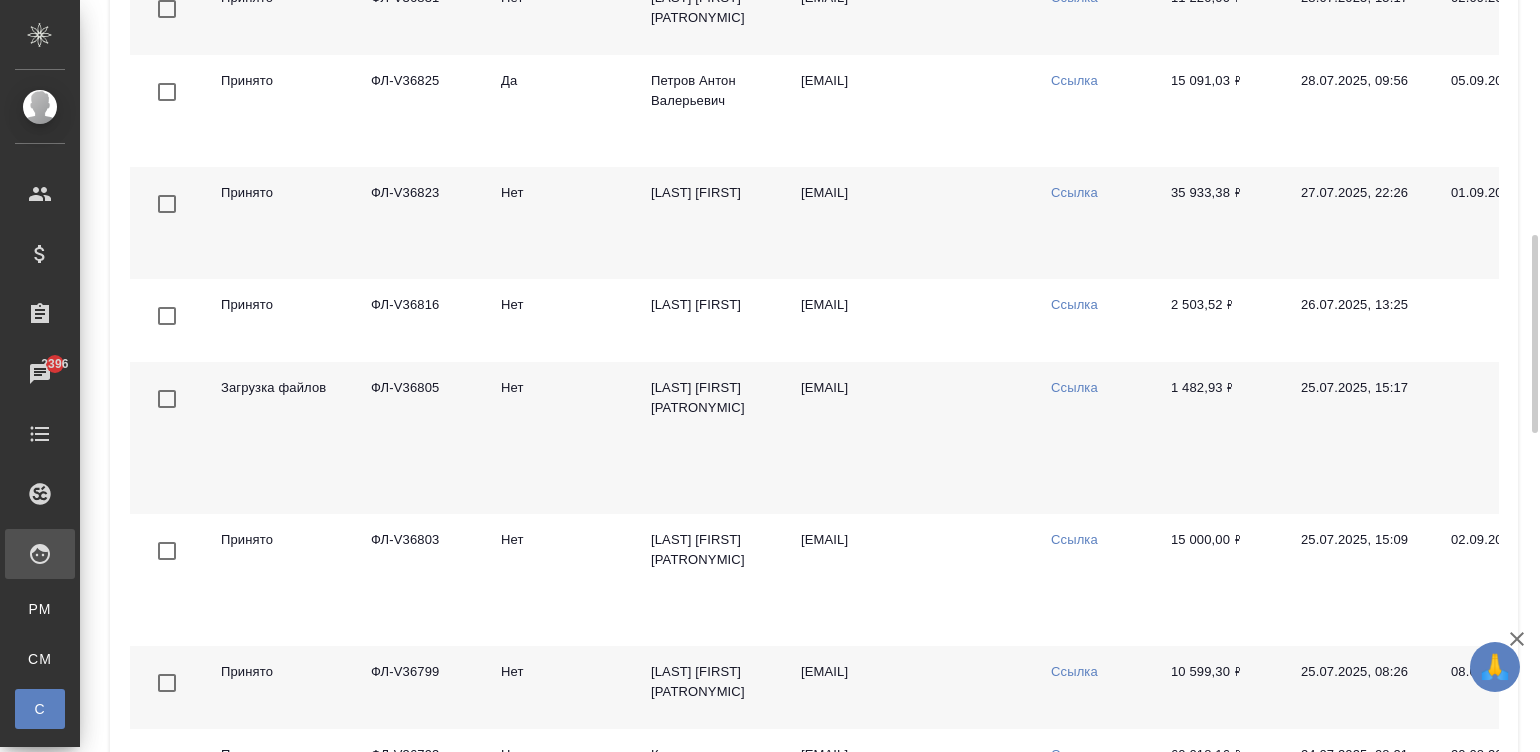scroll, scrollTop: 799, scrollLeft: 0, axis: vertical 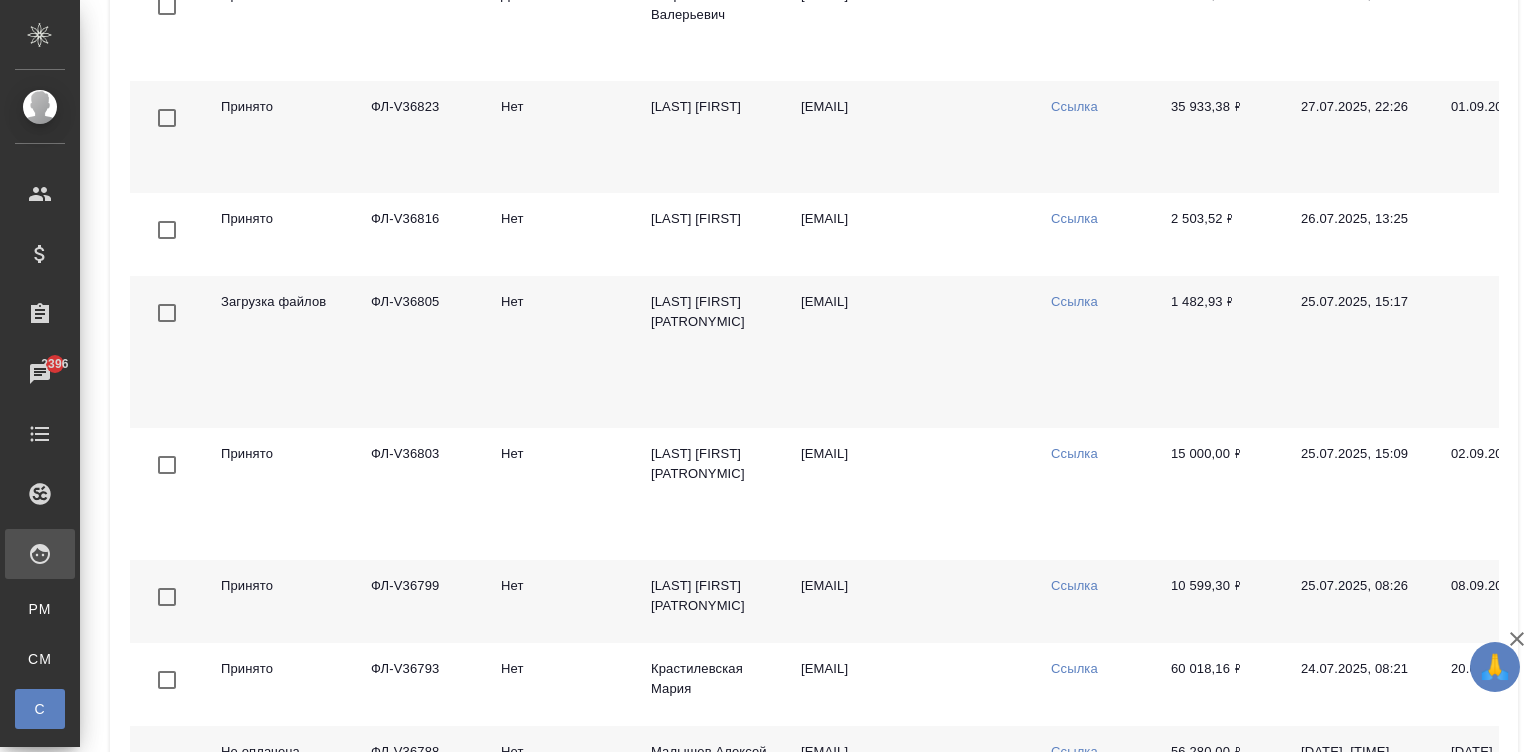 click on "Нет" at bounding box center [560, 352] 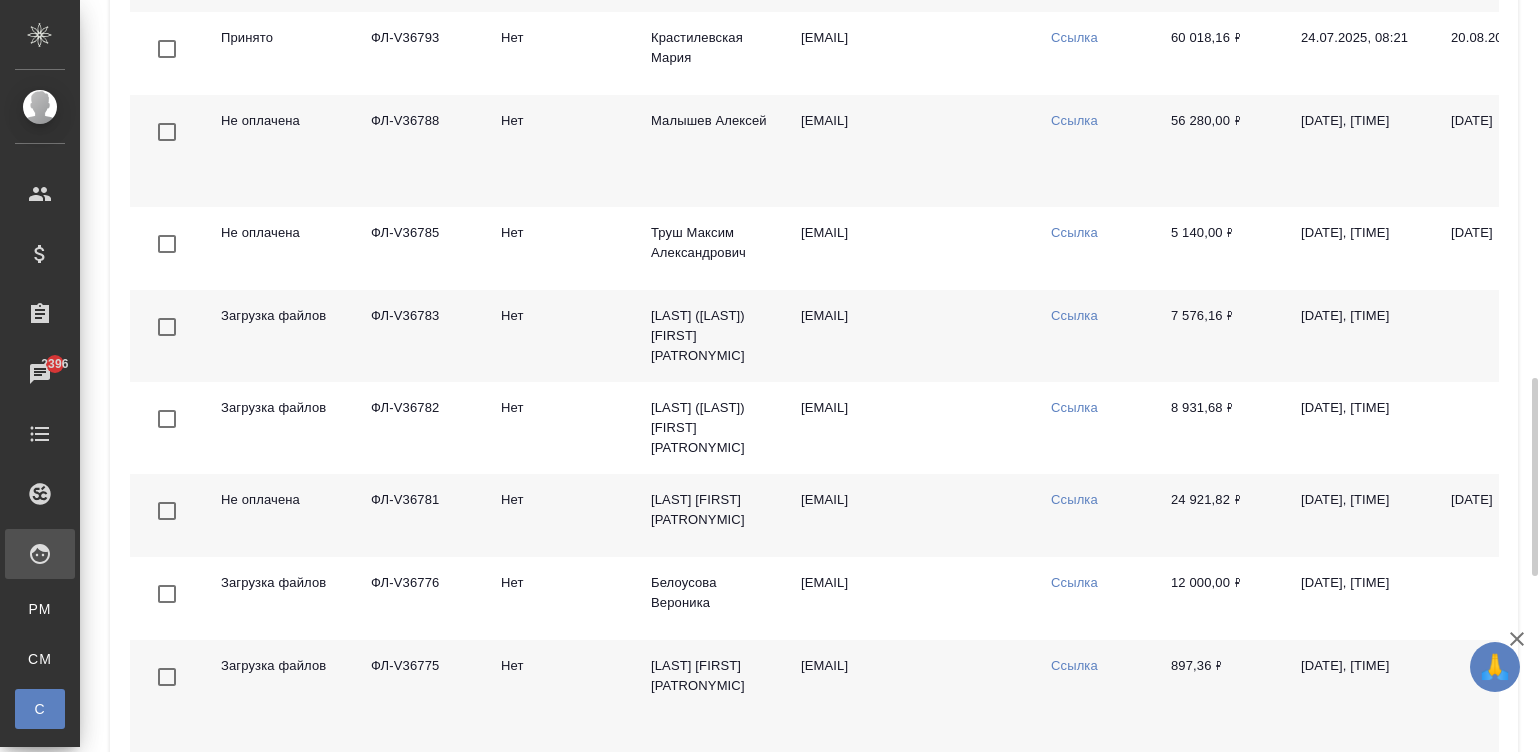 scroll, scrollTop: 1460, scrollLeft: 0, axis: vertical 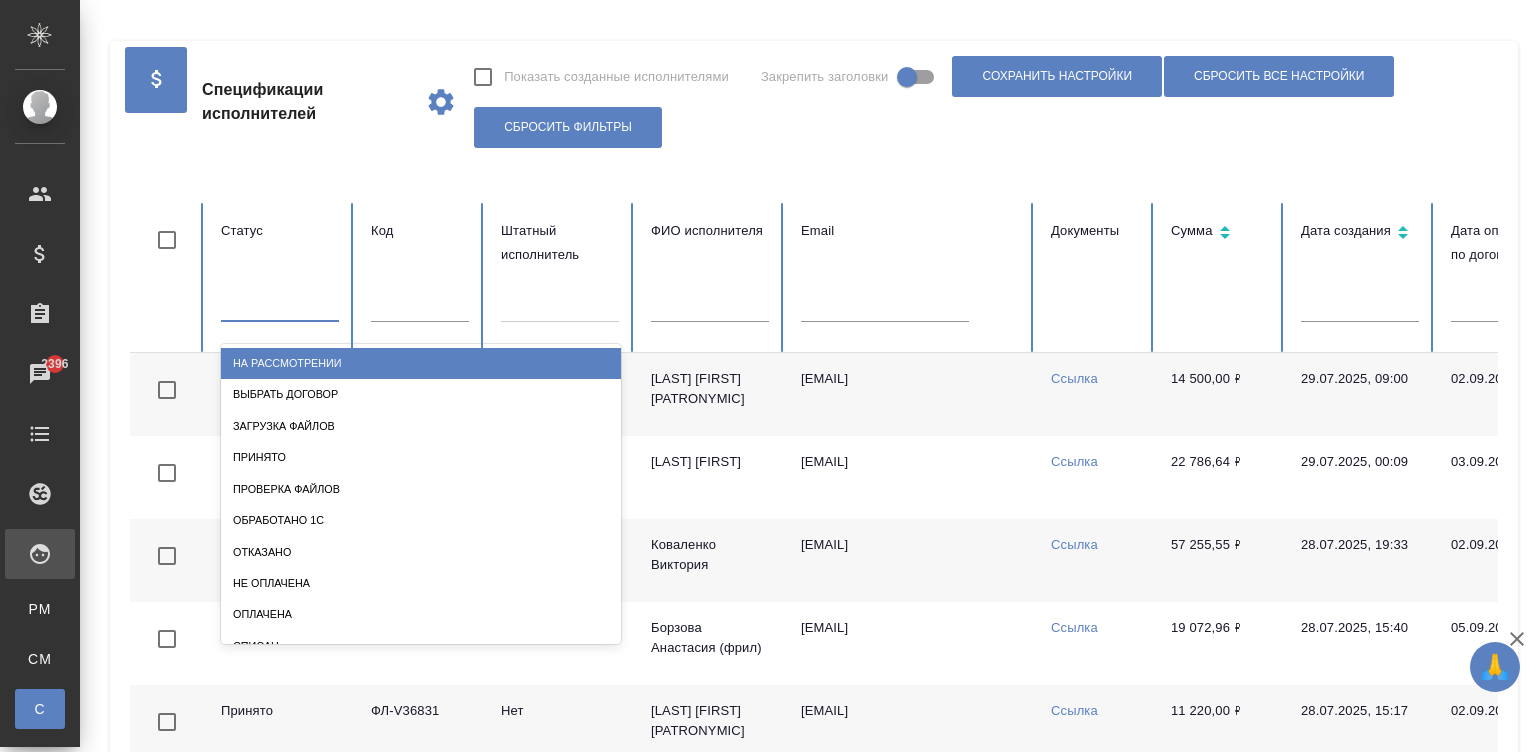 click at bounding box center [280, 303] 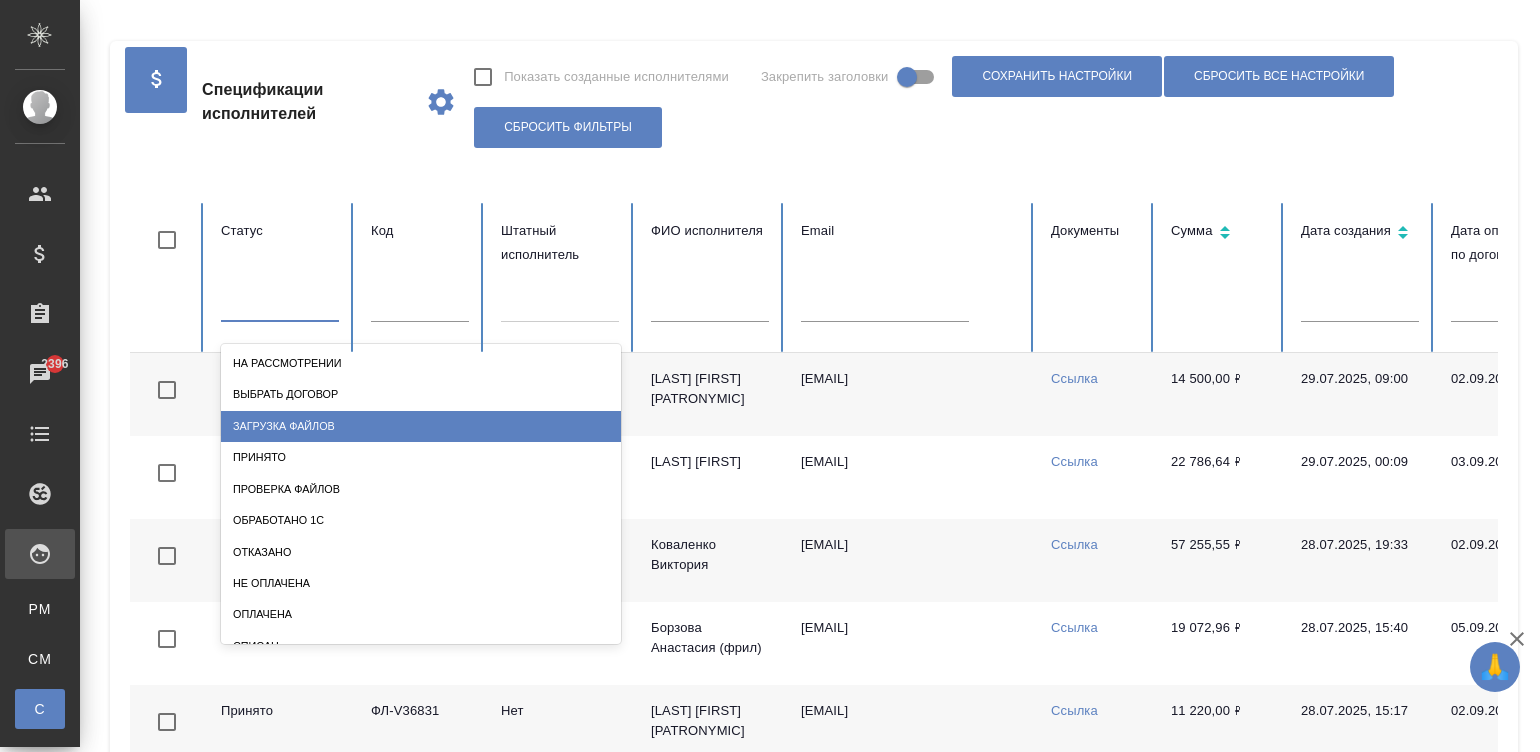 click on "Загрузка файлов" at bounding box center (421, 426) 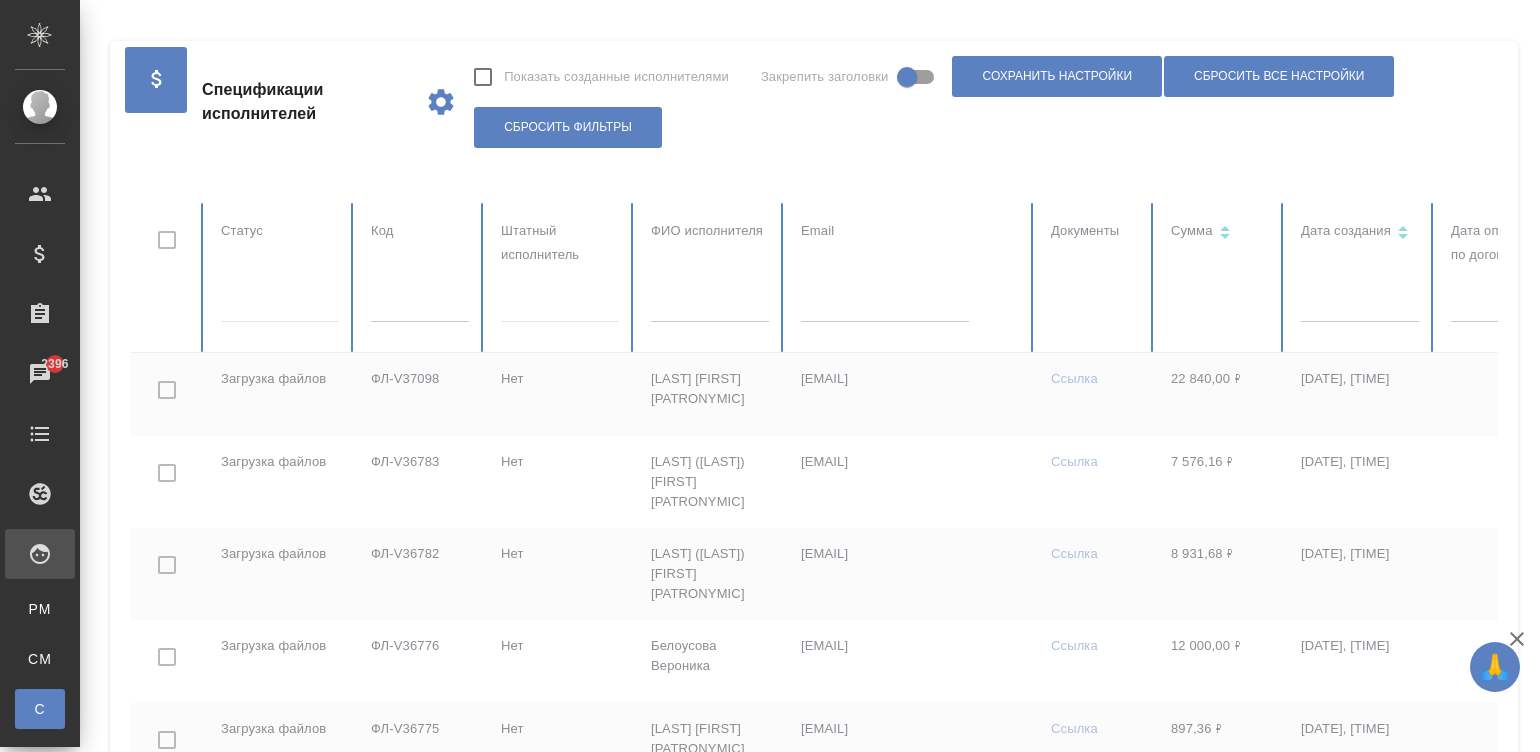click at bounding box center (1201, 1024) 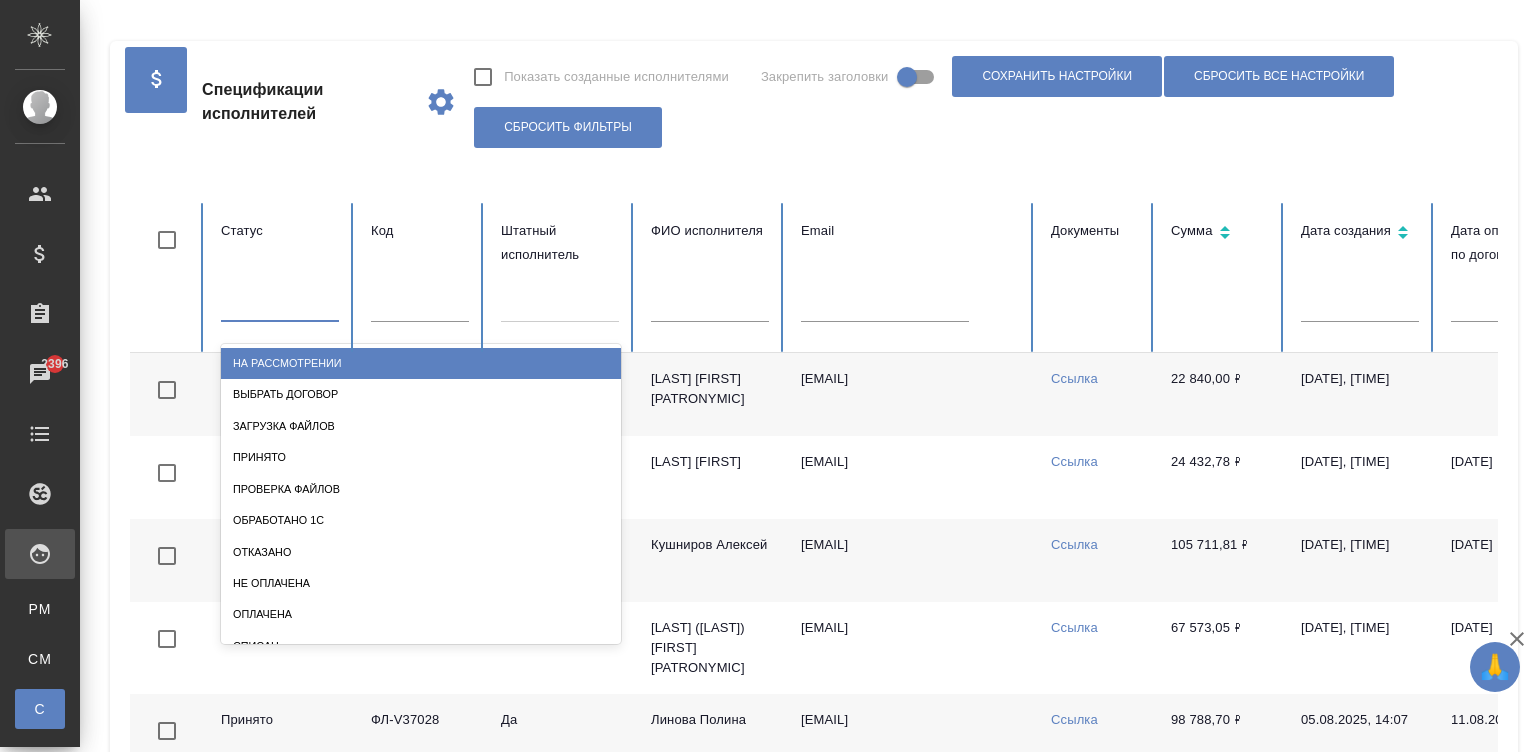 click at bounding box center (280, 301) 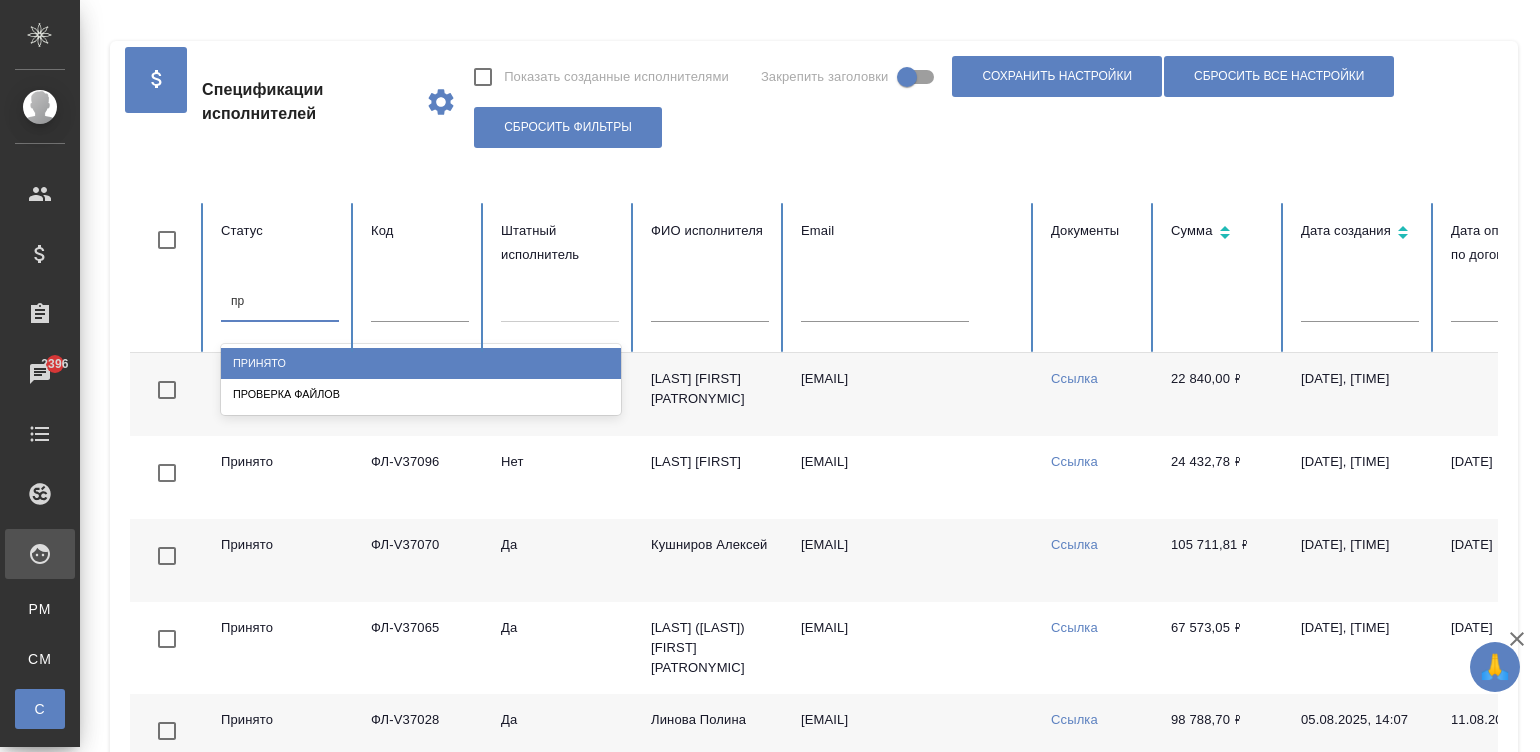 type on "про" 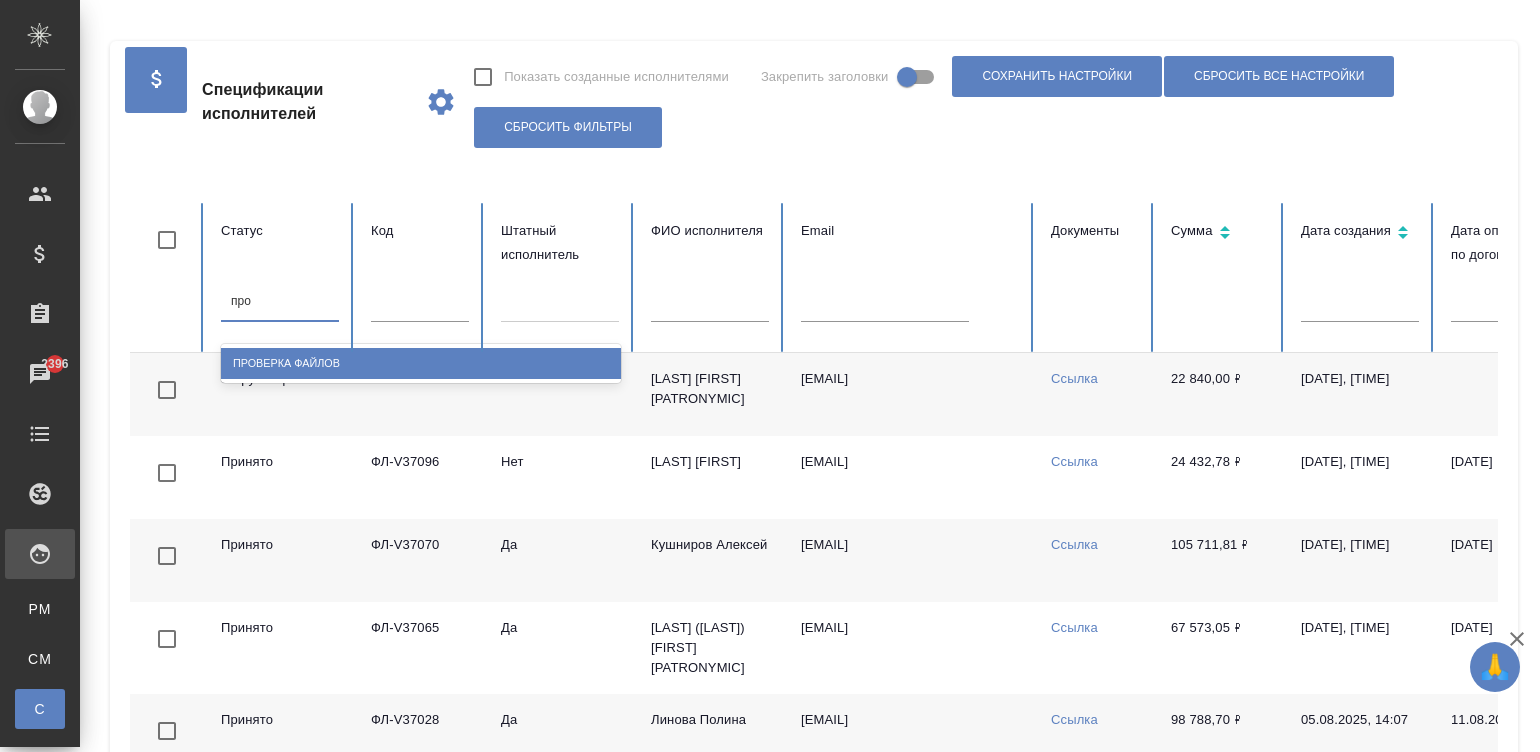 click on "Проверка файлов" at bounding box center (421, 363) 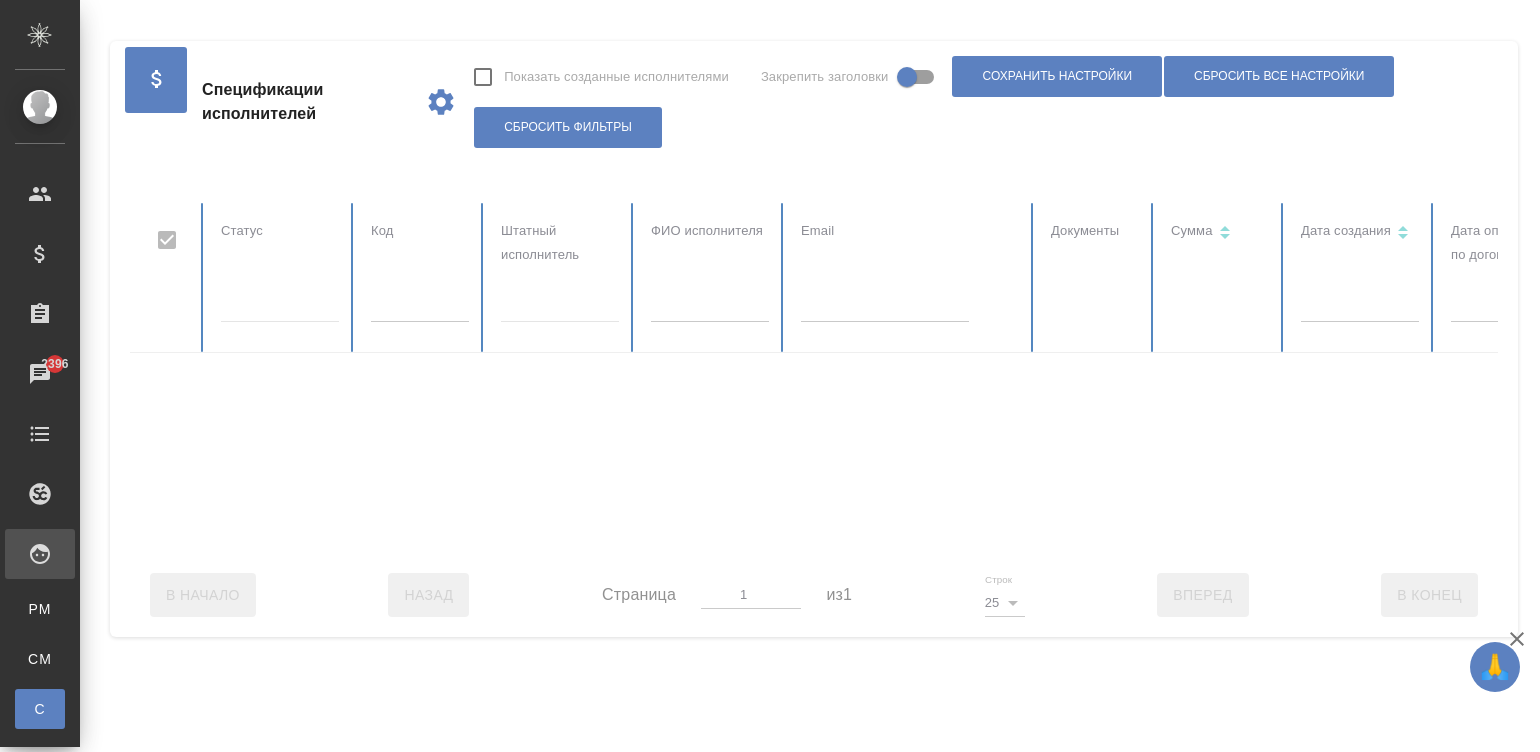 click at bounding box center [1201, 378] 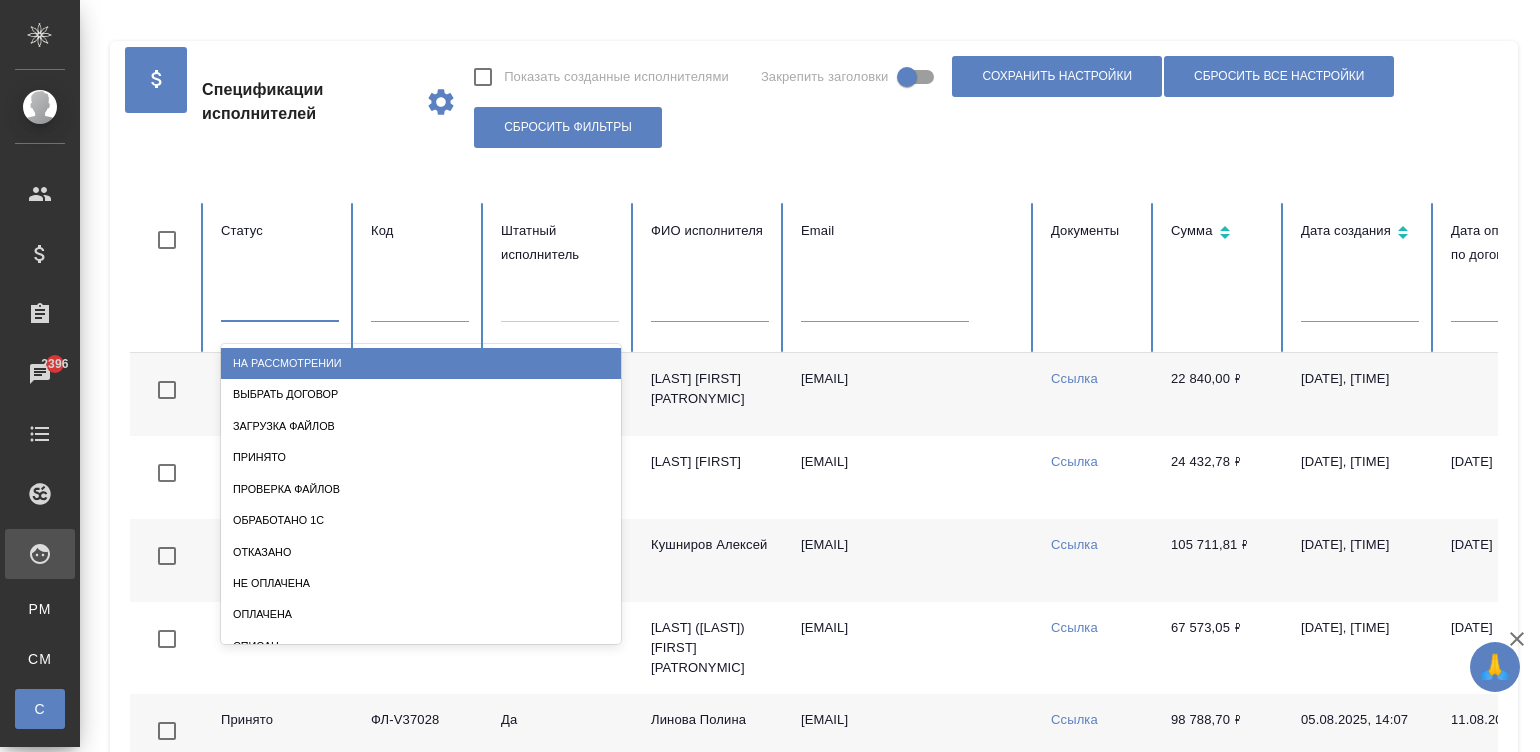 click at bounding box center [280, 303] 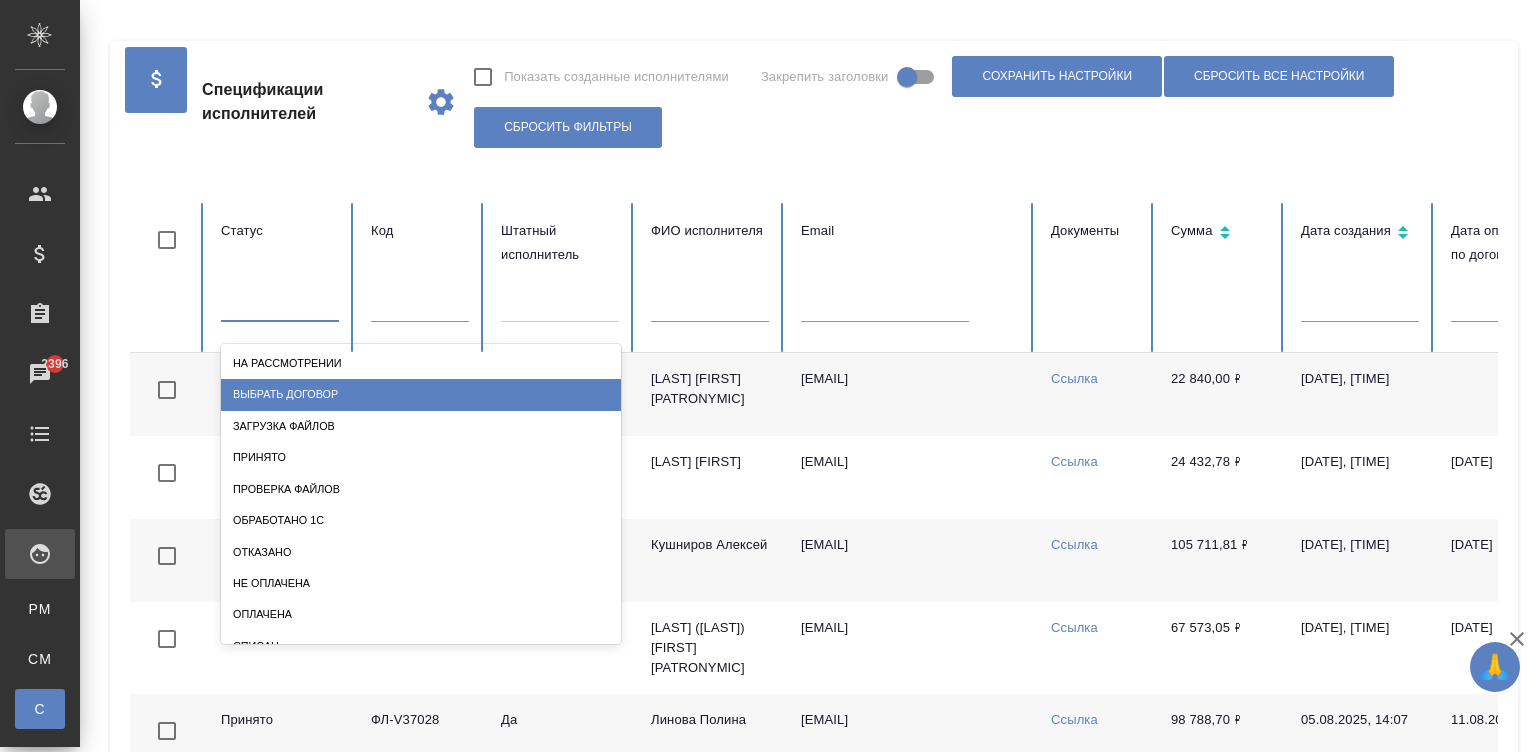 click on "Выбрать договор" at bounding box center (421, 394) 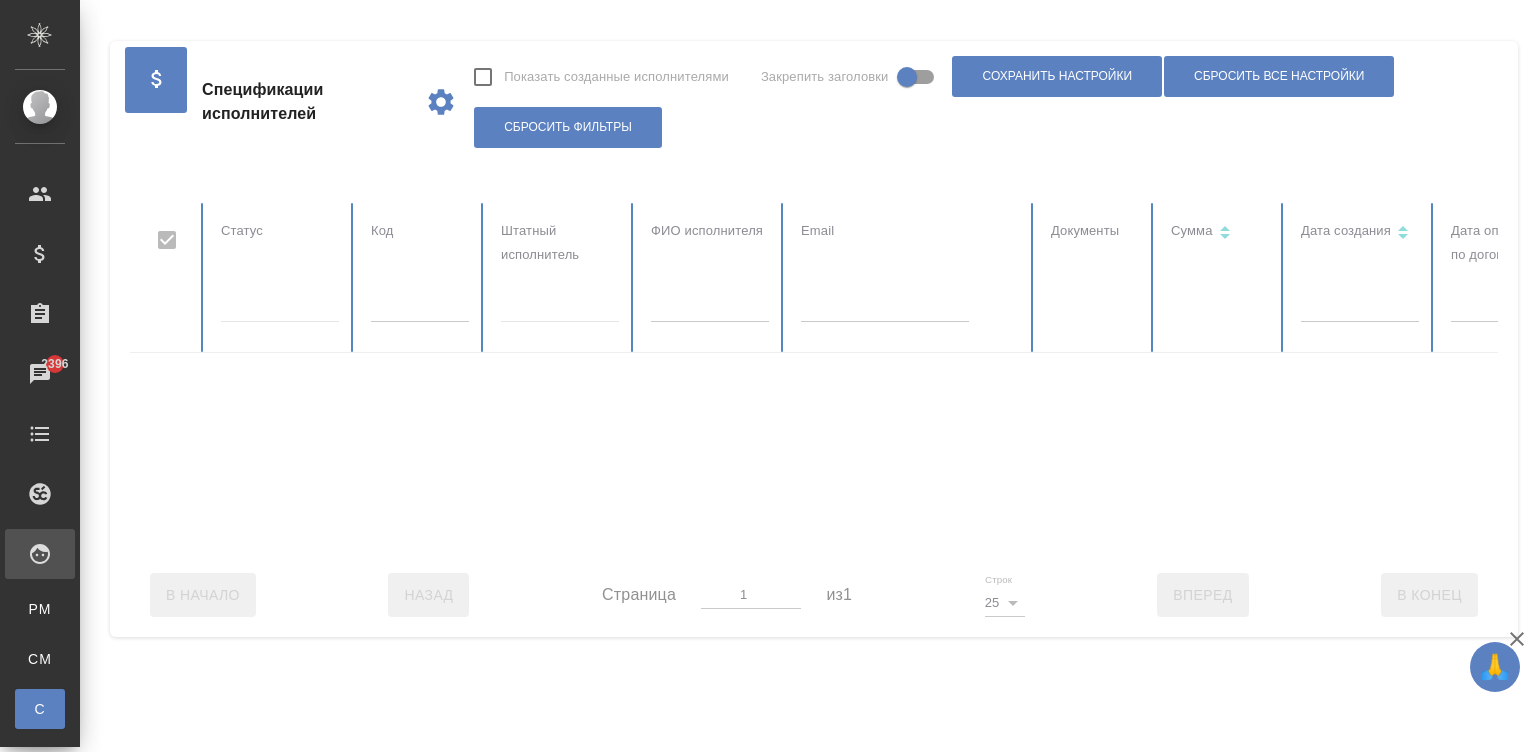 drag, startPoint x: 321, startPoint y: 298, endPoint x: 1128, endPoint y: 570, distance: 851.60614 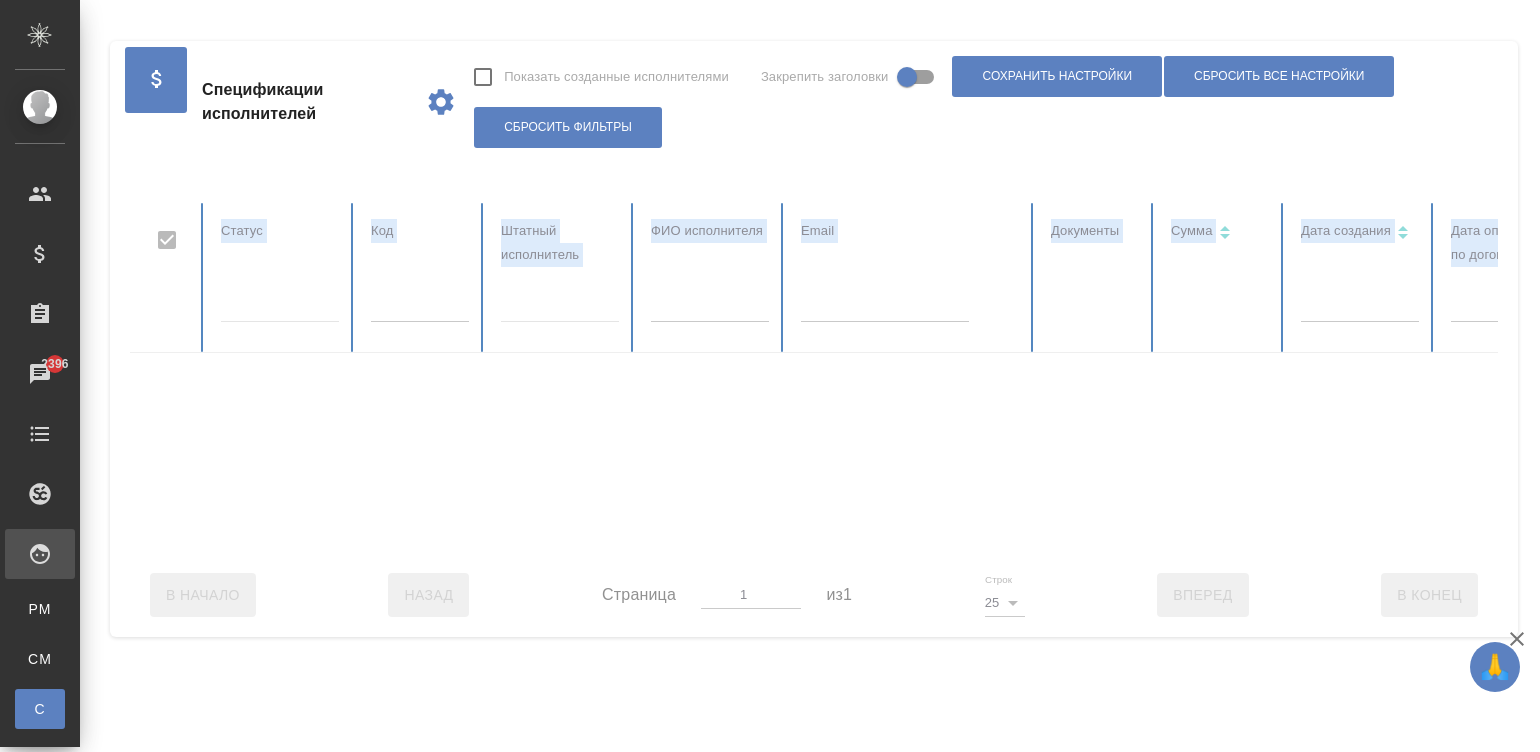 scroll, scrollTop: 0, scrollLeft: 792, axis: horizontal 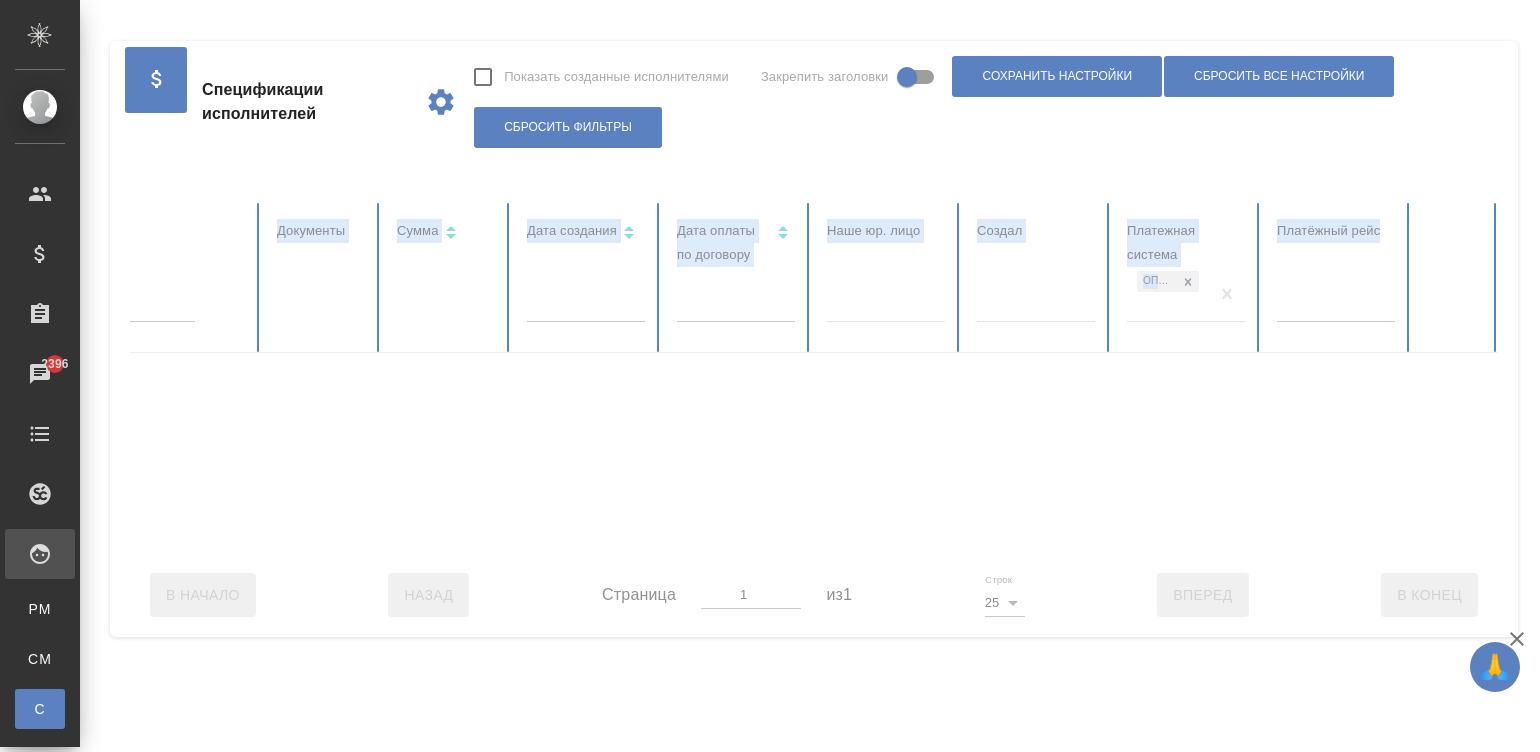 click at bounding box center (427, 378) 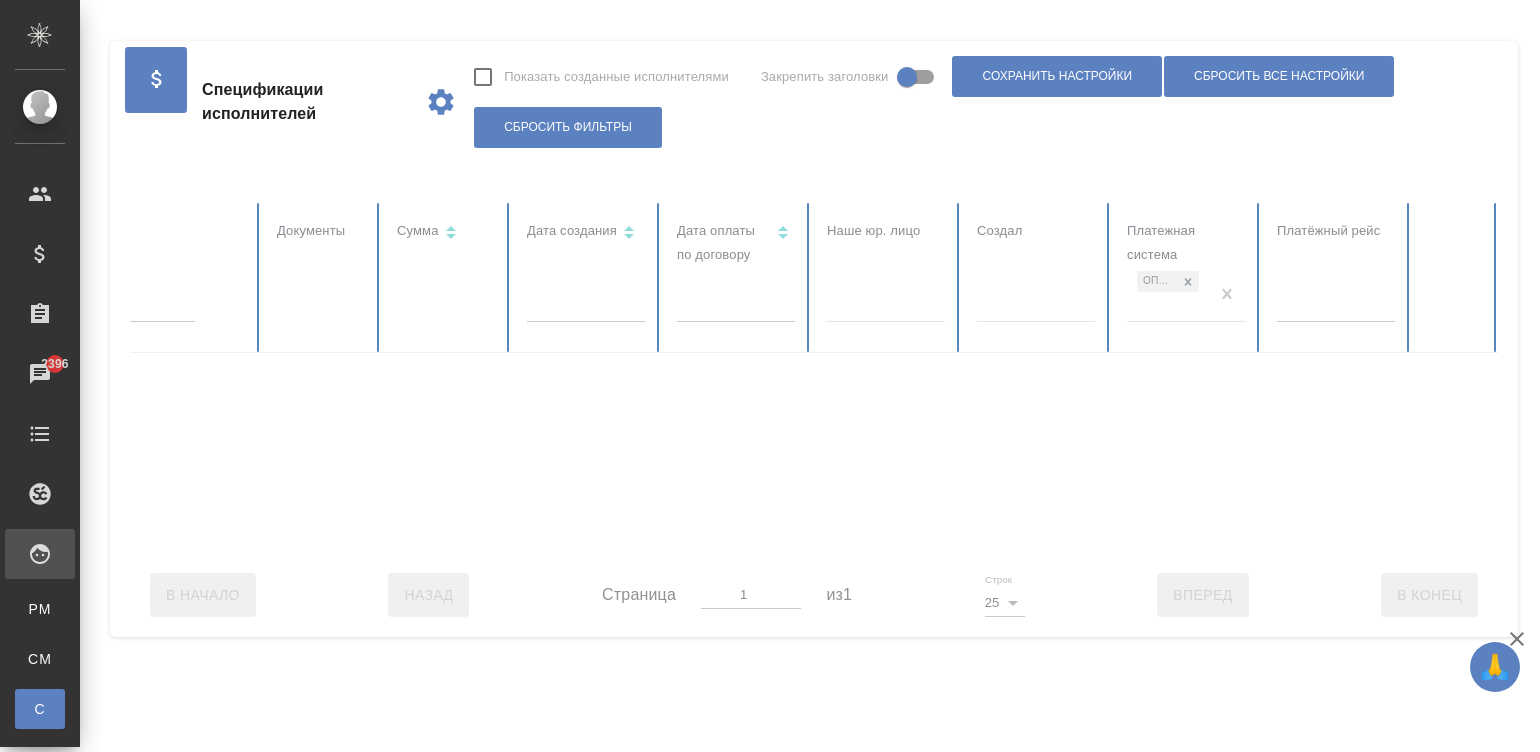 checkbox on "false" 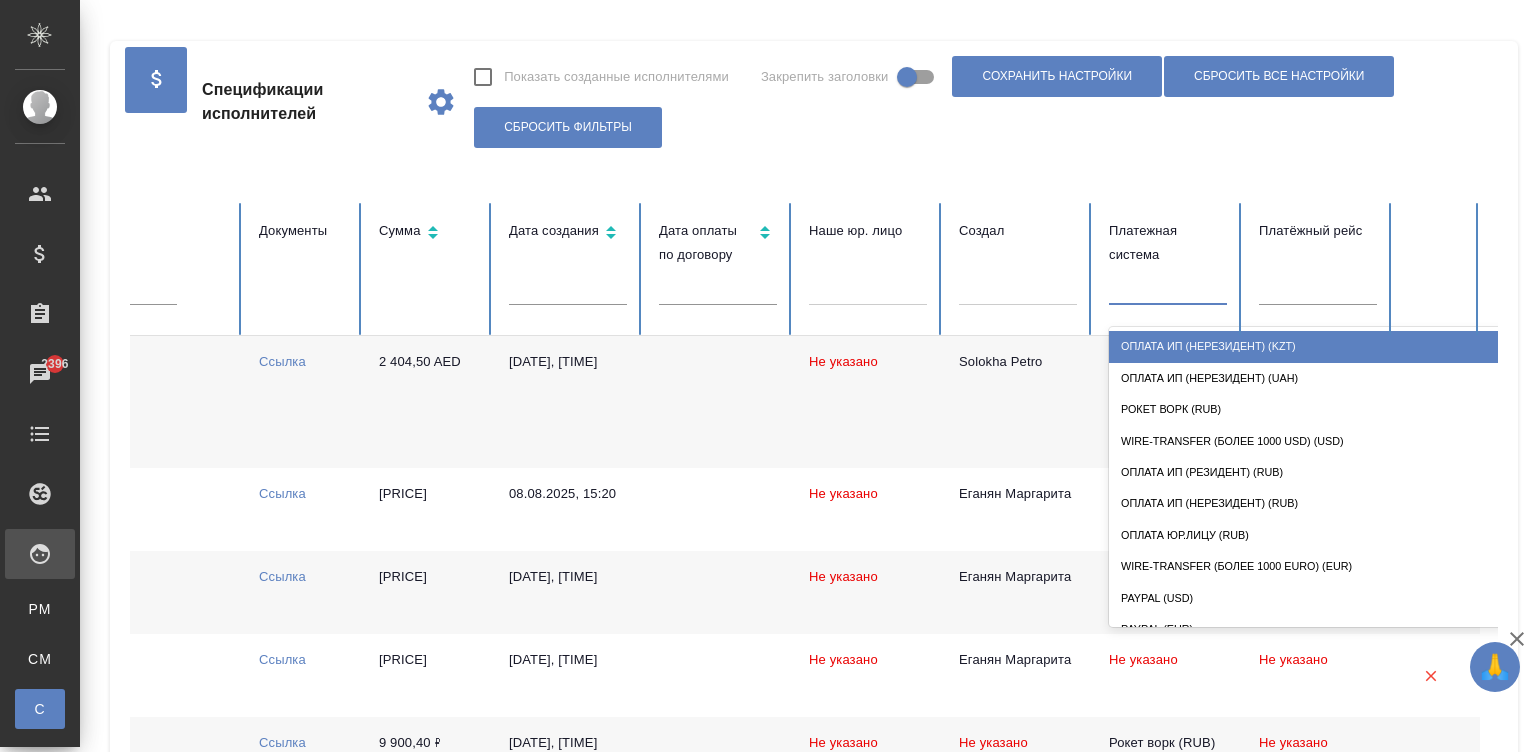 click at bounding box center [1168, 285] 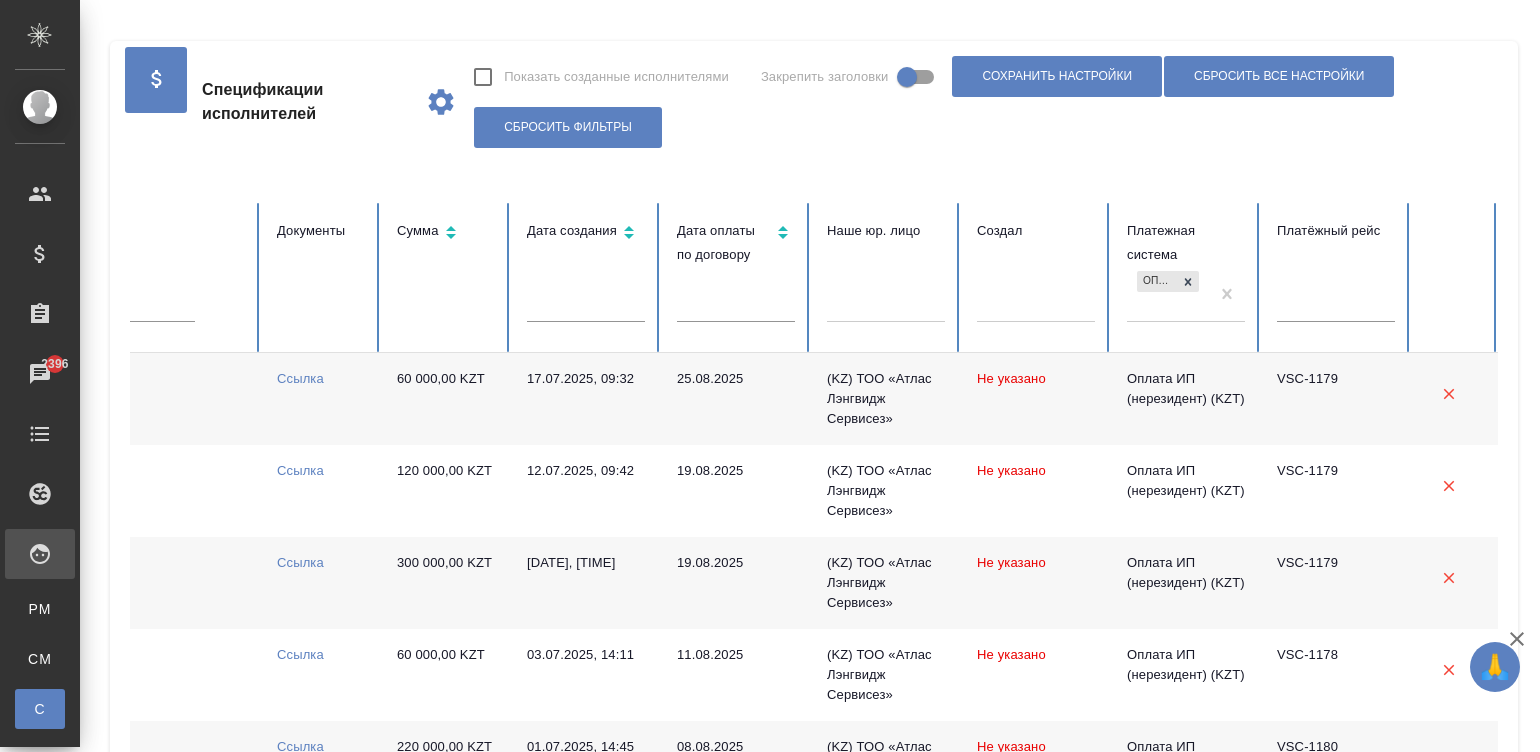 click on "Ссылка" at bounding box center (321, 399) 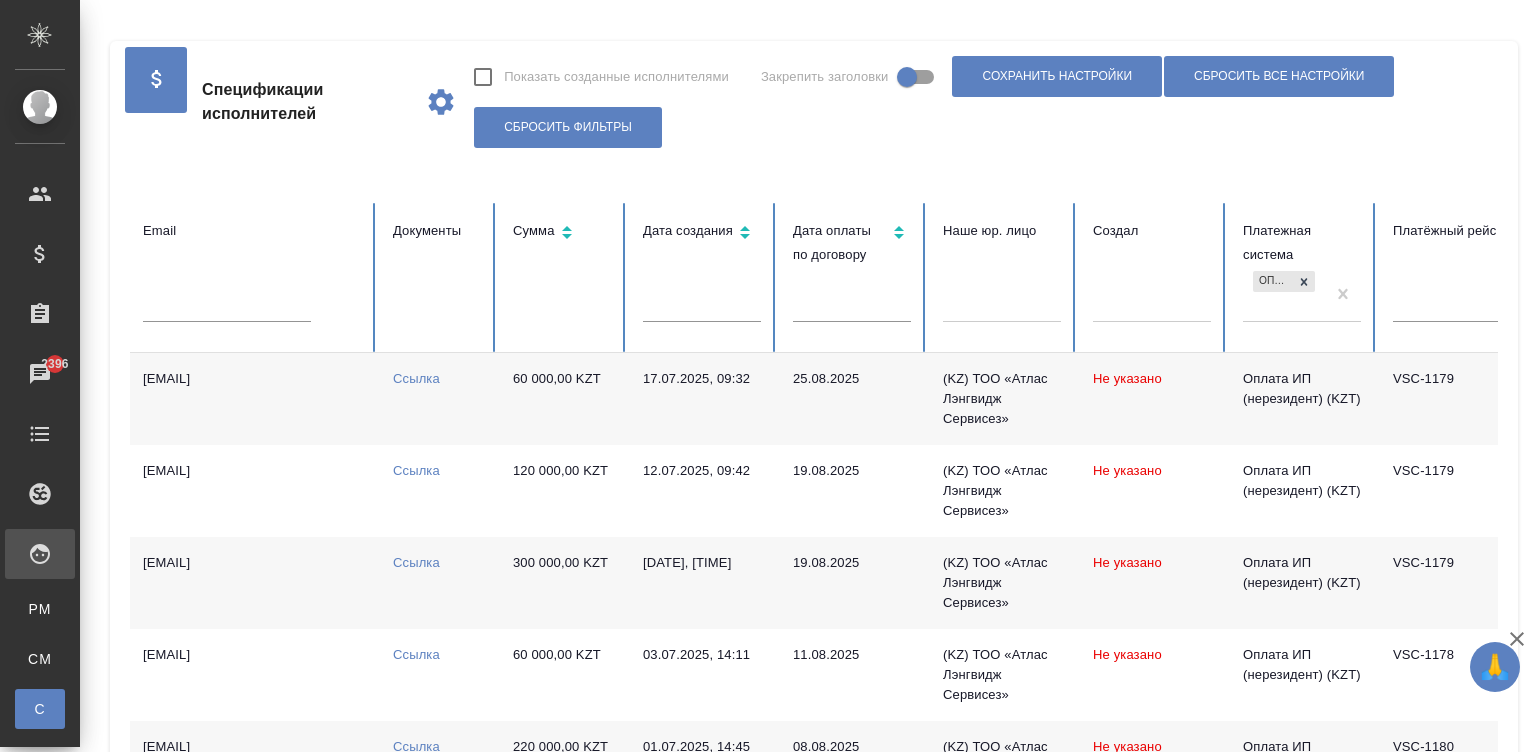 scroll, scrollTop: 0, scrollLeft: 792, axis: horizontal 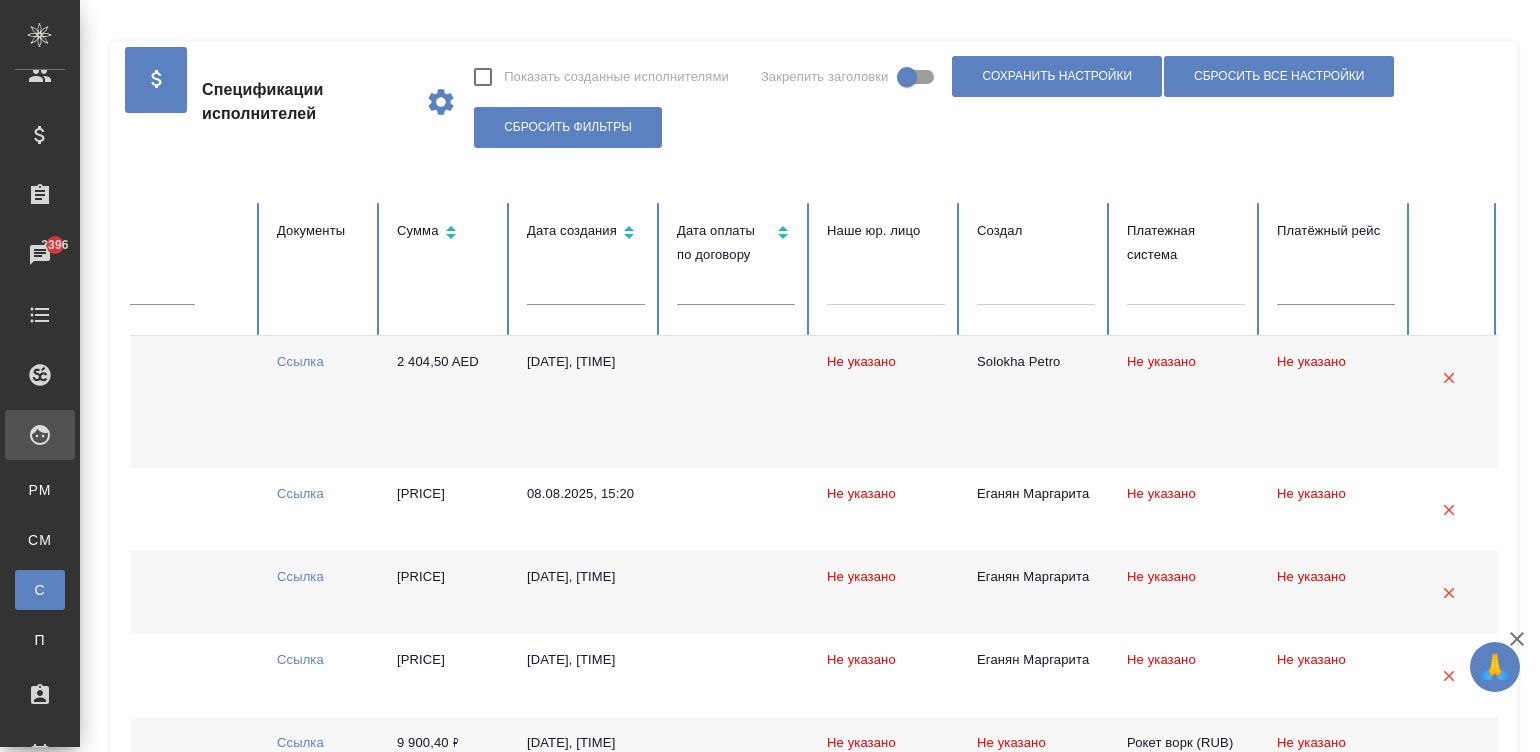 click at bounding box center (736, 402) 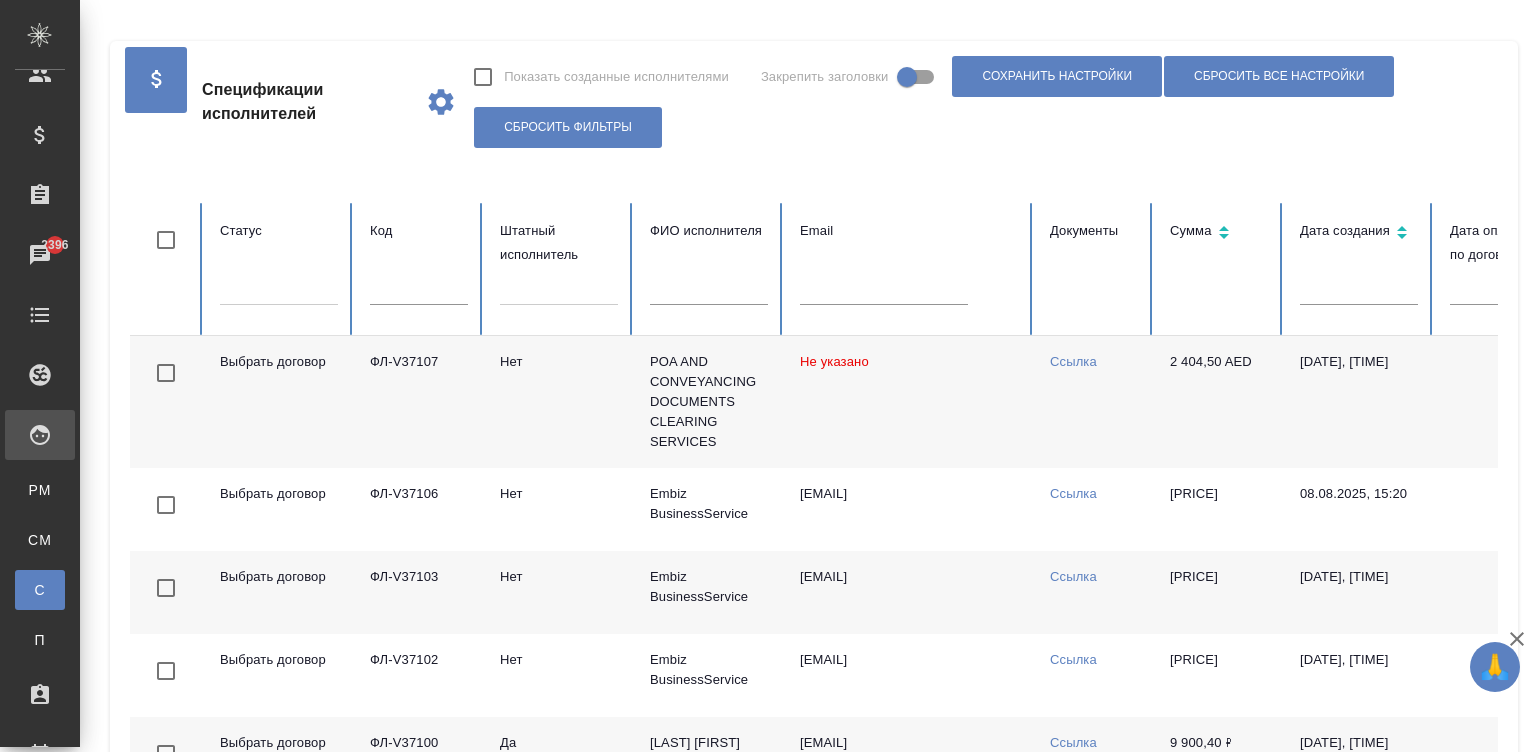 scroll, scrollTop: 0, scrollLeft: 0, axis: both 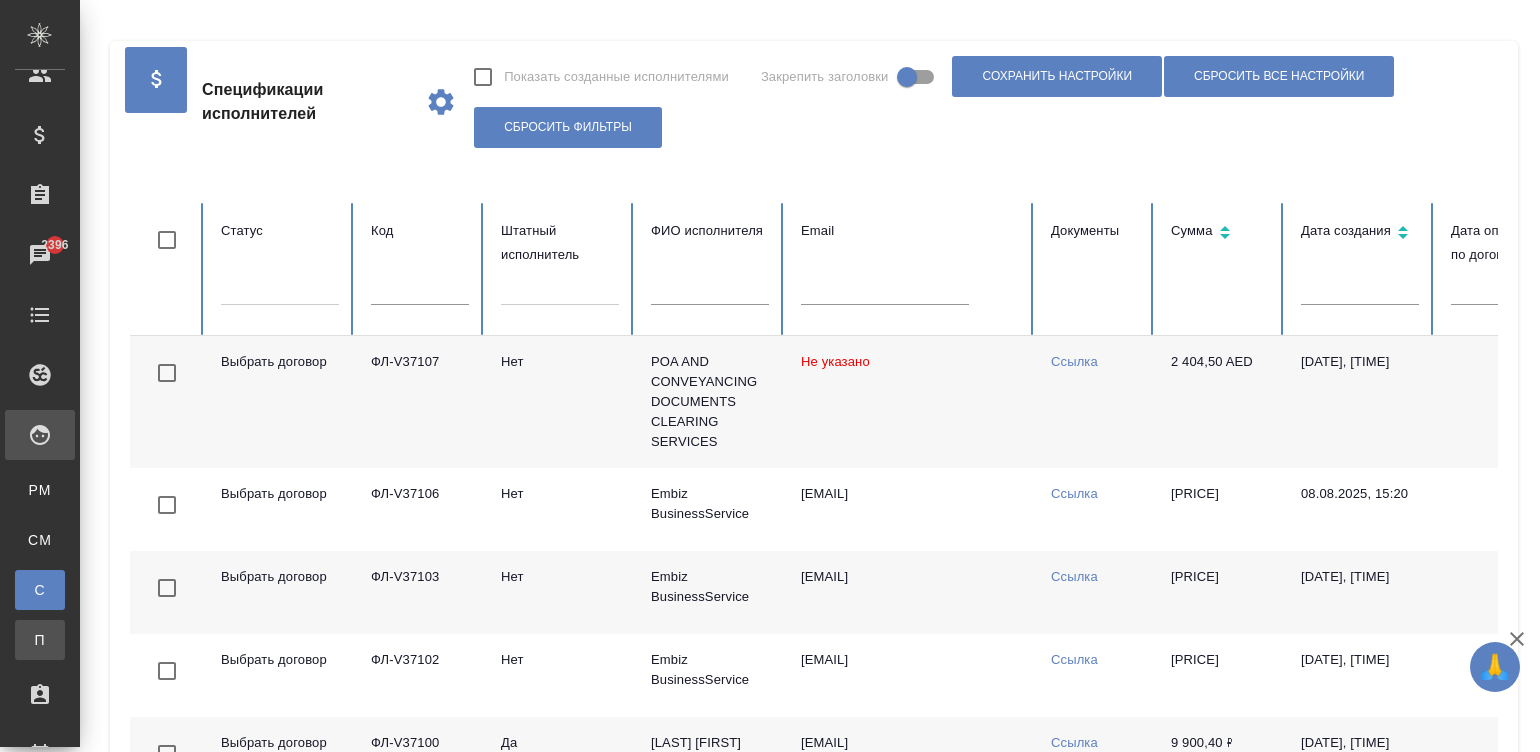 click on "Платёжные рейсы" at bounding box center (15, 640) 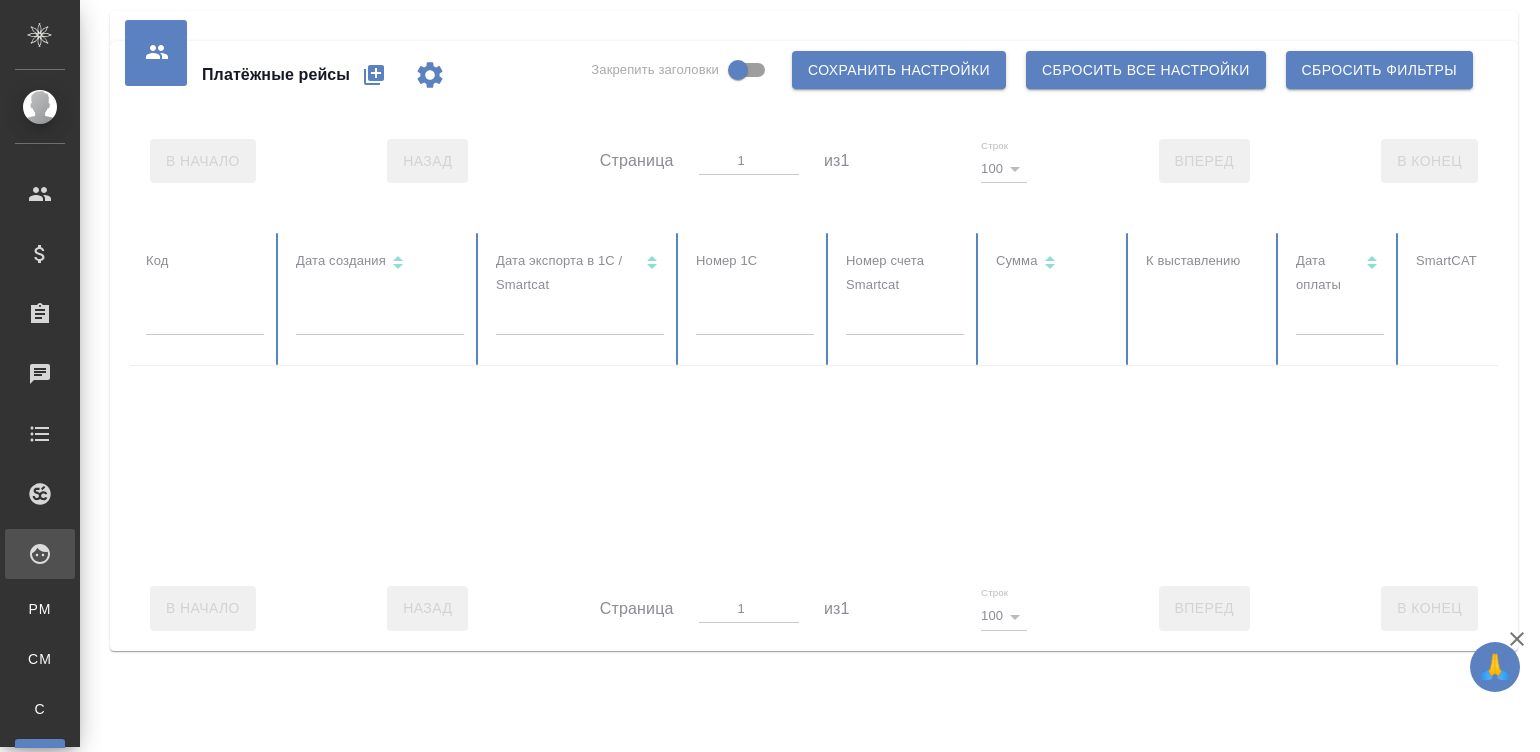 select on "10" 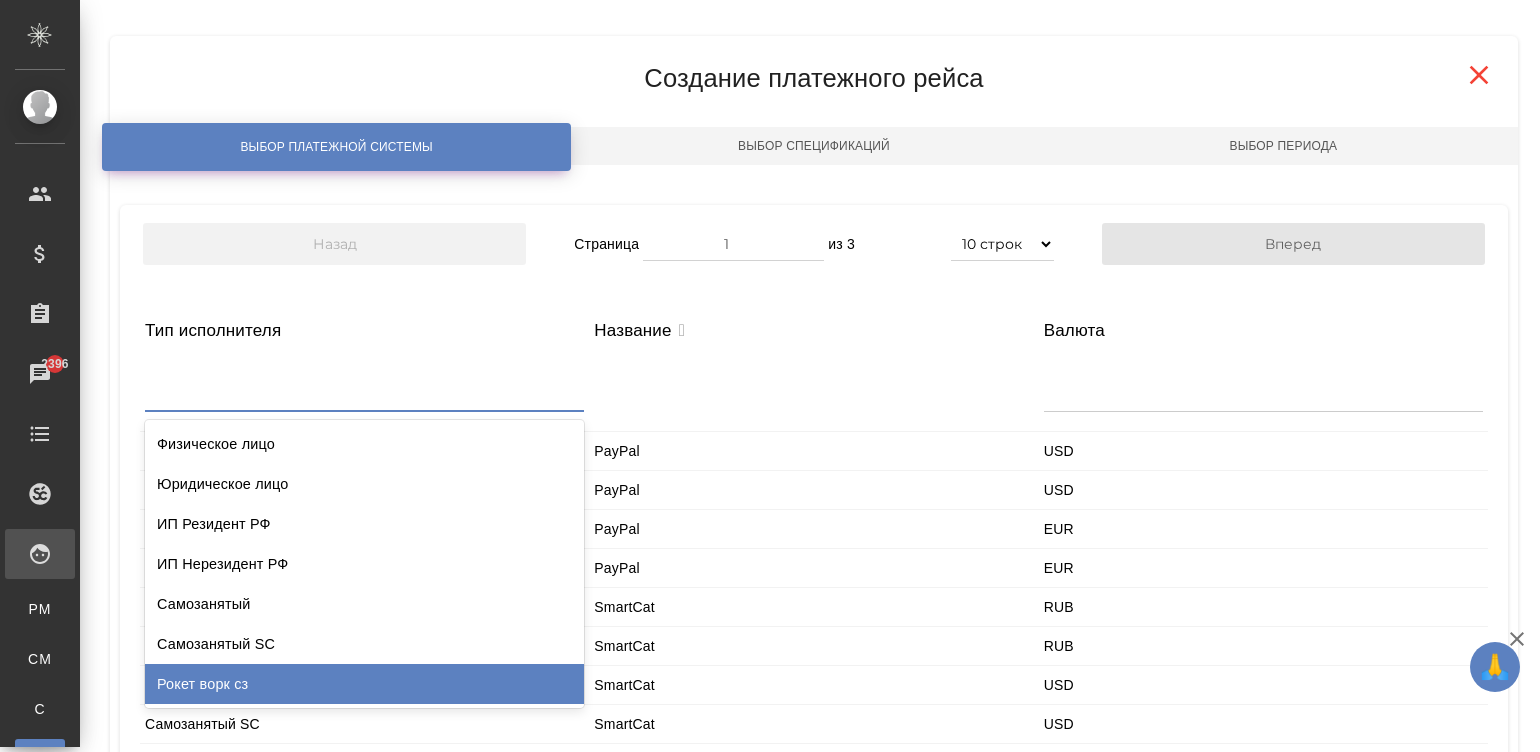 click on "Рокет ворк сз" at bounding box center [364, 684] 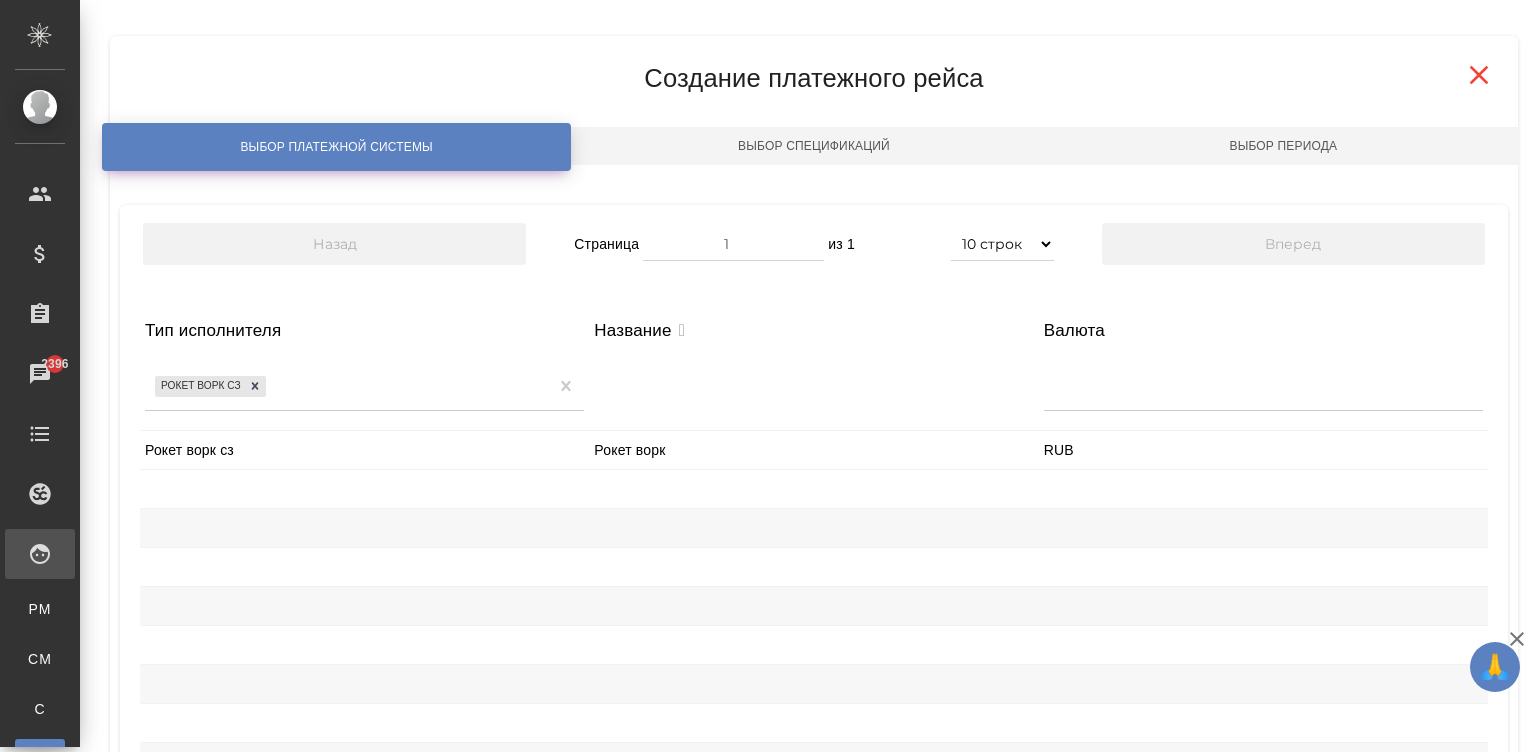click on "Рокет ворк сз" at bounding box center [364, 450] 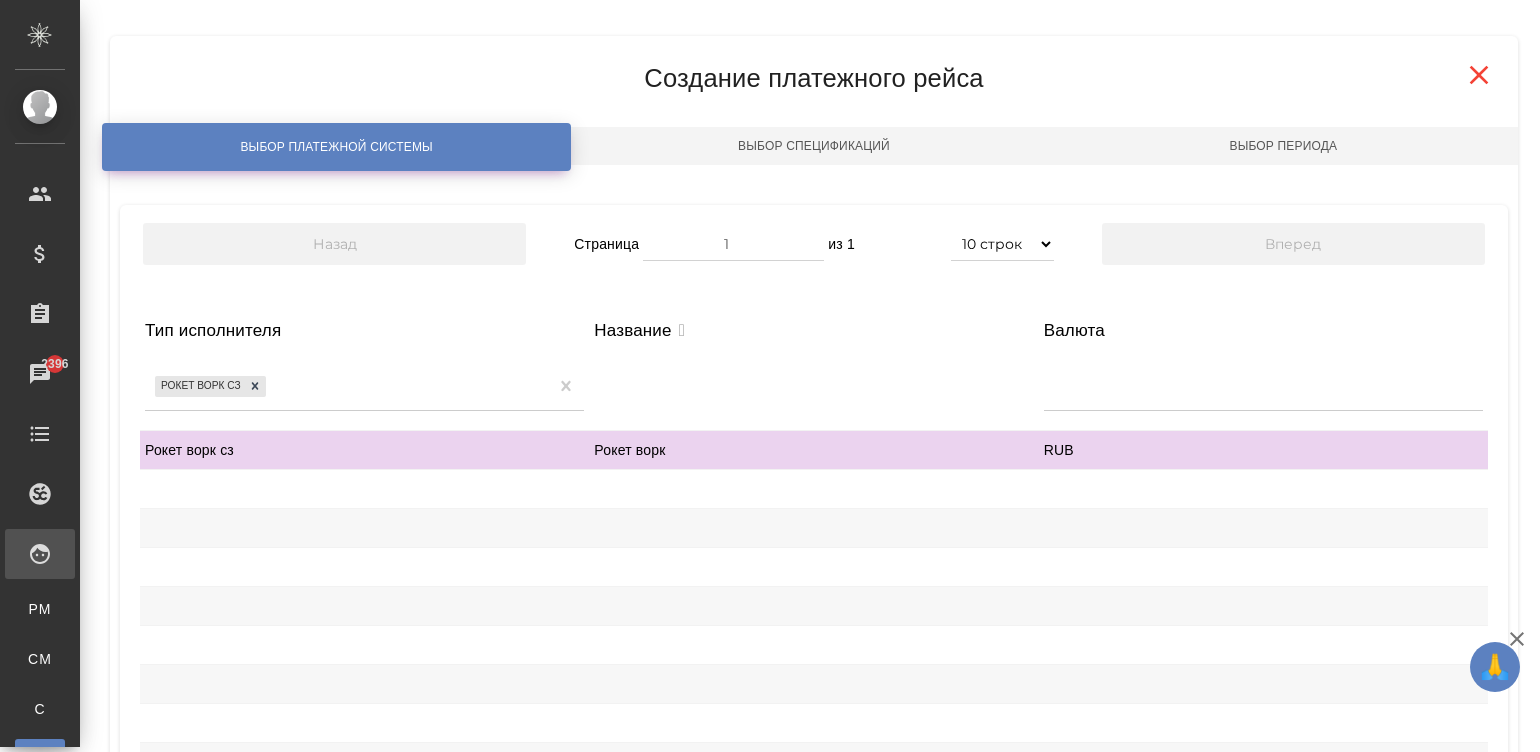 click on "Рокет ворк сз" at bounding box center (364, 450) 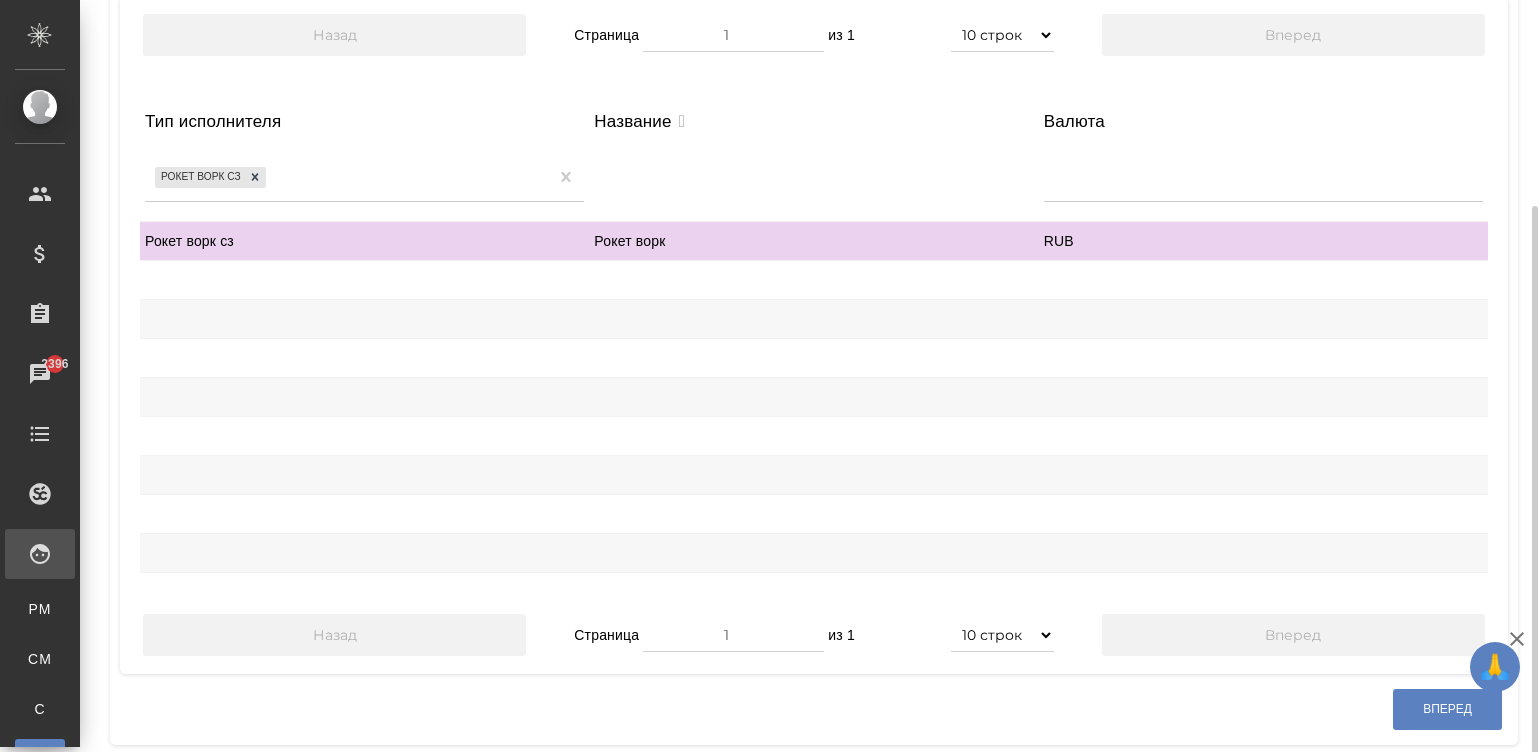 scroll, scrollTop: 235, scrollLeft: 0, axis: vertical 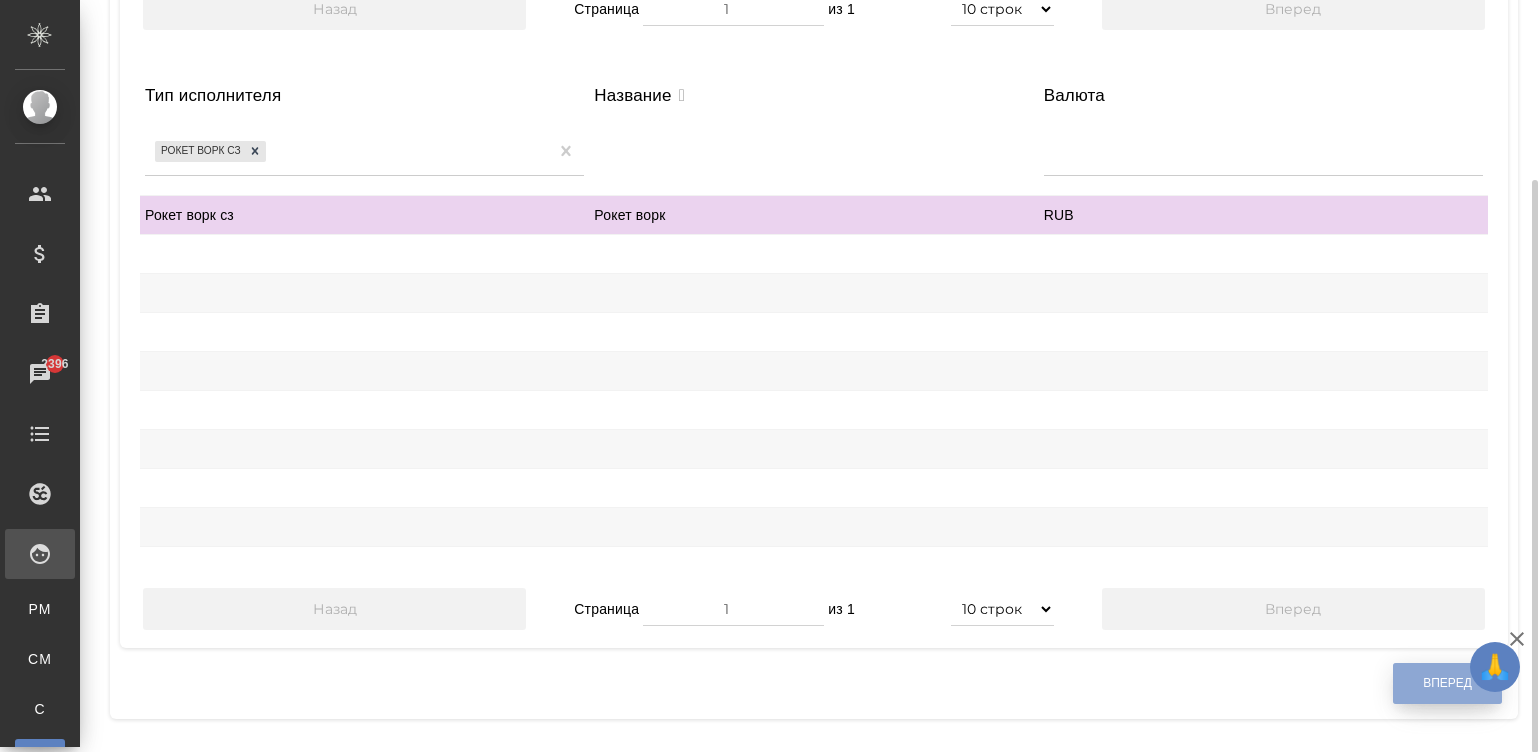 click on "Вперед" at bounding box center [1447, 683] 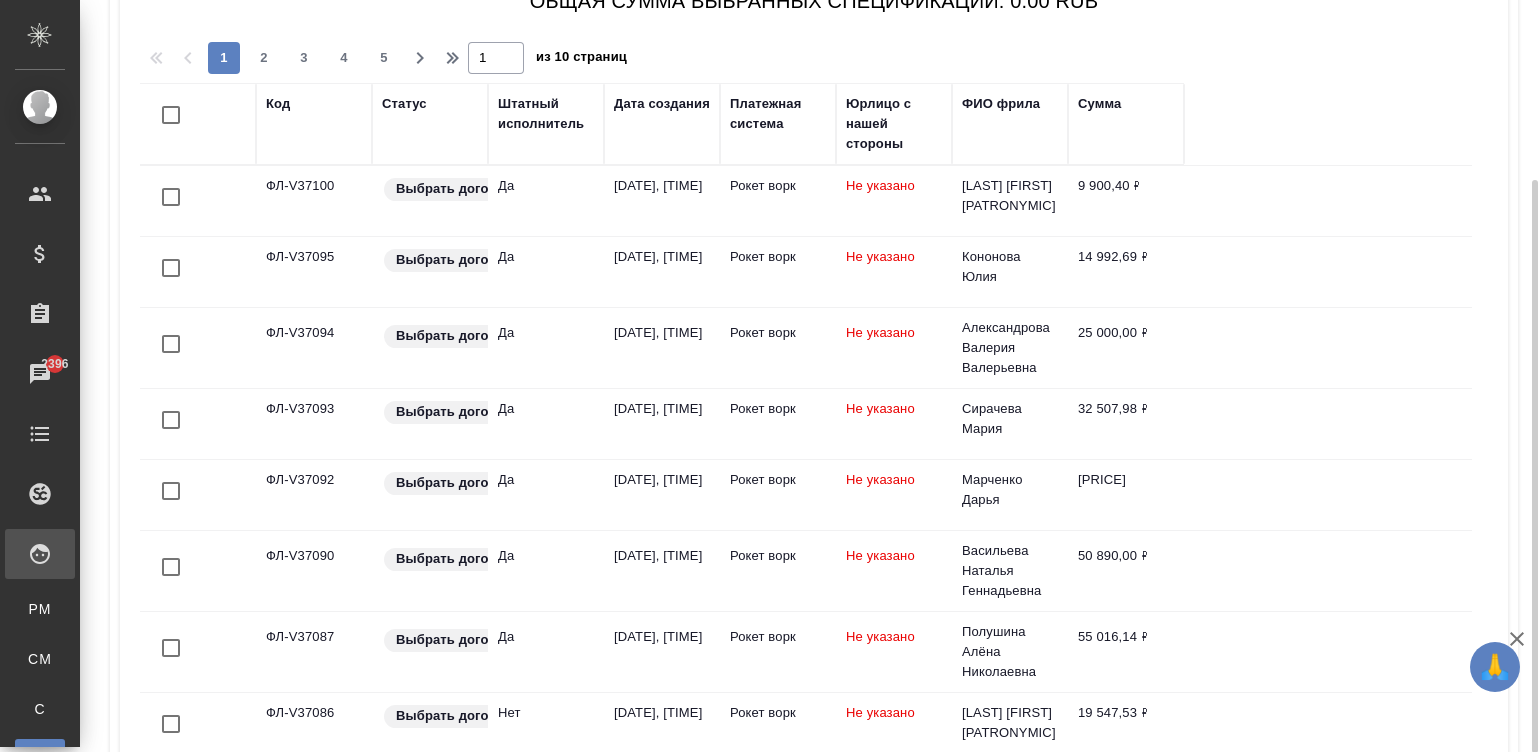 click on "Штатный исполнитель" at bounding box center [546, 114] 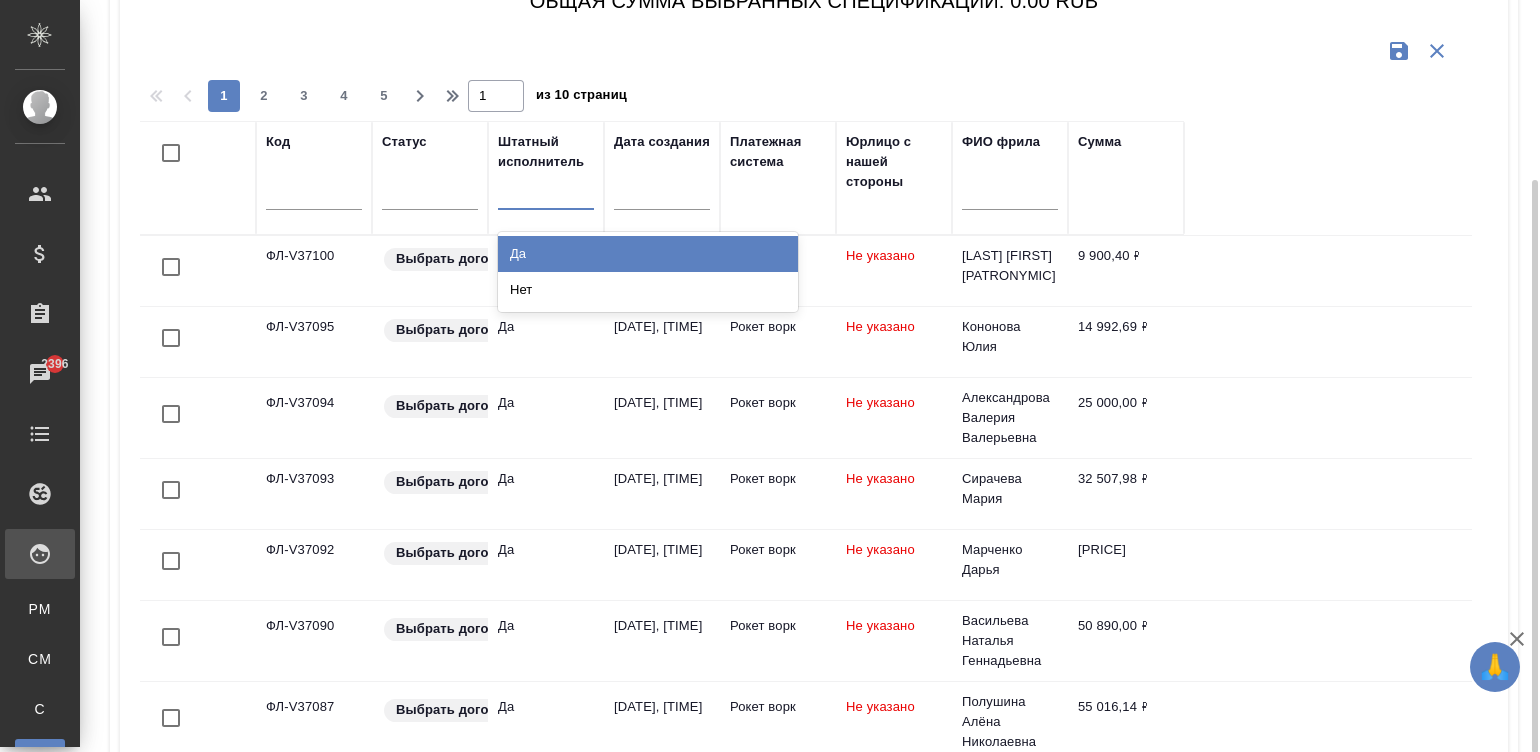 click at bounding box center (546, 189) 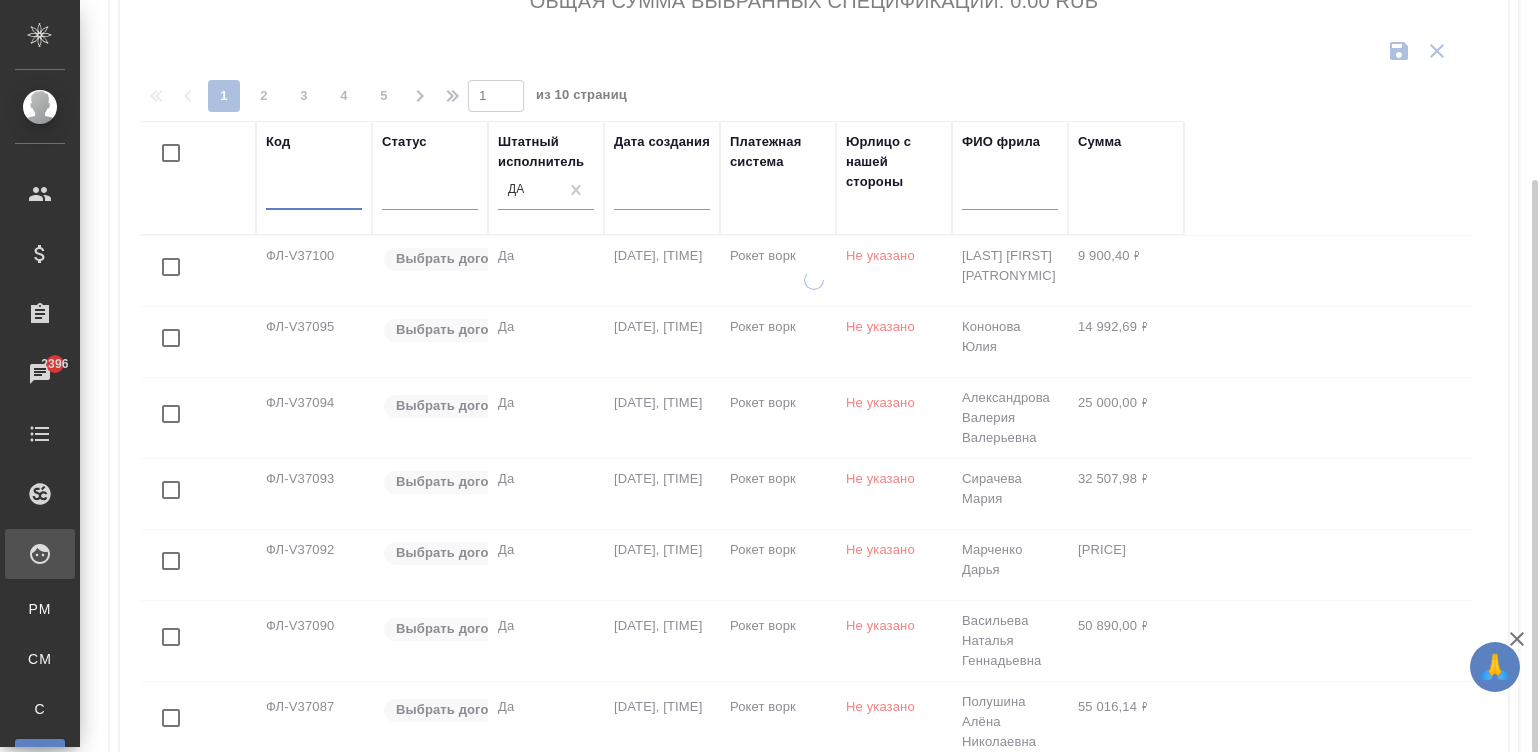 click at bounding box center (314, 196) 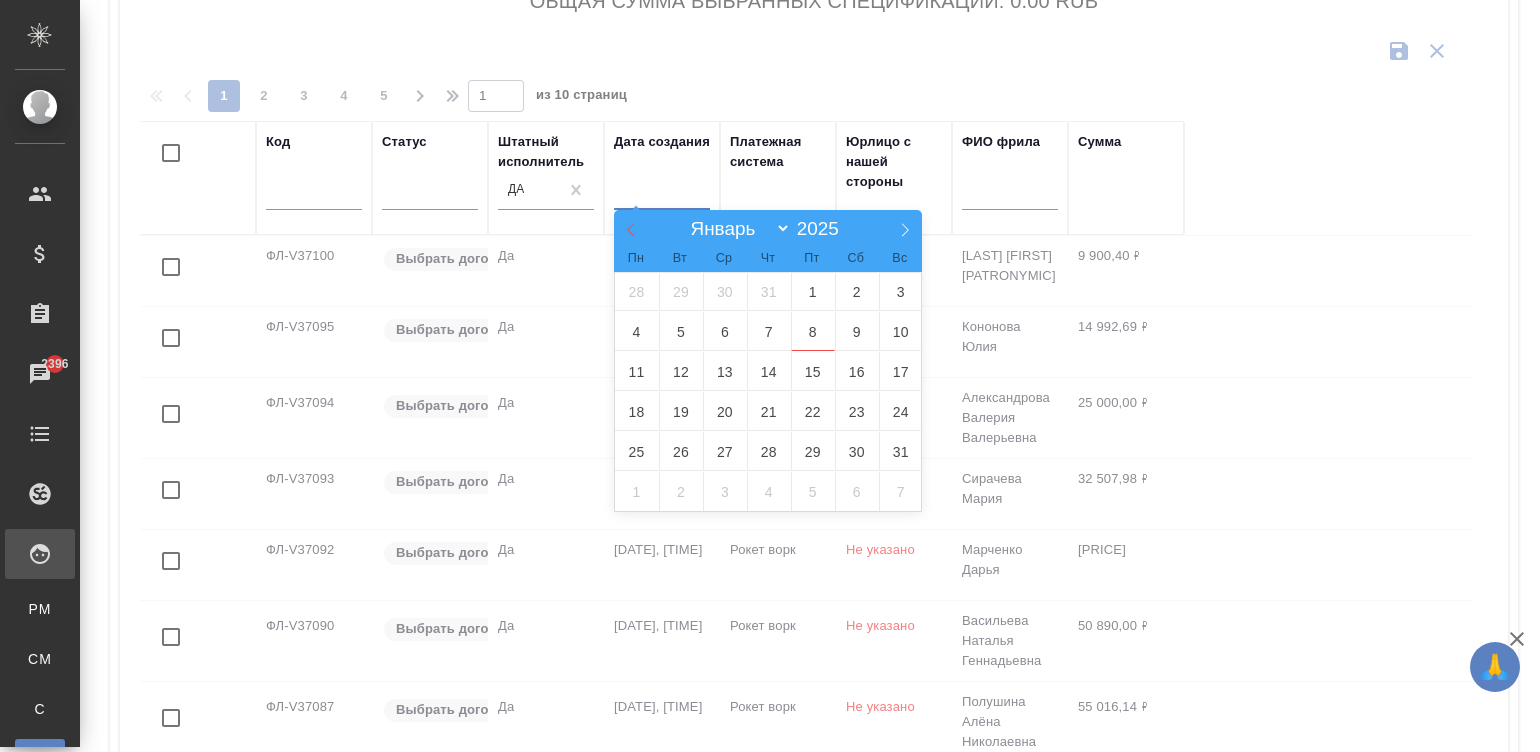 click at bounding box center (631, 227) 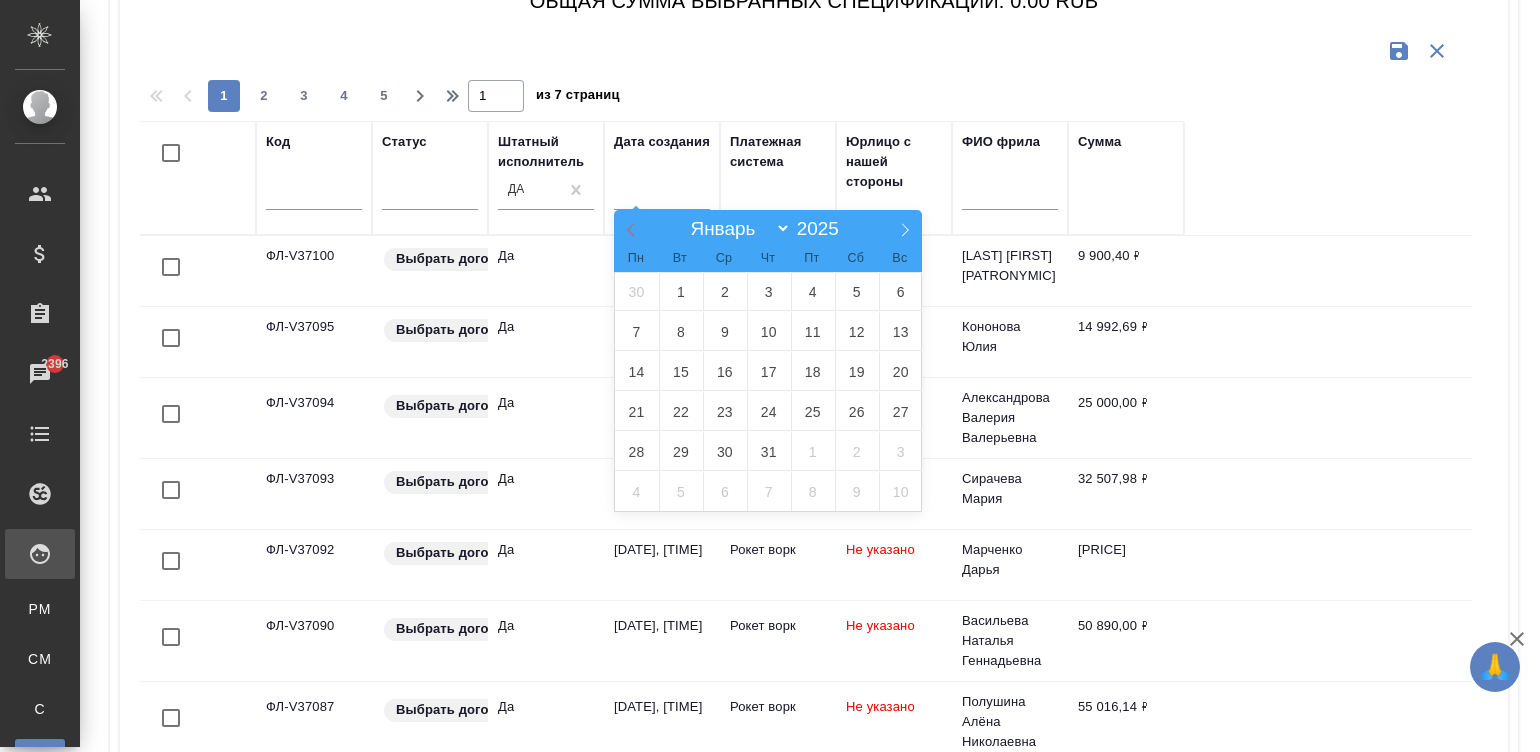 select on "6" 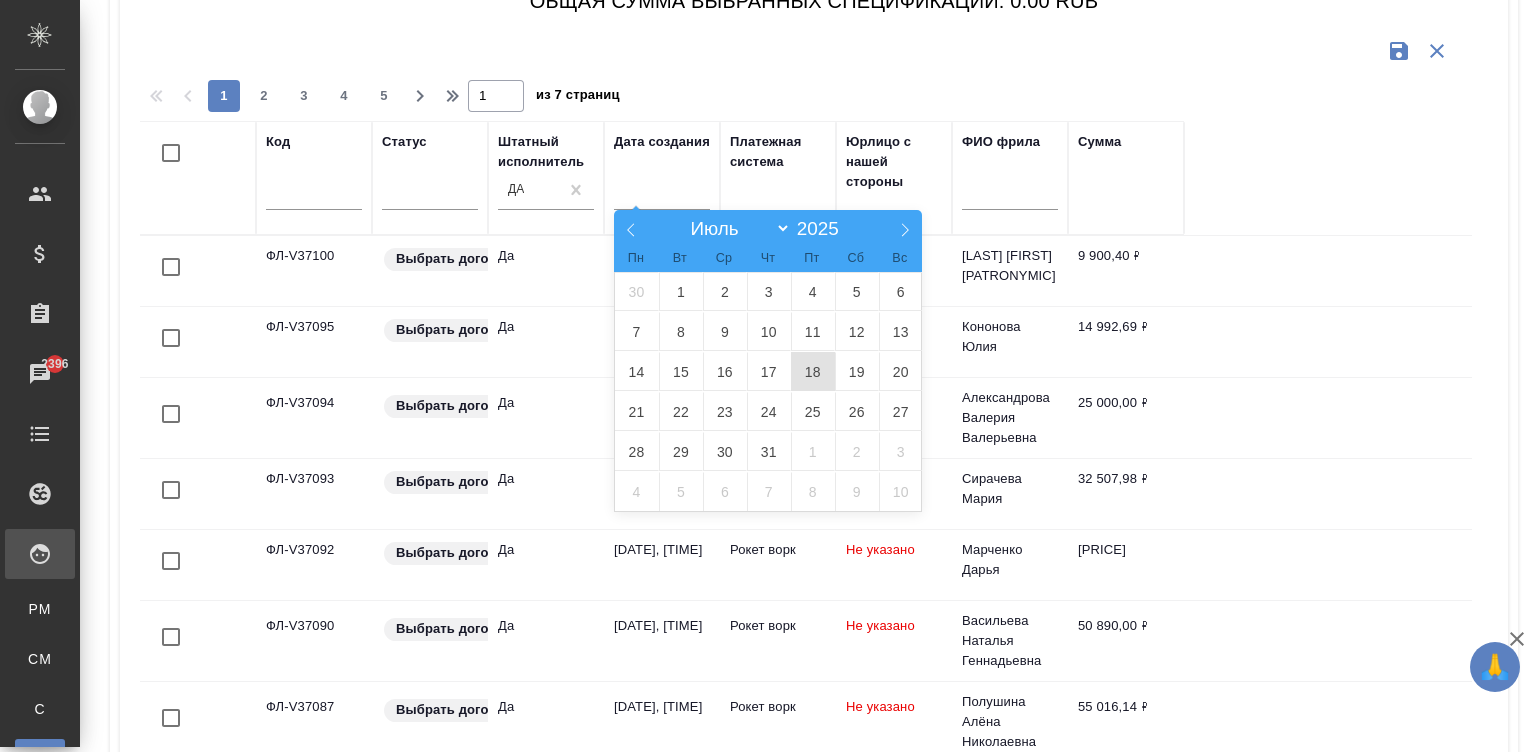 click on "18" at bounding box center (813, 371) 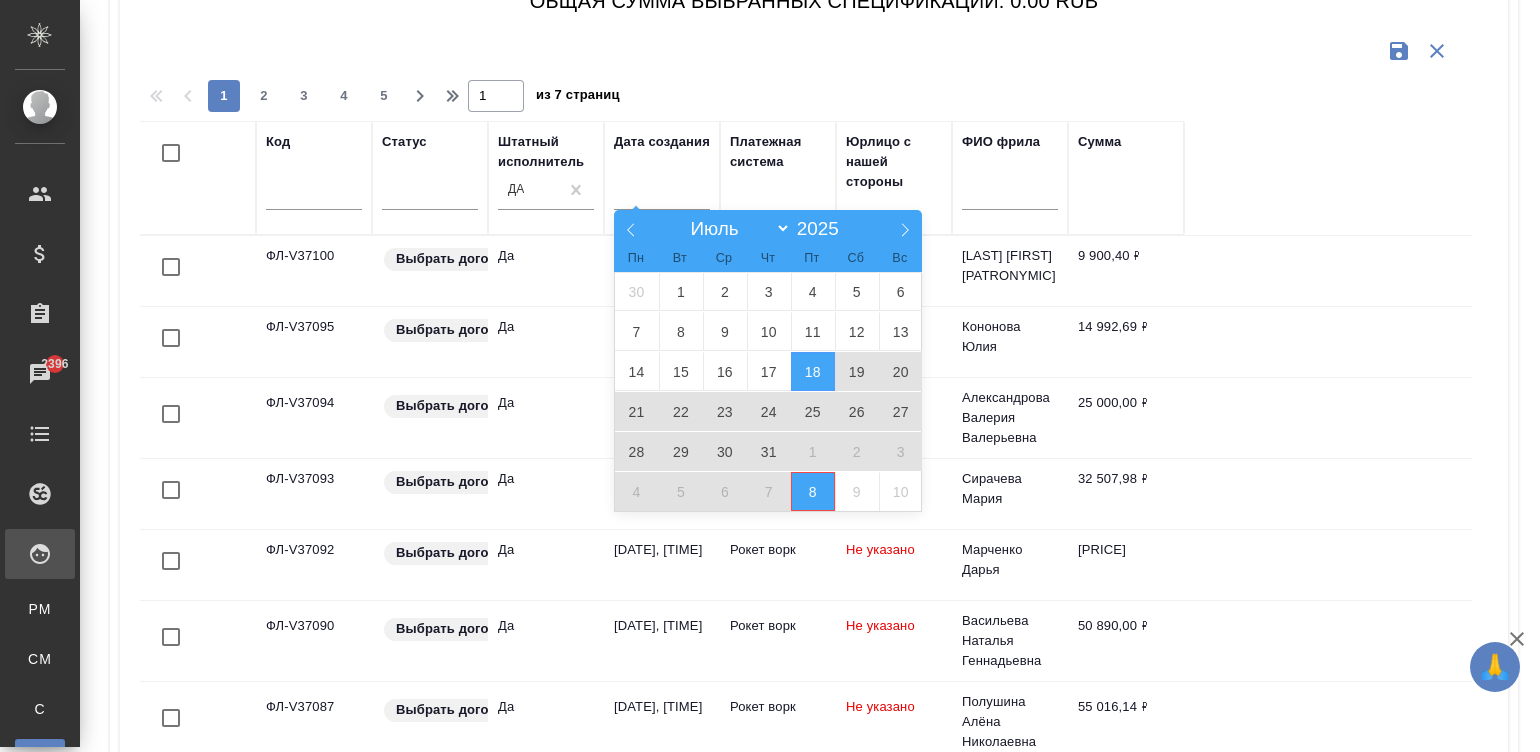 click on "8" at bounding box center [813, 491] 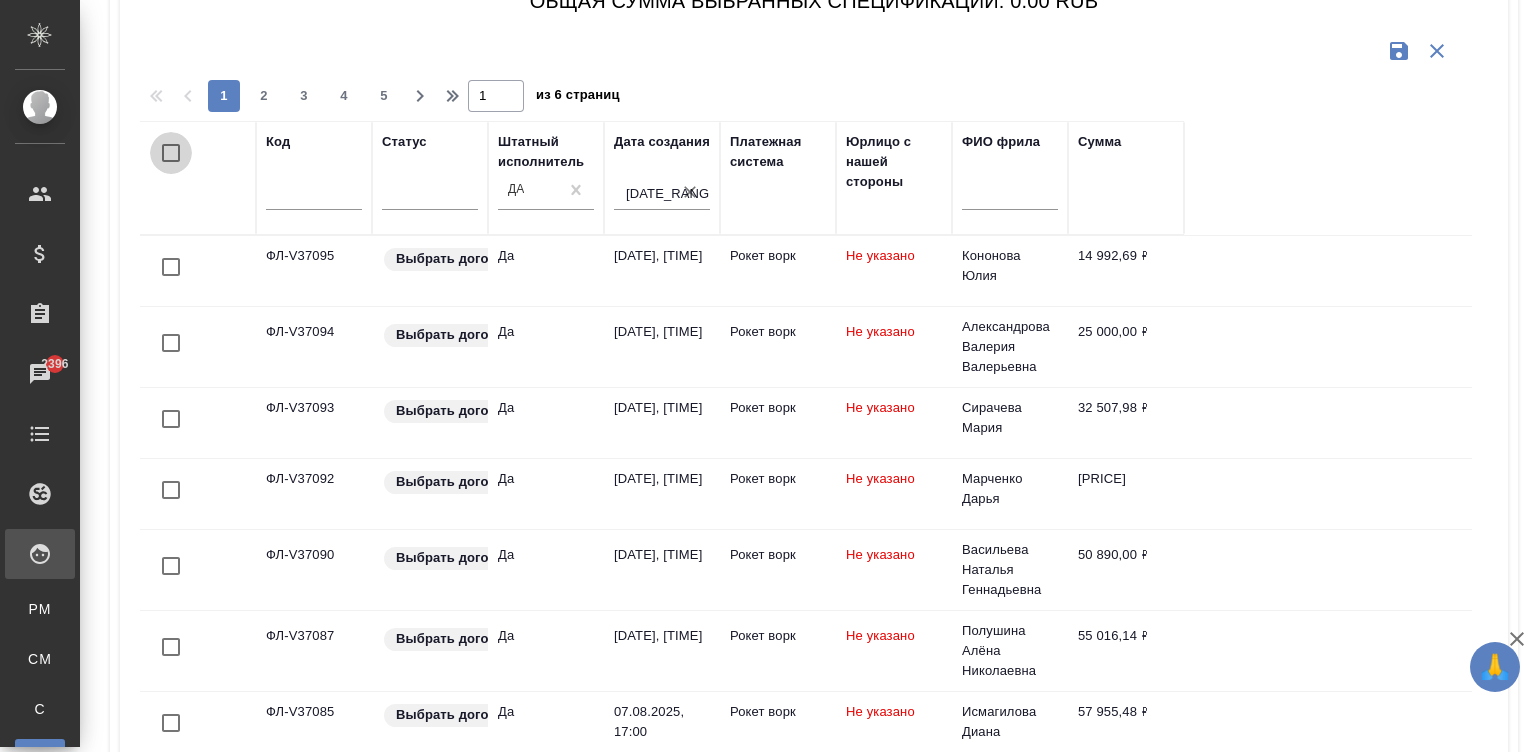 click at bounding box center [171, 153] 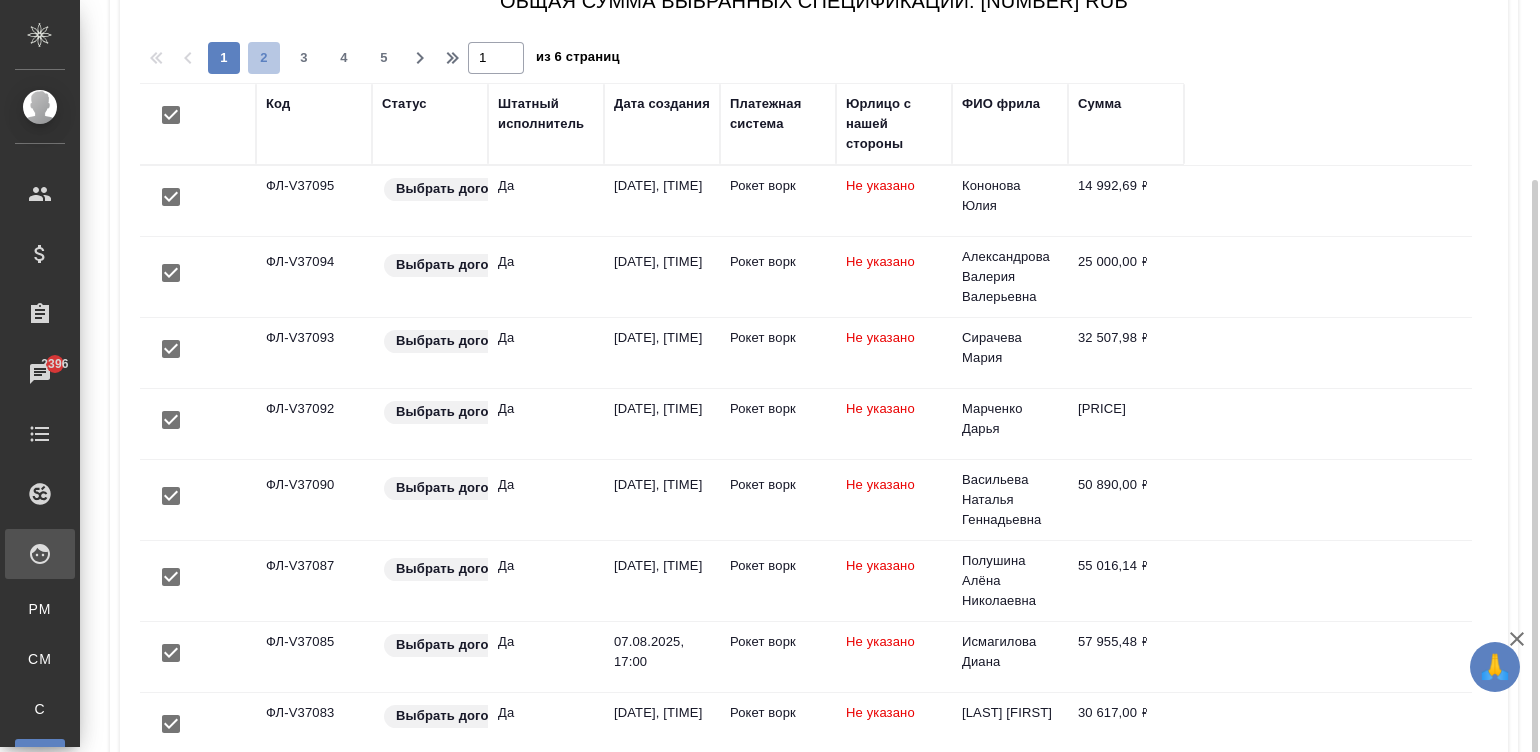 click on "2" at bounding box center [264, 58] 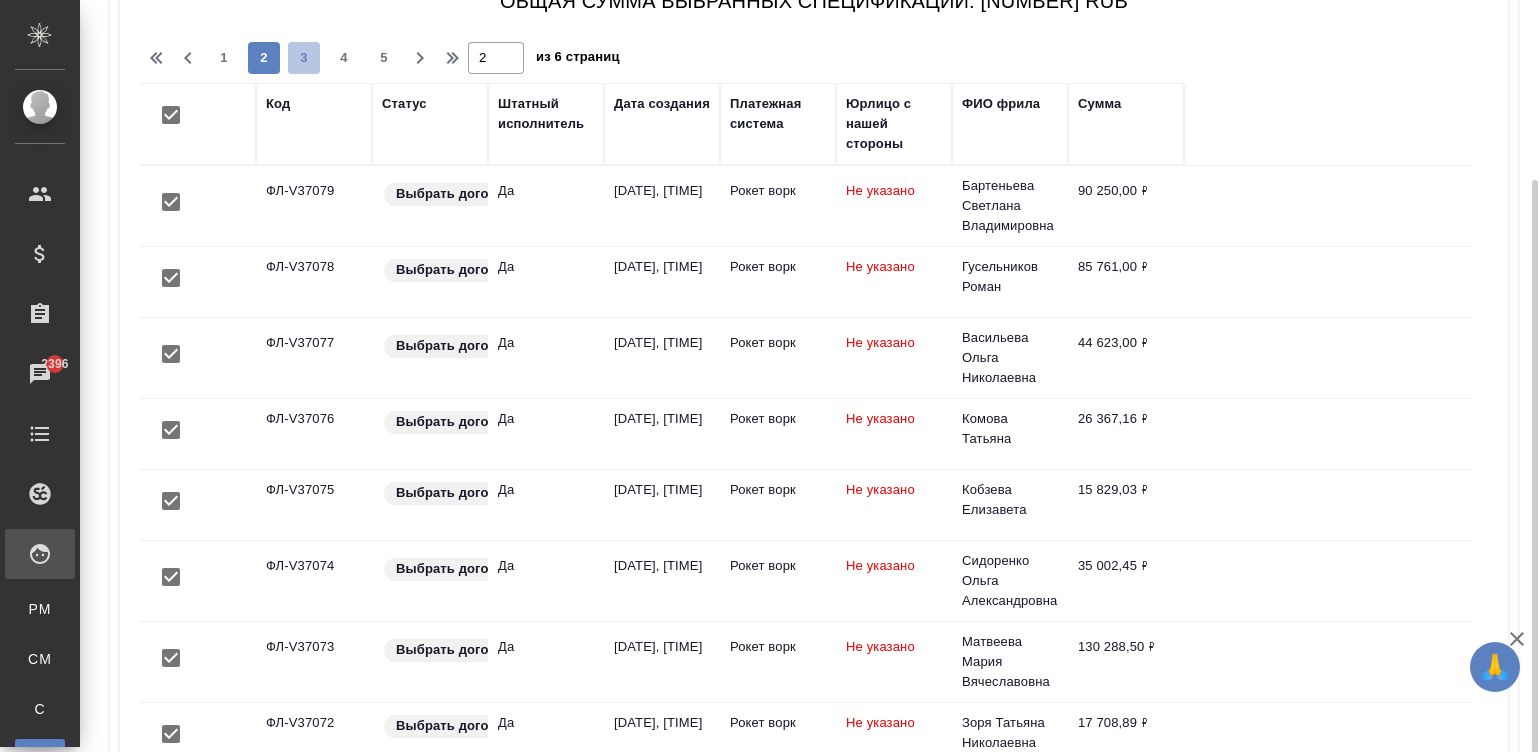 click on "3" at bounding box center (304, 58) 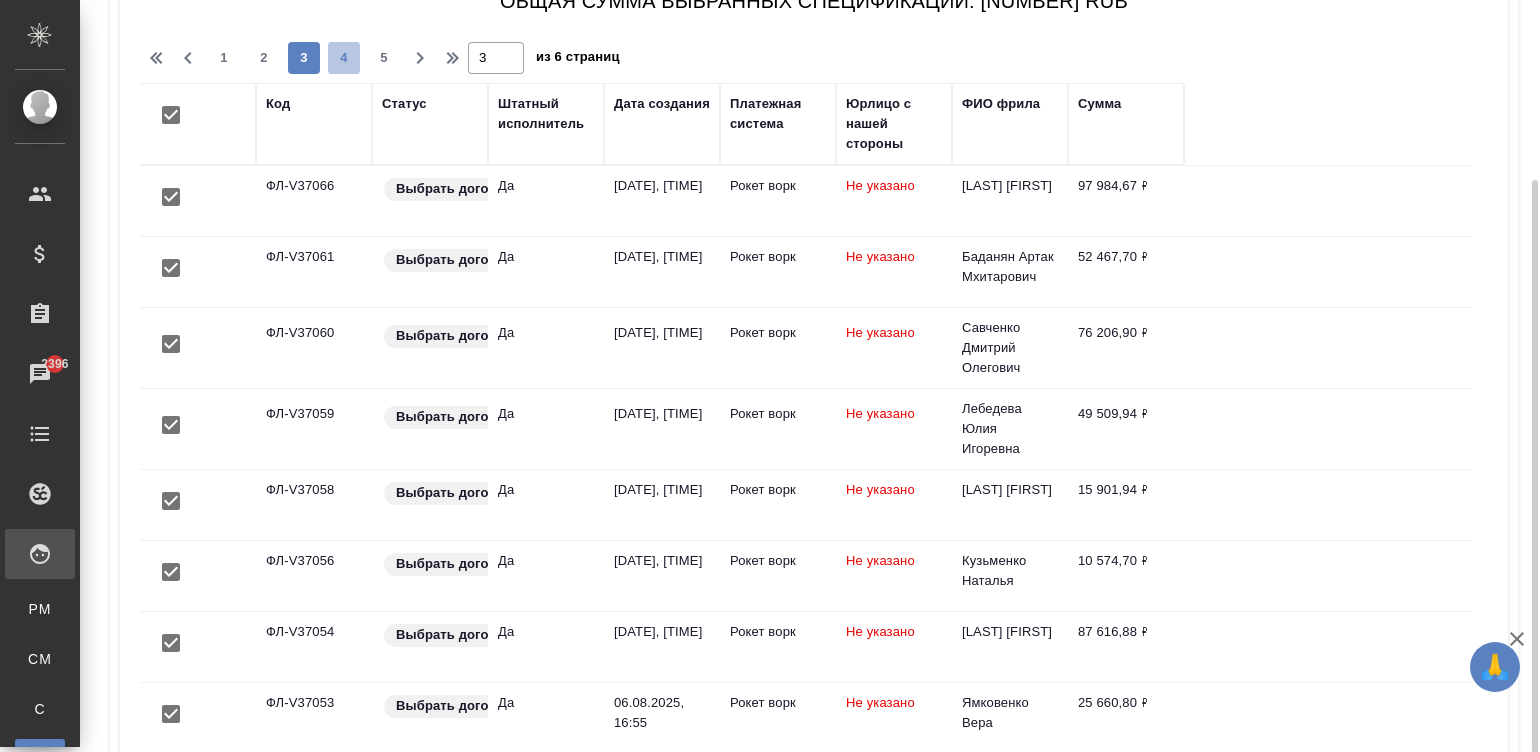 click on "4" at bounding box center [344, 58] 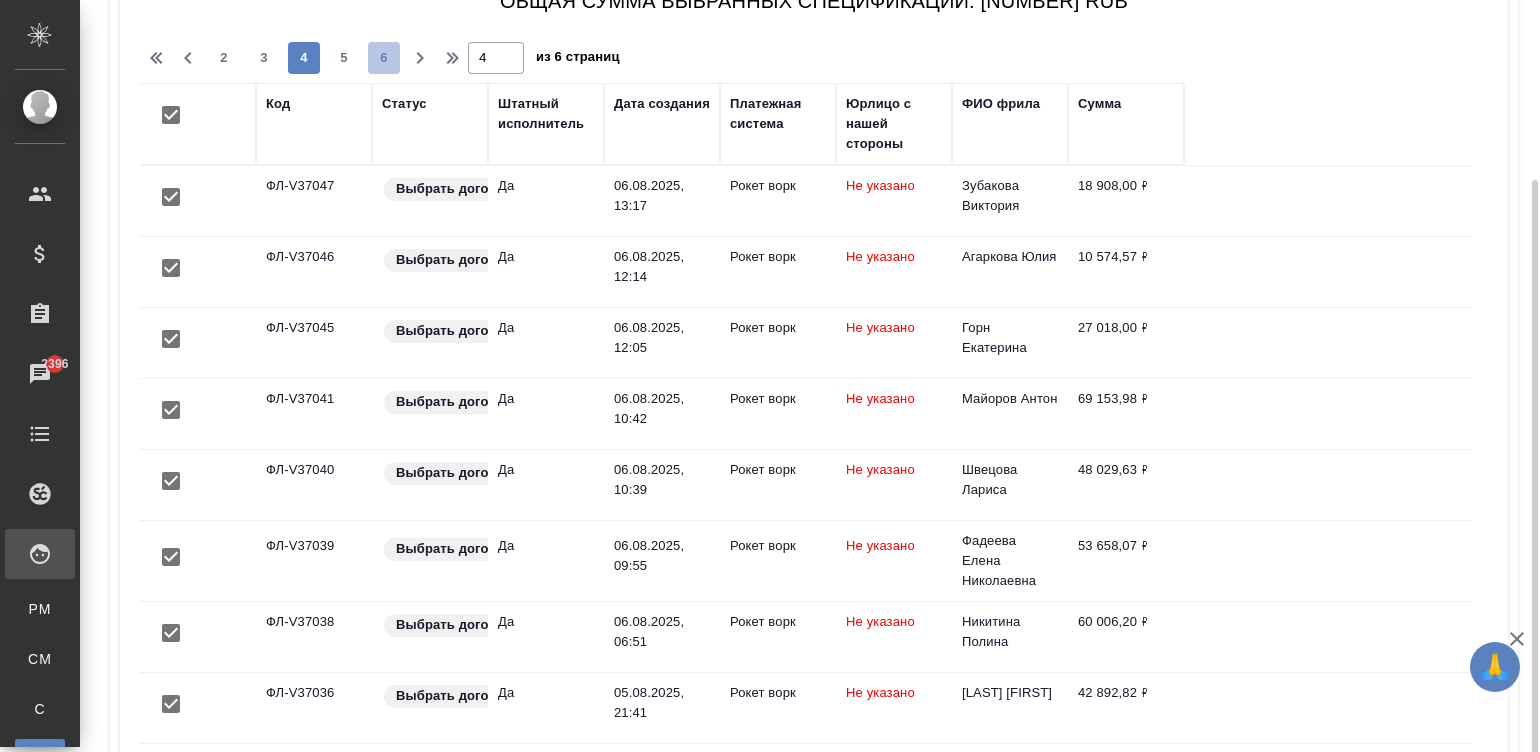 click on "6" at bounding box center [384, 58] 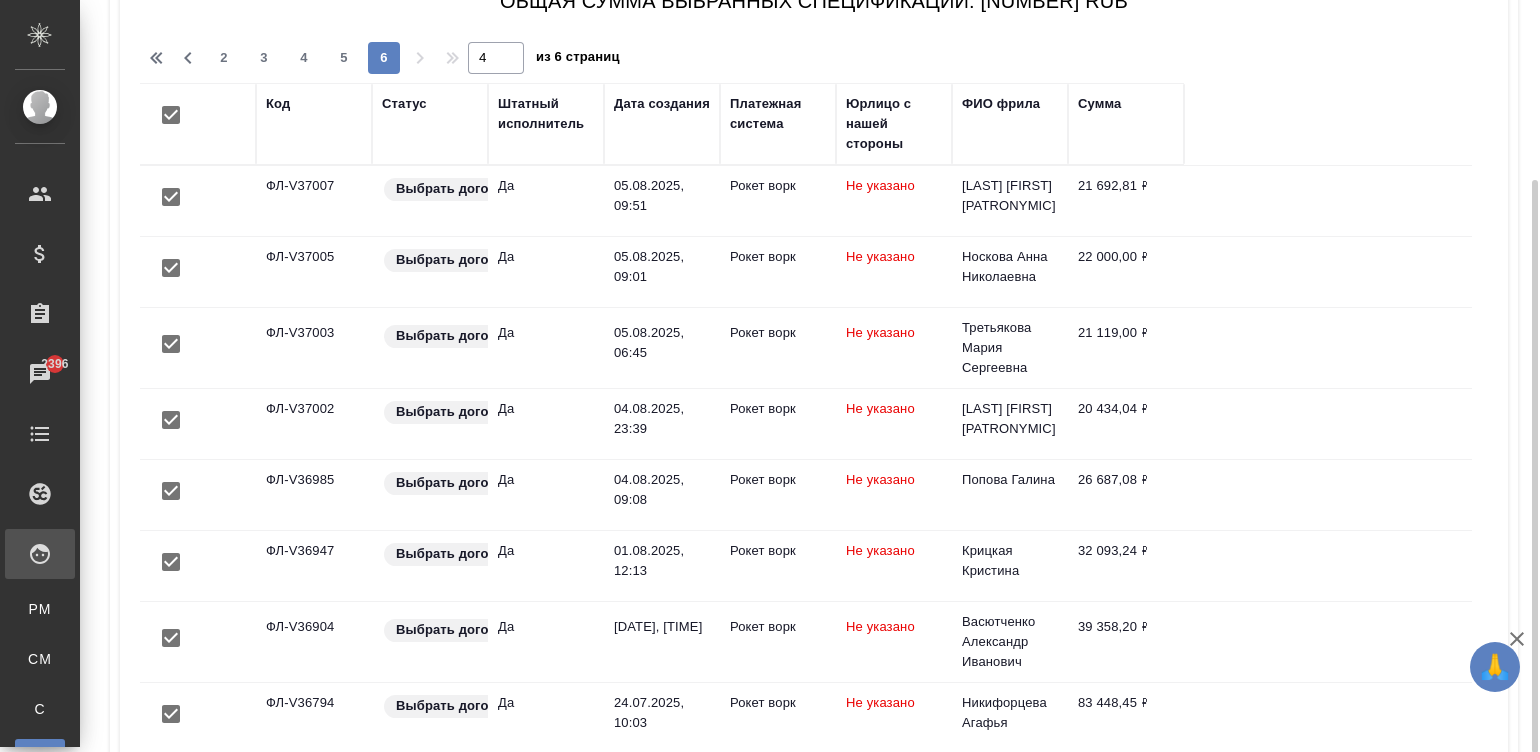 type on "6" 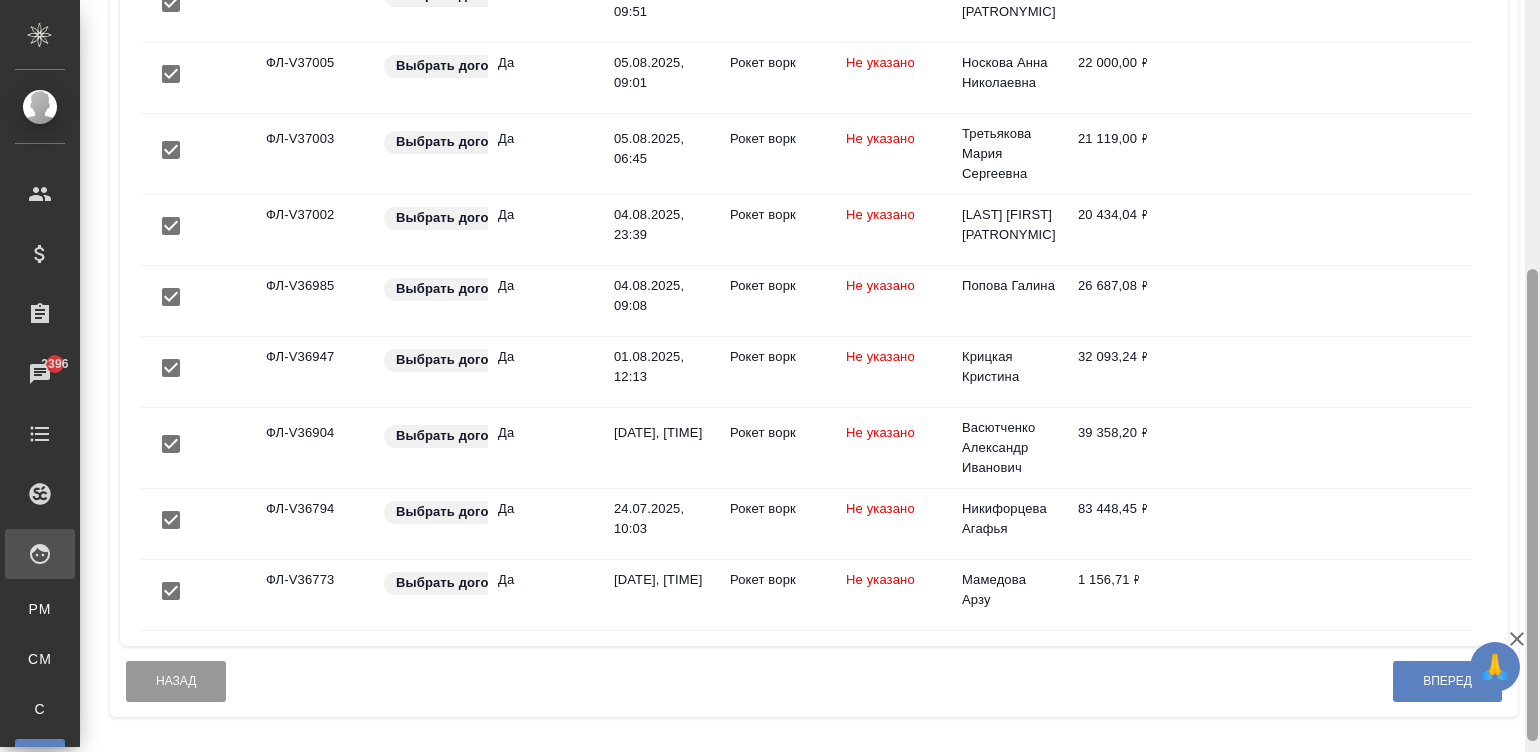 scroll, scrollTop: 447, scrollLeft: 0, axis: vertical 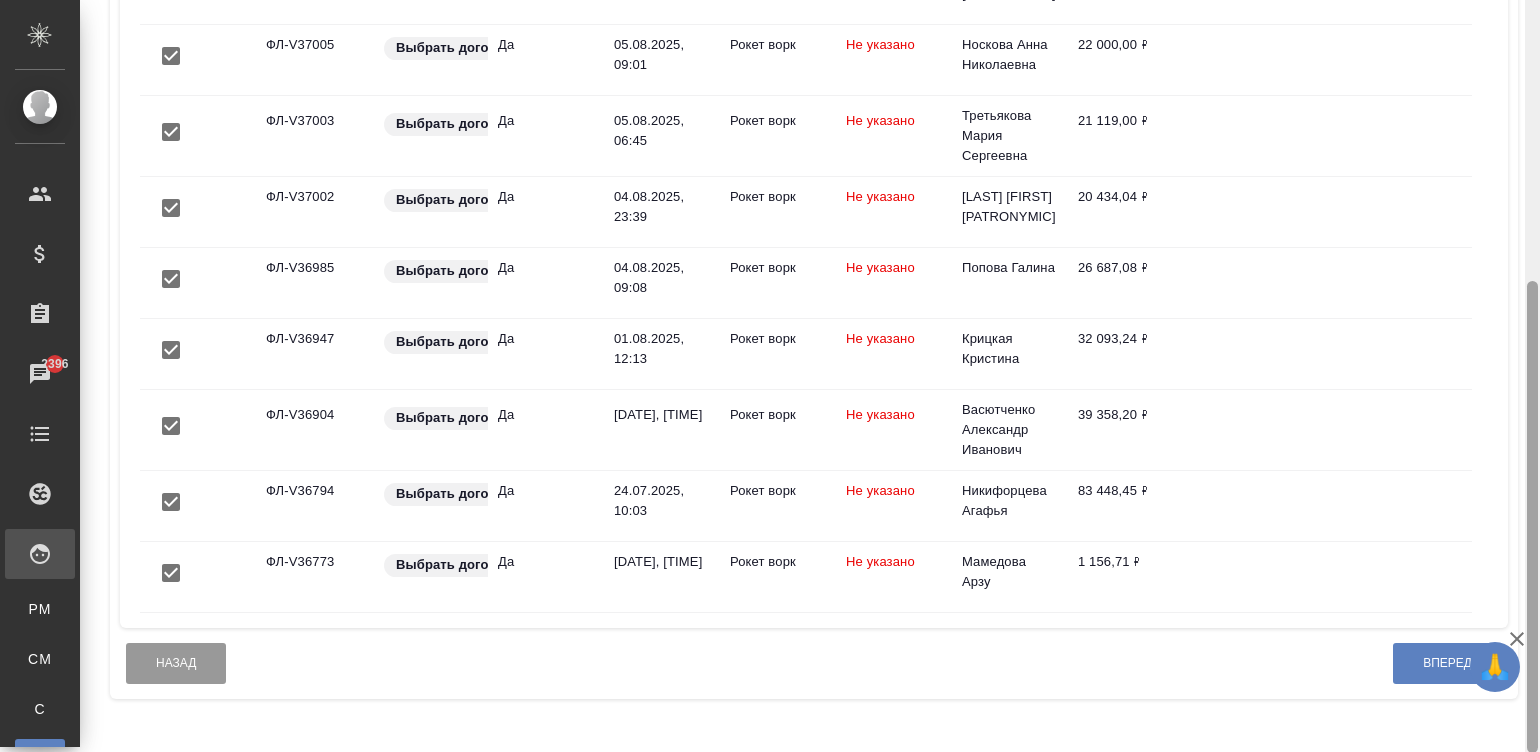 drag, startPoint x: 1535, startPoint y: 226, endPoint x: 1535, endPoint y: 475, distance: 249 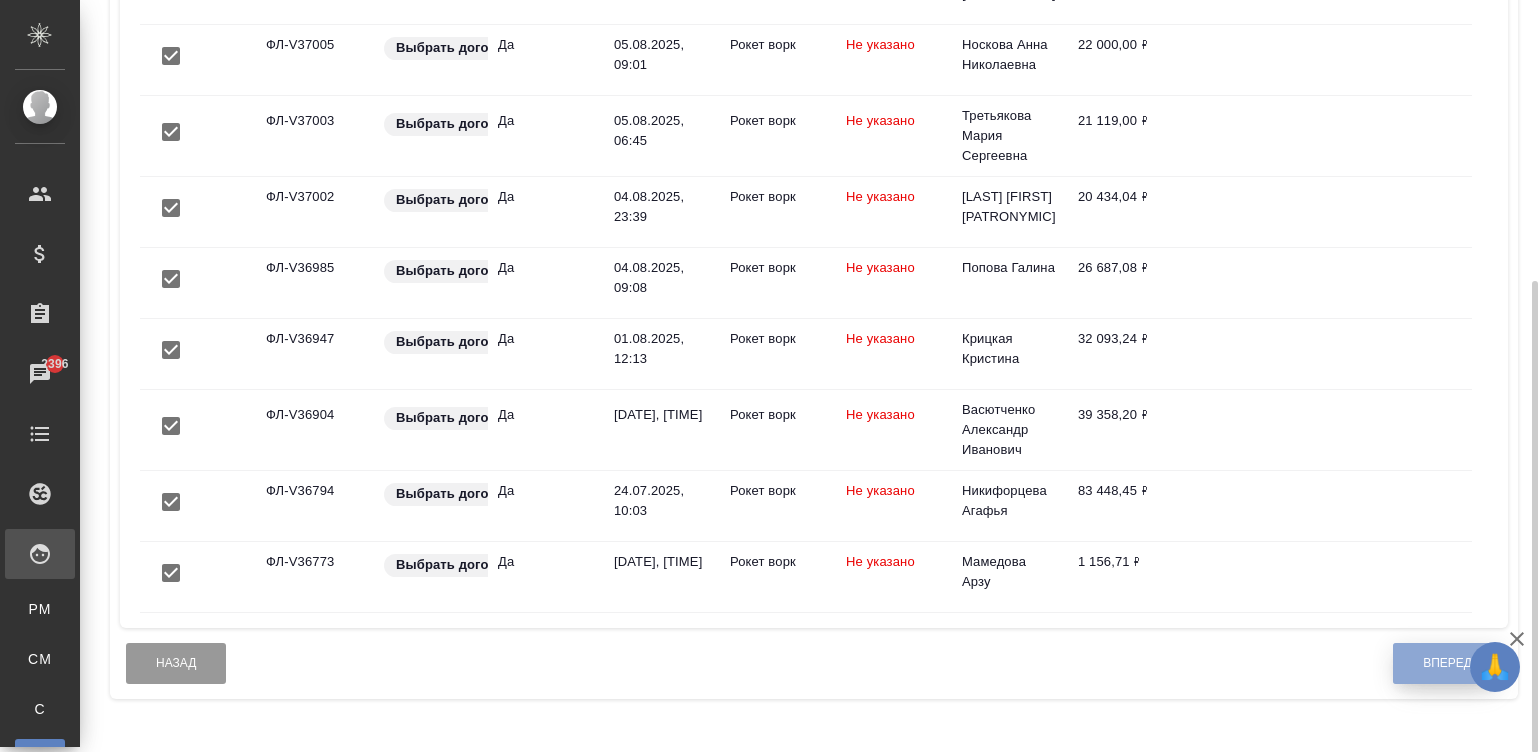 click on "Вперед" at bounding box center [1447, 663] 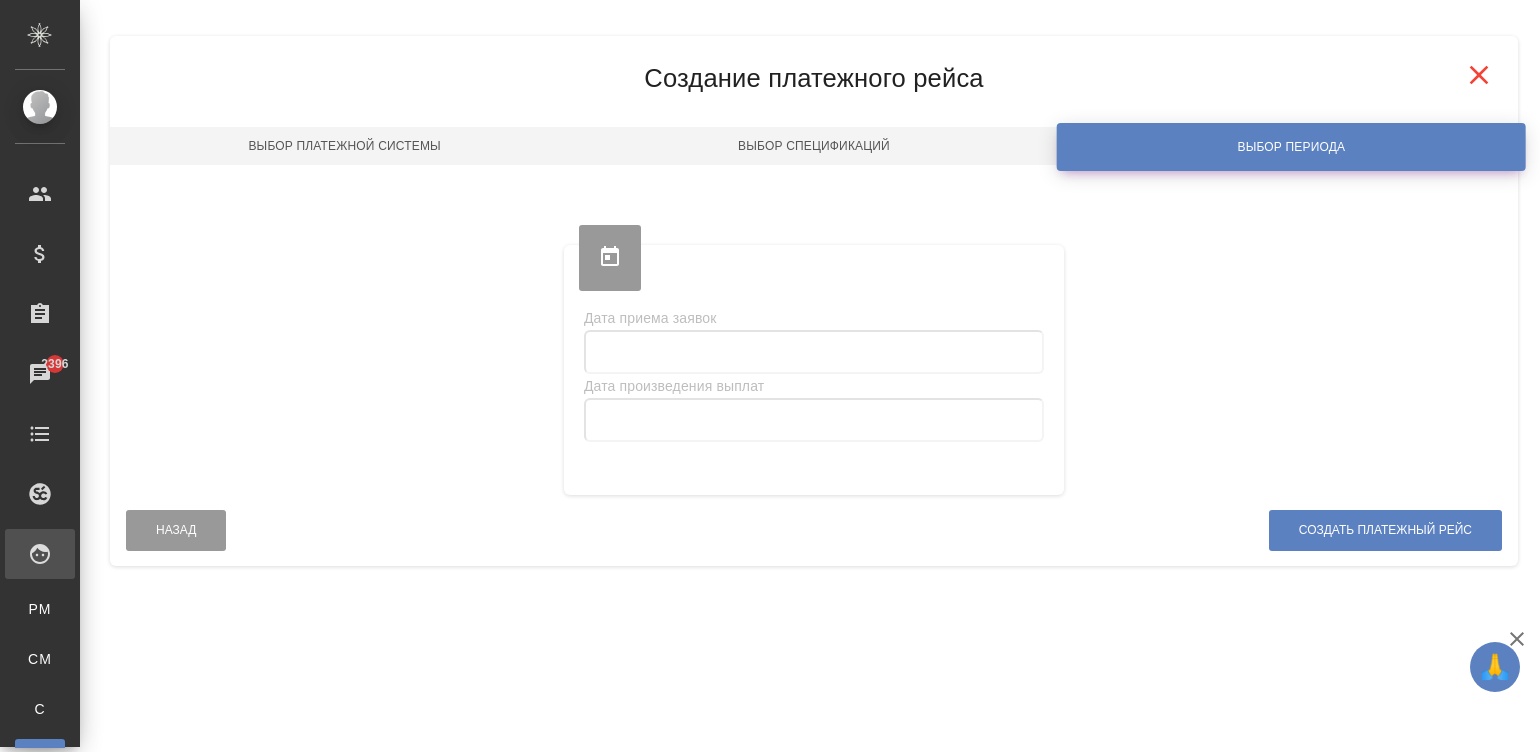 click on "Платёжные рейсы Закрепить заголовки Сохранить настройки Сбросить все настройки Сбросить фильтры В Начало Назад Страница 1 из  11 Строк 100 100 Вперед В Конец Код Дата создания Дата экспорта в 1С / Smartcat Номер 1С Номер счета Smartcat Сумма К выставлению Дата оплаты SmartCAT Создал   Платёжная система   VSC-1181 [DATE], [TIME] [DATE], [TIME] 4984-ЗР Не указано [PRICE] [LAST] [FIRST] [EMAIL] Оплата ИП (резидент) (RUB) VSC-1180 [DATE], [TIME] [DATE], [TIME] 4919-ЗР Не указано [PRICE] KZT [DATE],  [TIME] [YEAR] [LAST] [FIRST] Оплата ИП (нерезидент) (KZT) VSC-1179 [DATE], [TIME] [DATE], [TIME] 4918-ЗР Не указано [PRICE] KZT [DATE],  [TIME] [YEAR] VSC-1178 4917-ЗР" at bounding box center (810, 301) 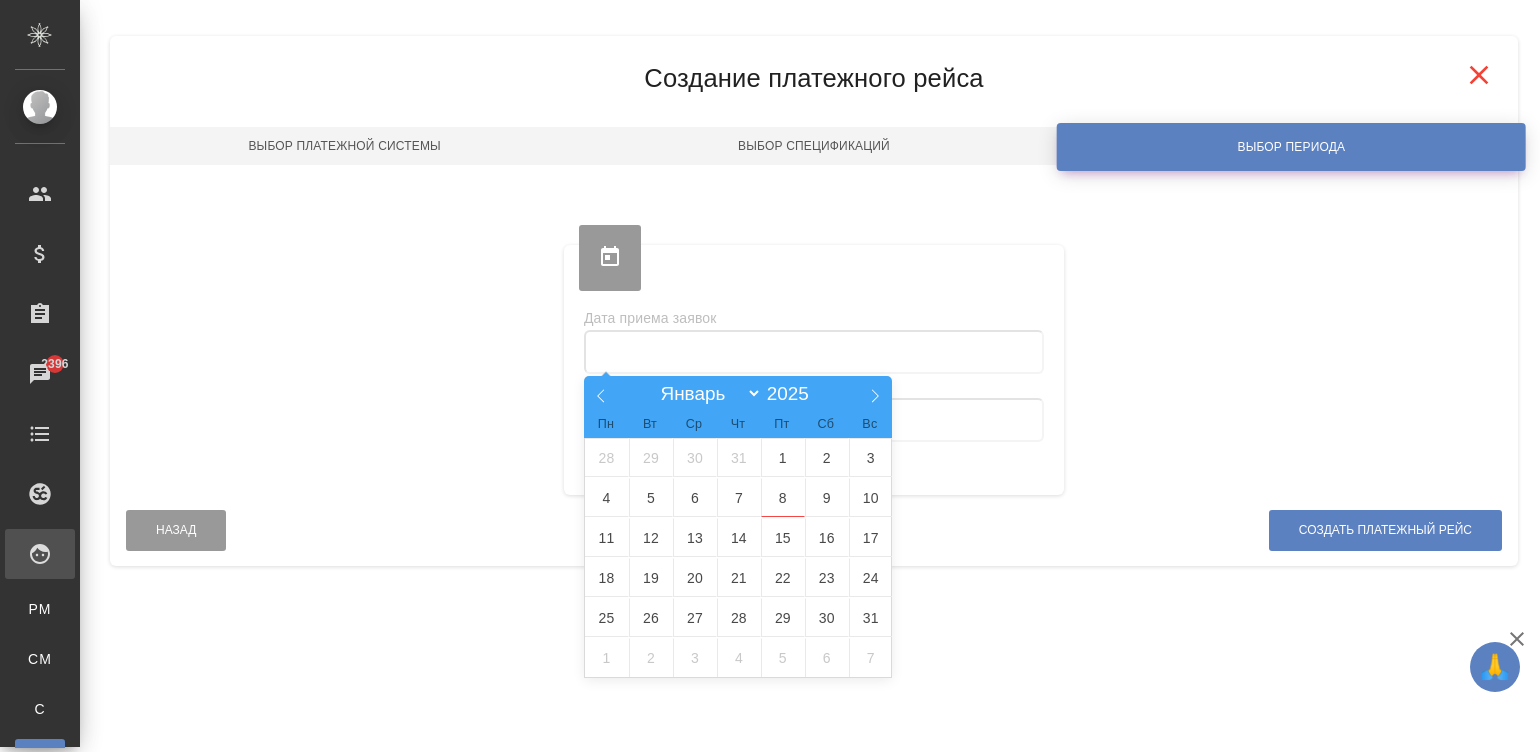 click at bounding box center [814, 352] 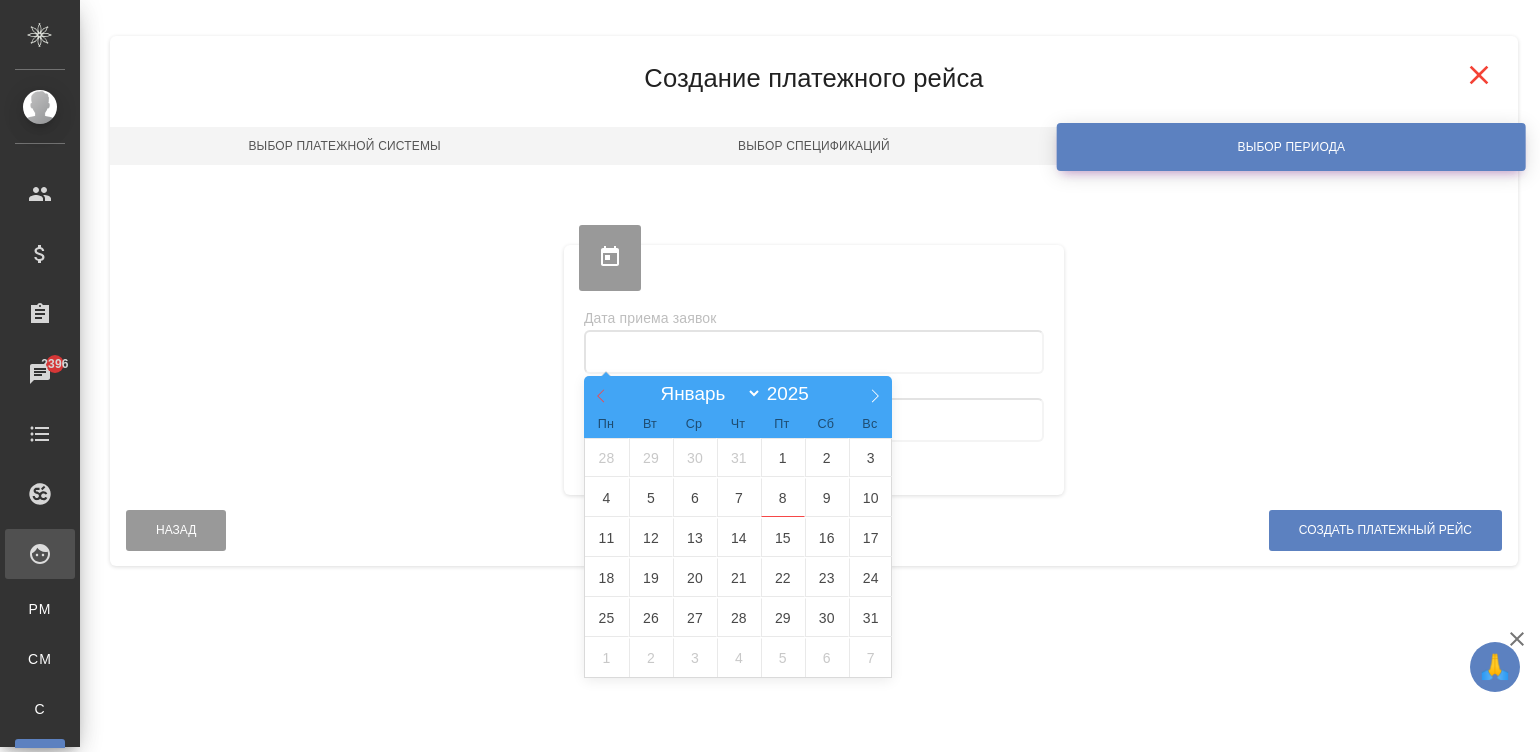 click at bounding box center [601, 393] 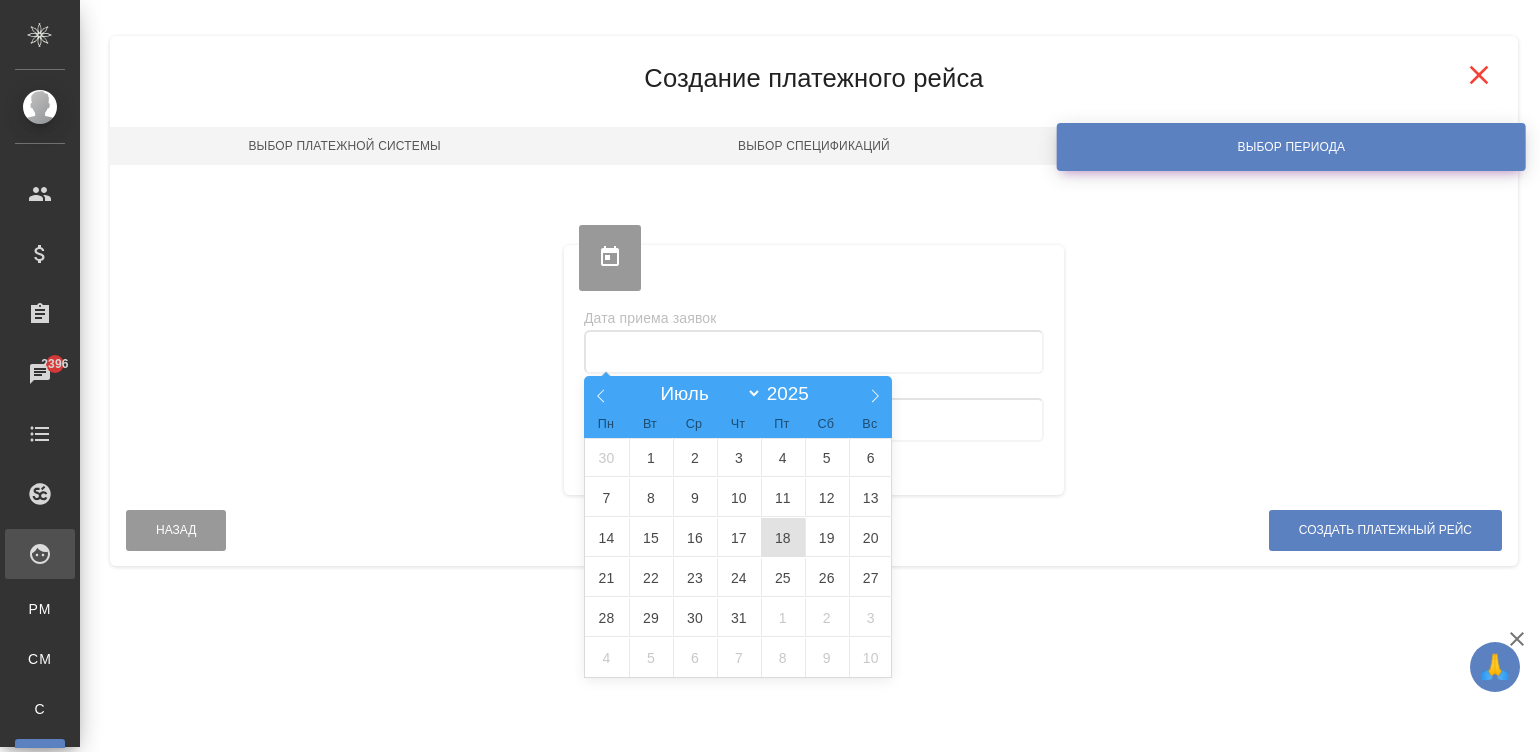 click on "18" at bounding box center [783, 537] 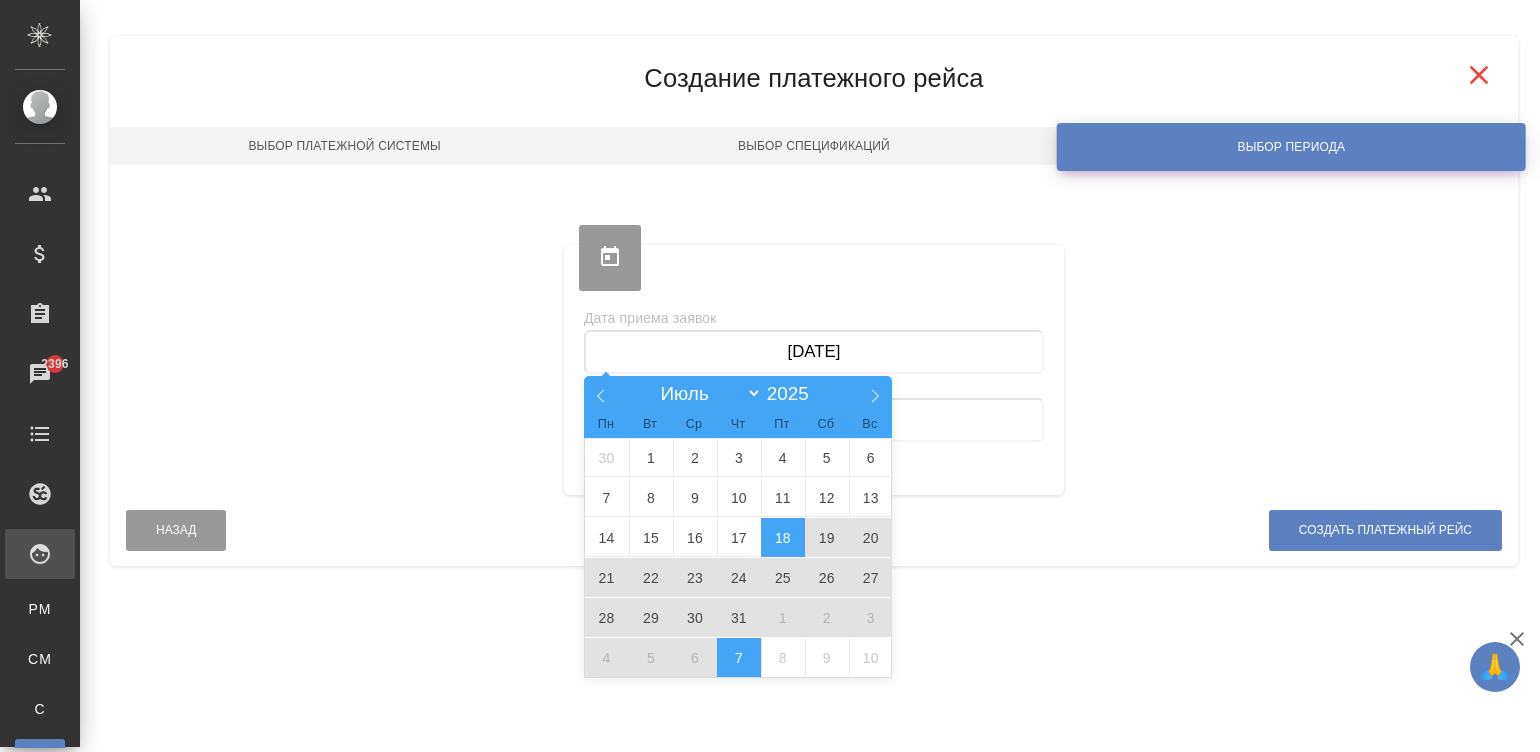 click on "7" at bounding box center [739, 657] 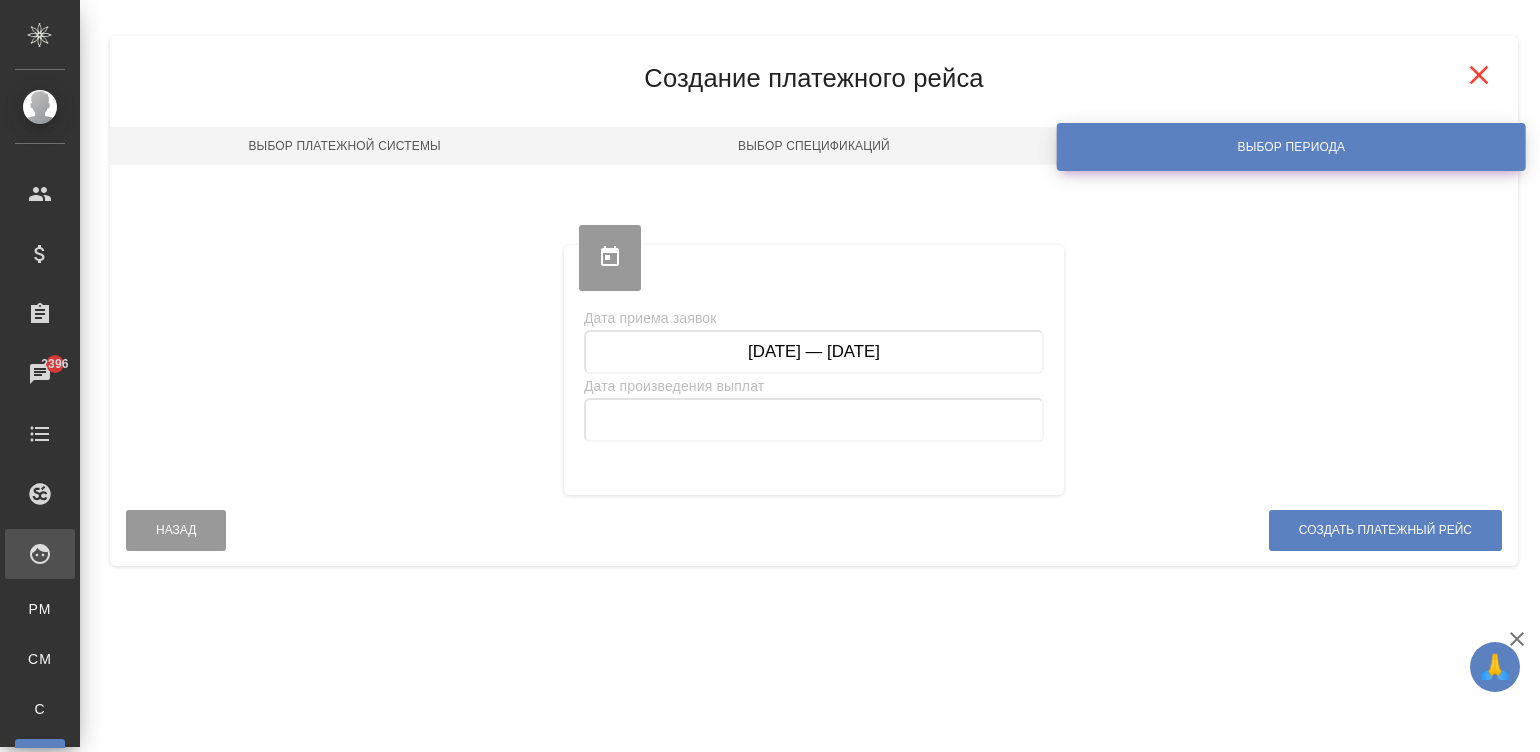 click on ".cls-1
fill:#fff;
AWATERA [LAST] [FIRST] [EMAIL] Клиенты Спецификации Заказы 2396 Чаты Todo Проекты SC Исполнители PM Для PM/LQA CM Для CM/VM С Спецификации П Платёжные рейсы Кандидаты Работы Входящие заявки Заявки на доставку Рекламации Проекты процессинга Конференции Выйти Платёжные рейсы Закрепить заголовки Сохранить настройки Сбросить все настройки Сбросить фильтры В Начало Назад Страница 1 из  11 Строк 100 100 Вперед В Конец Код Дата создания Дата экспорта в 1С / Smartcat Номер 1С Номер счета Smartcat Сумма К выставлению Дата оплаты SmartCAT Создал   Платёжная система   VSC-1181" at bounding box center [770, 376] 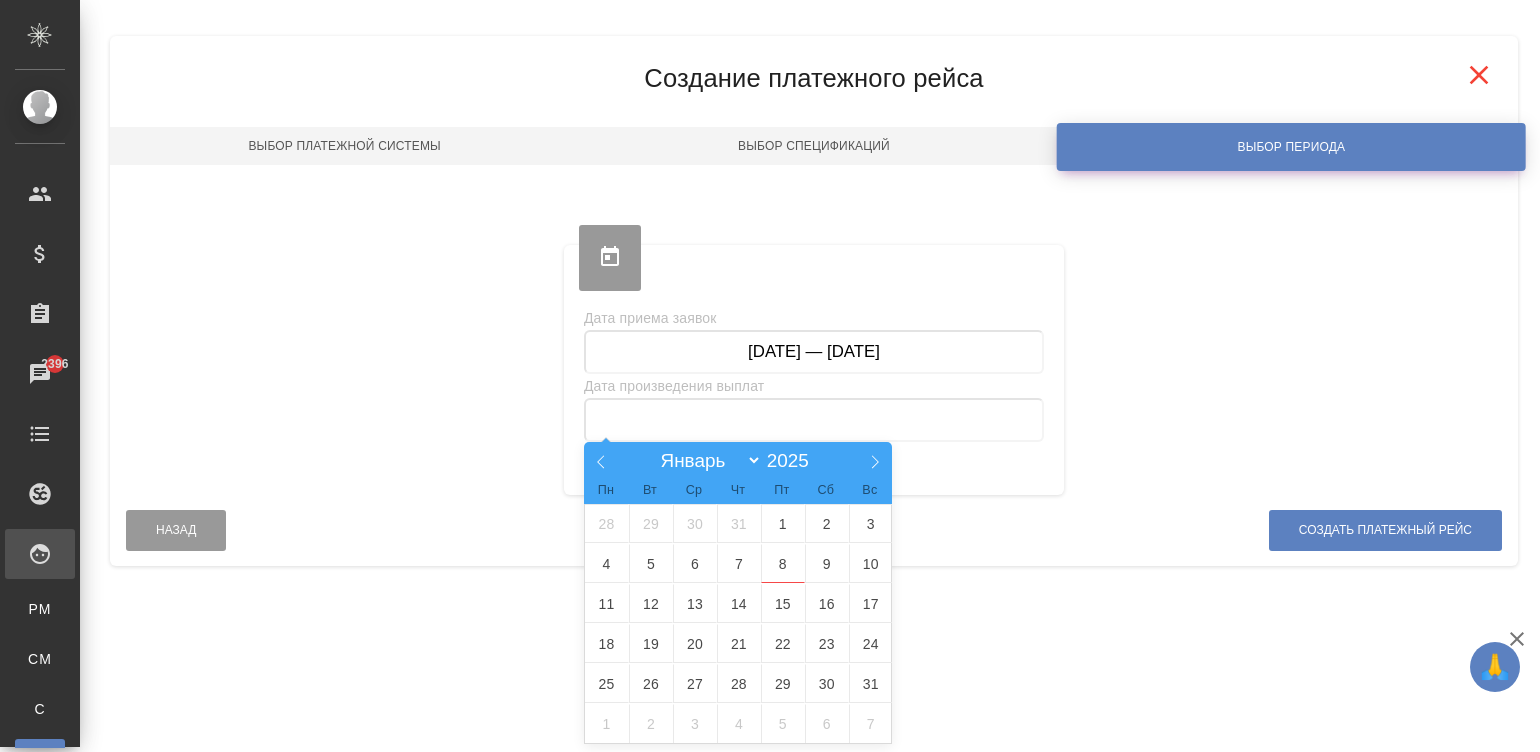 click at bounding box center [814, 420] 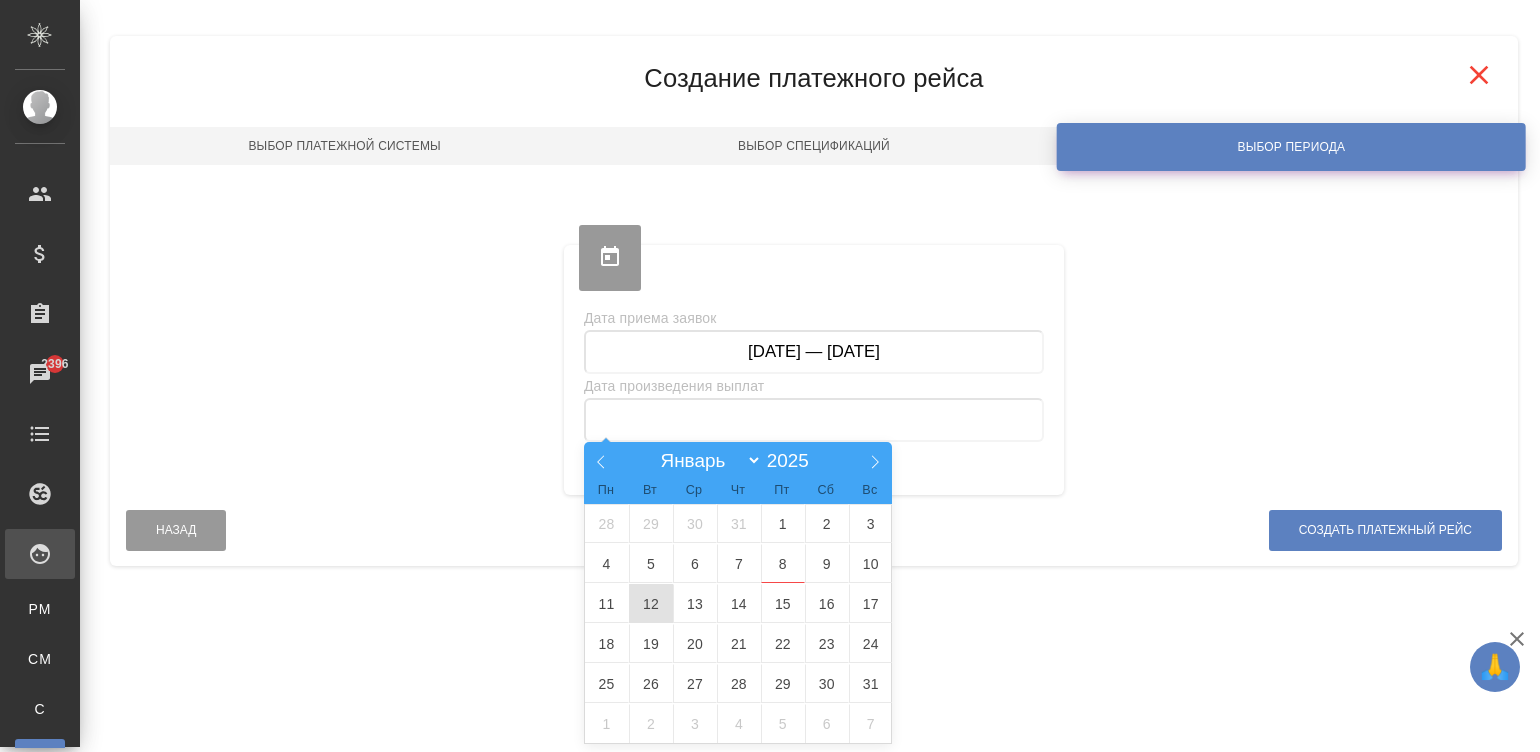 click on "12" at bounding box center (651, 603) 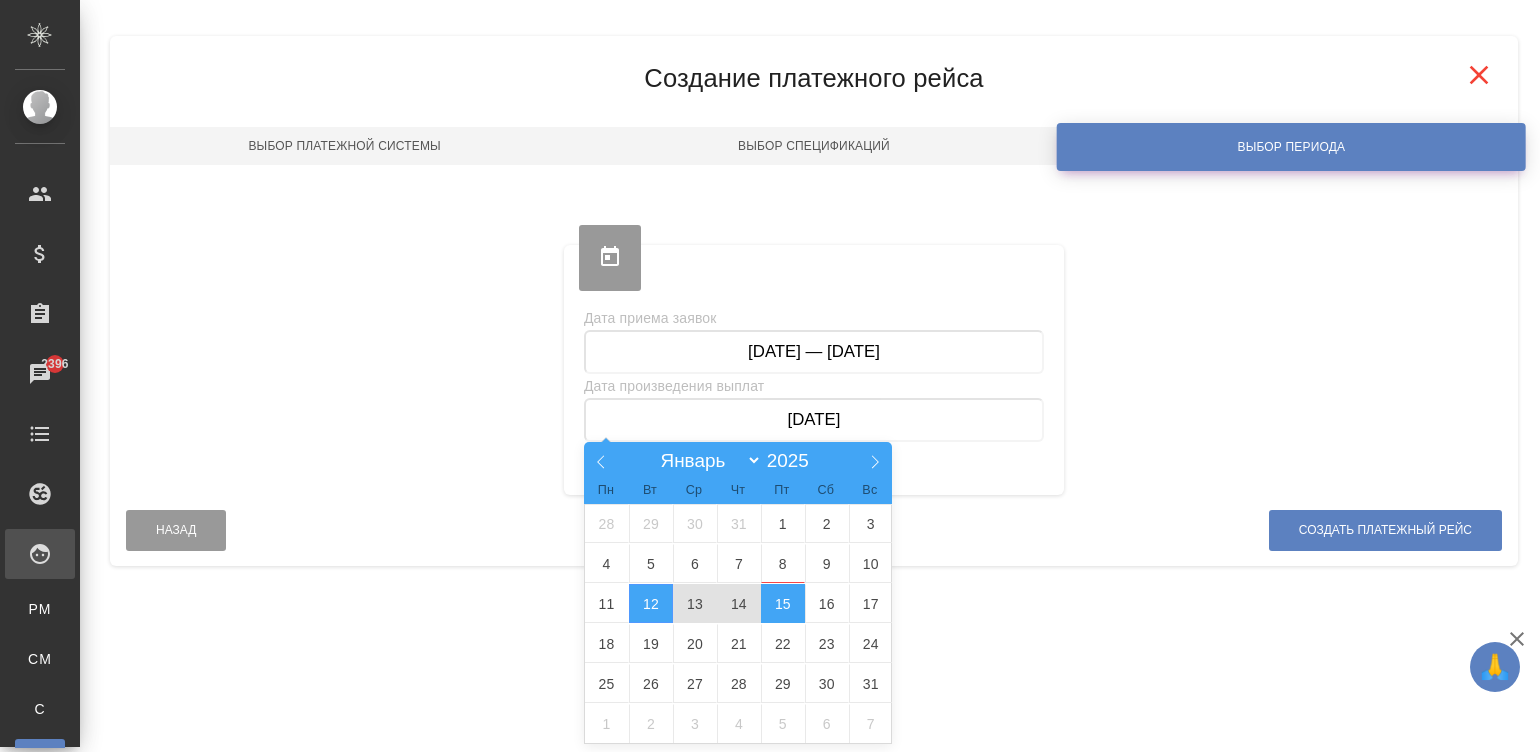 click on "15" at bounding box center [783, 603] 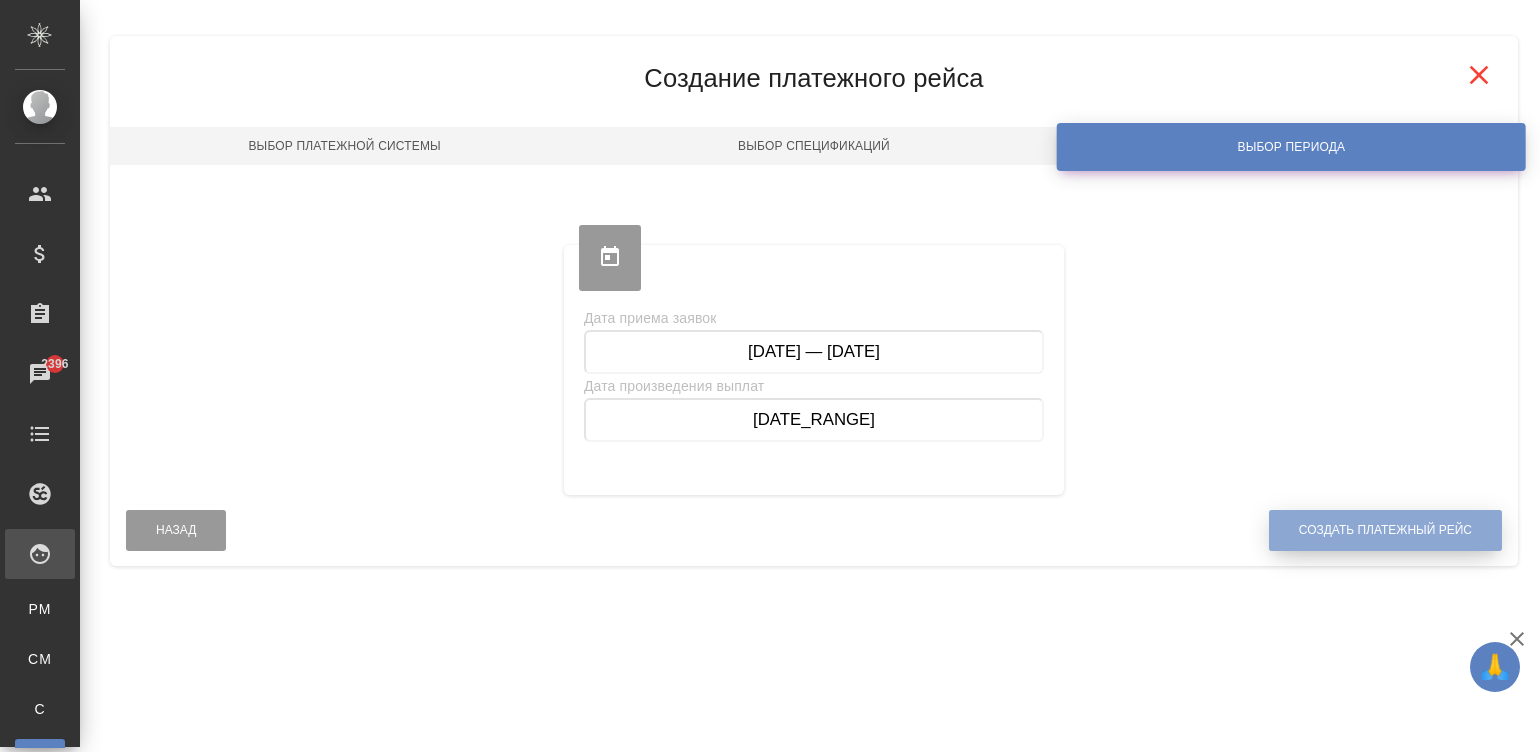 click on "Создать платежный рейс" at bounding box center [1385, 530] 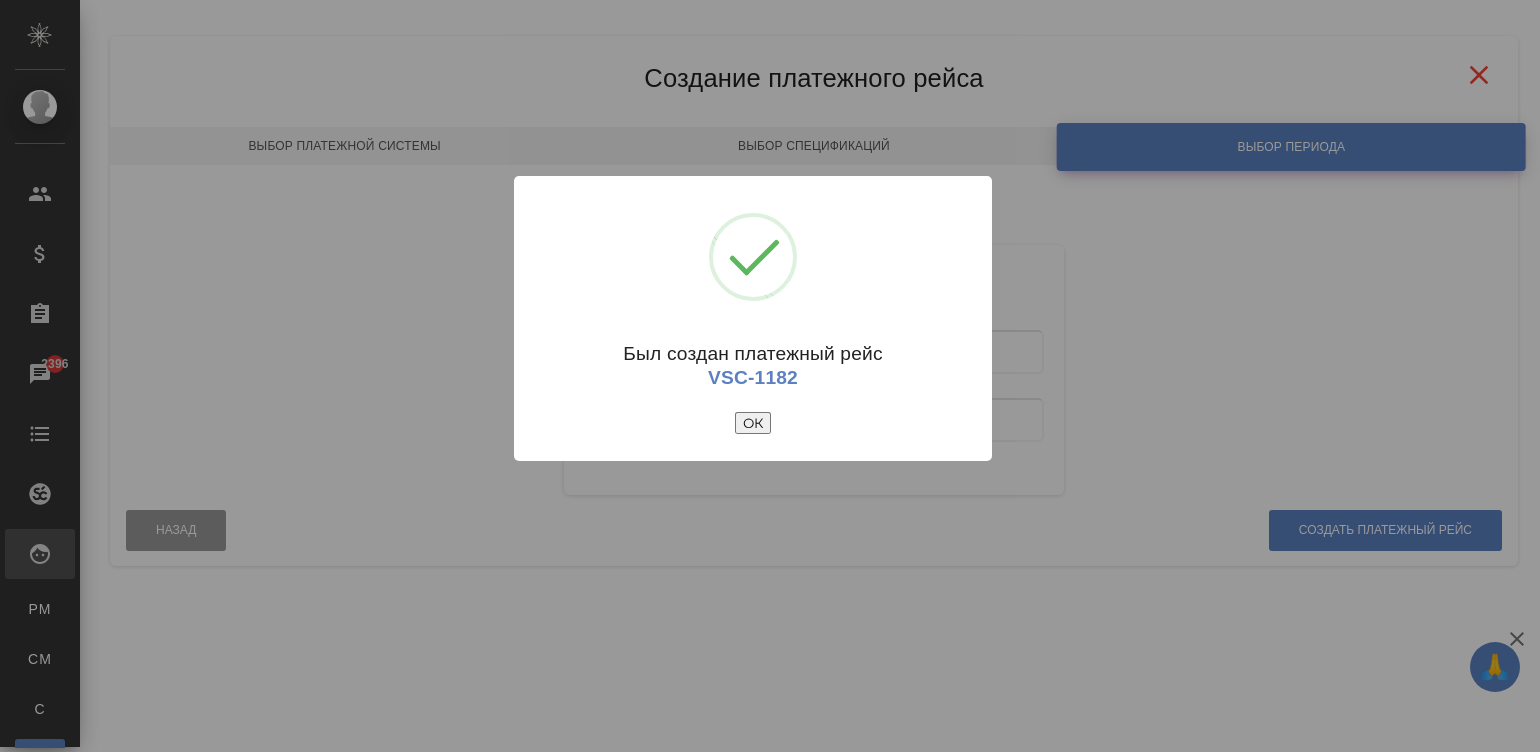 click on "ОК" at bounding box center (753, 423) 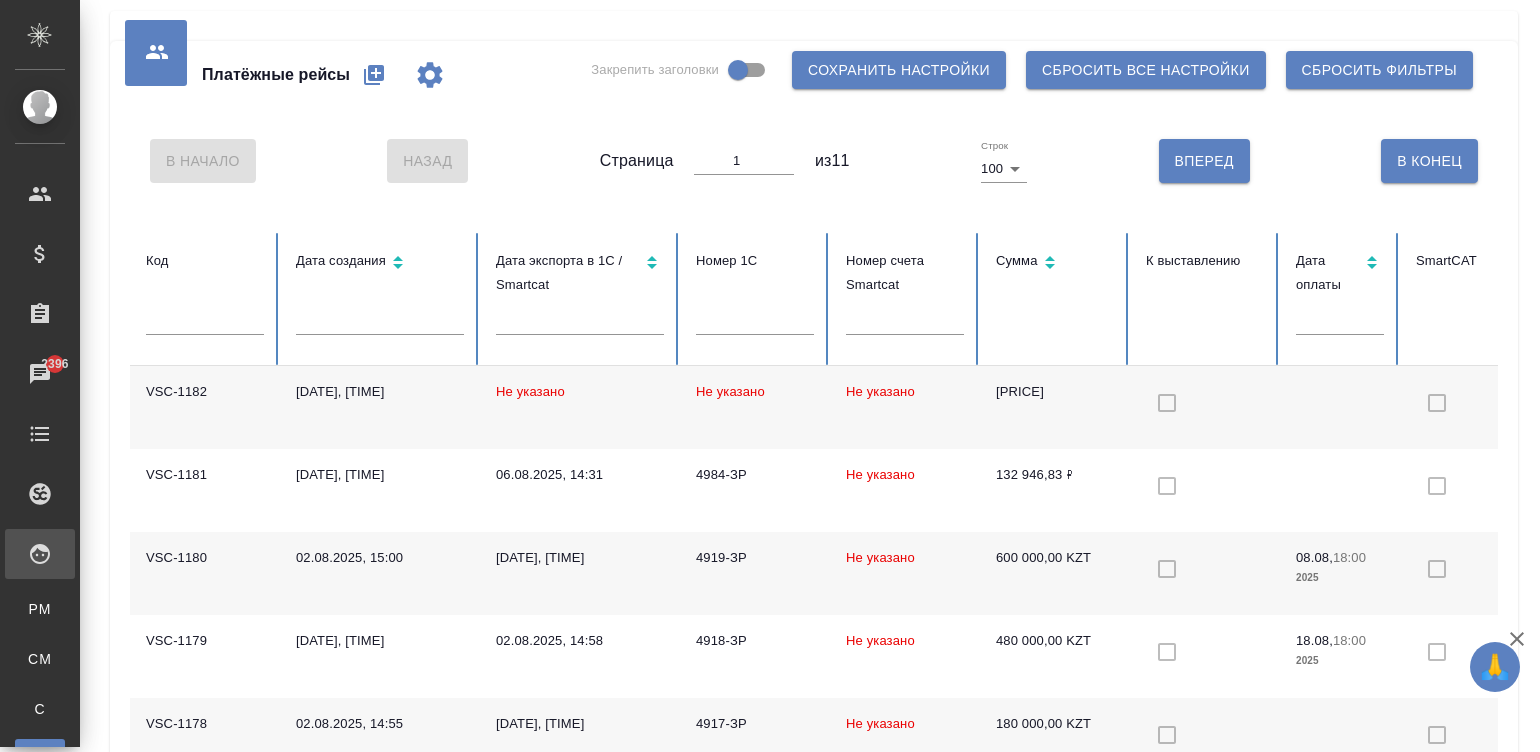 checkbox on "false" 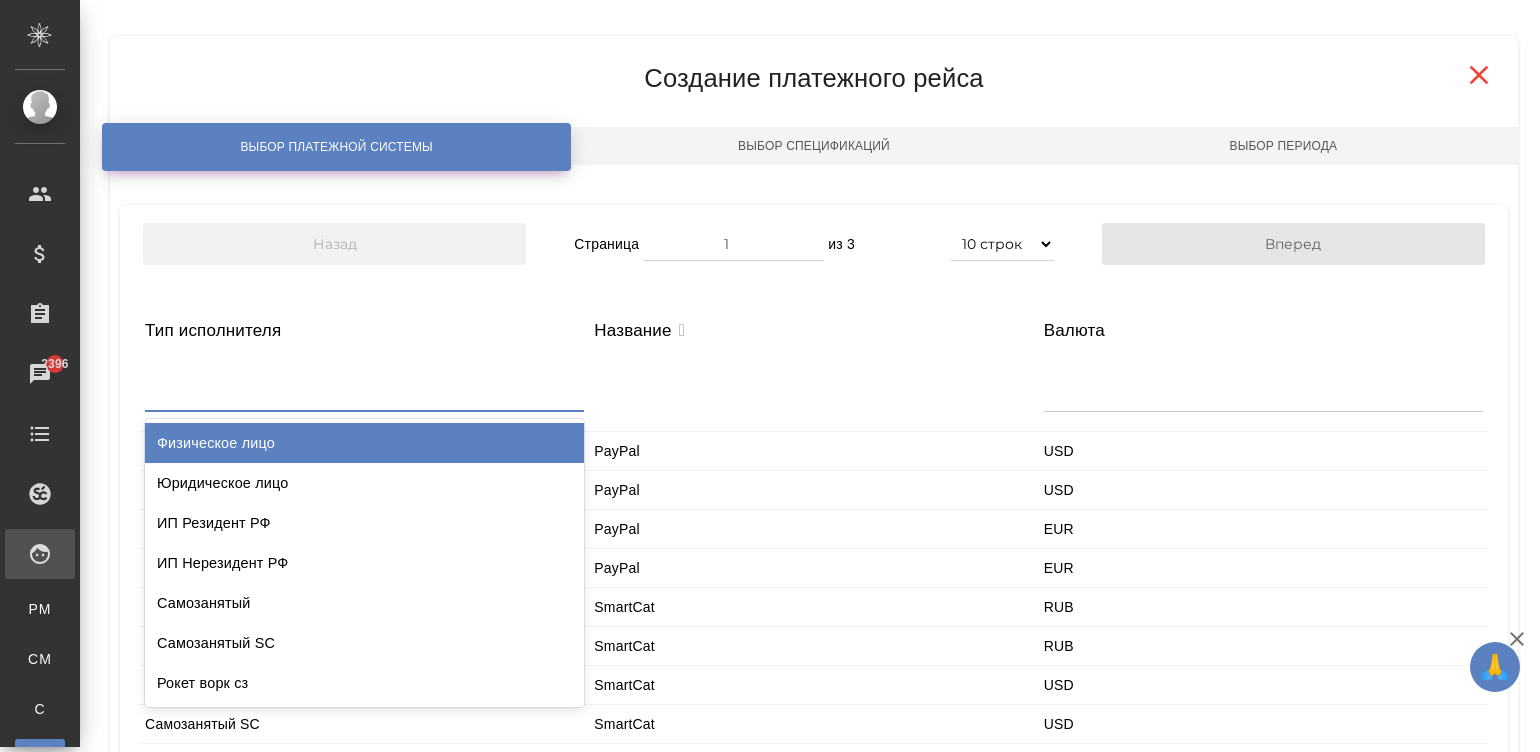 click at bounding box center (364, 386) 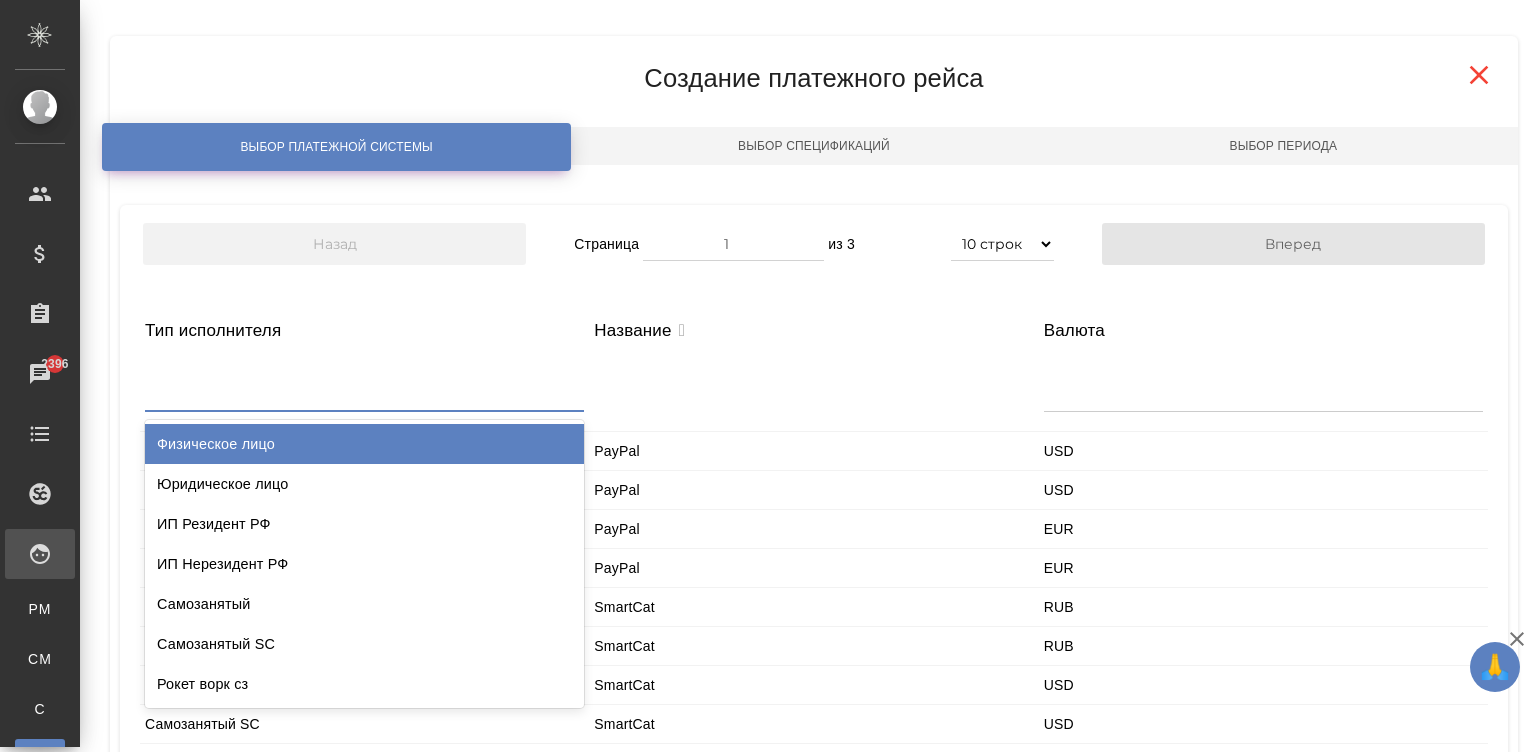 click on "Физическое лицо" at bounding box center [364, 444] 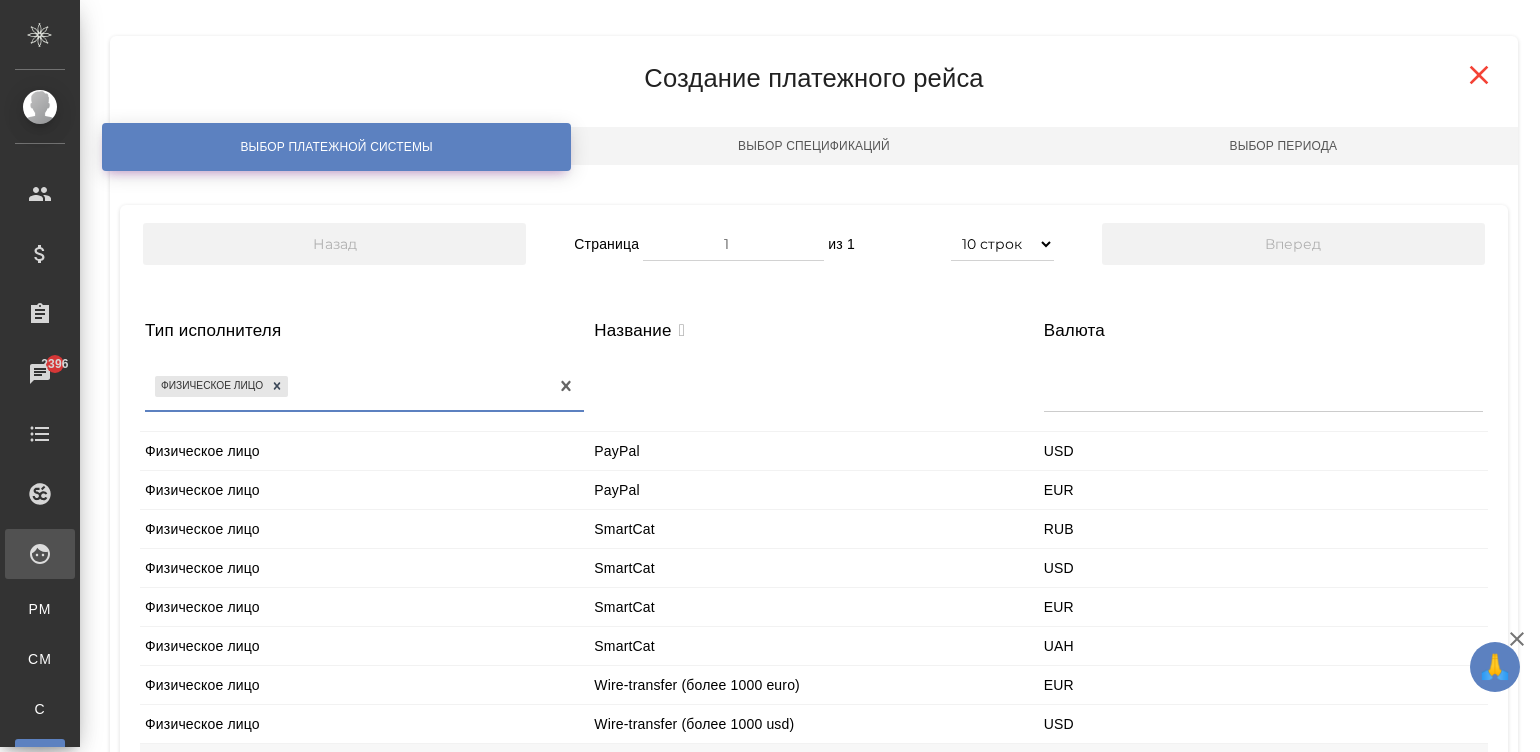 click on "Физическое лицо" at bounding box center (364, 529) 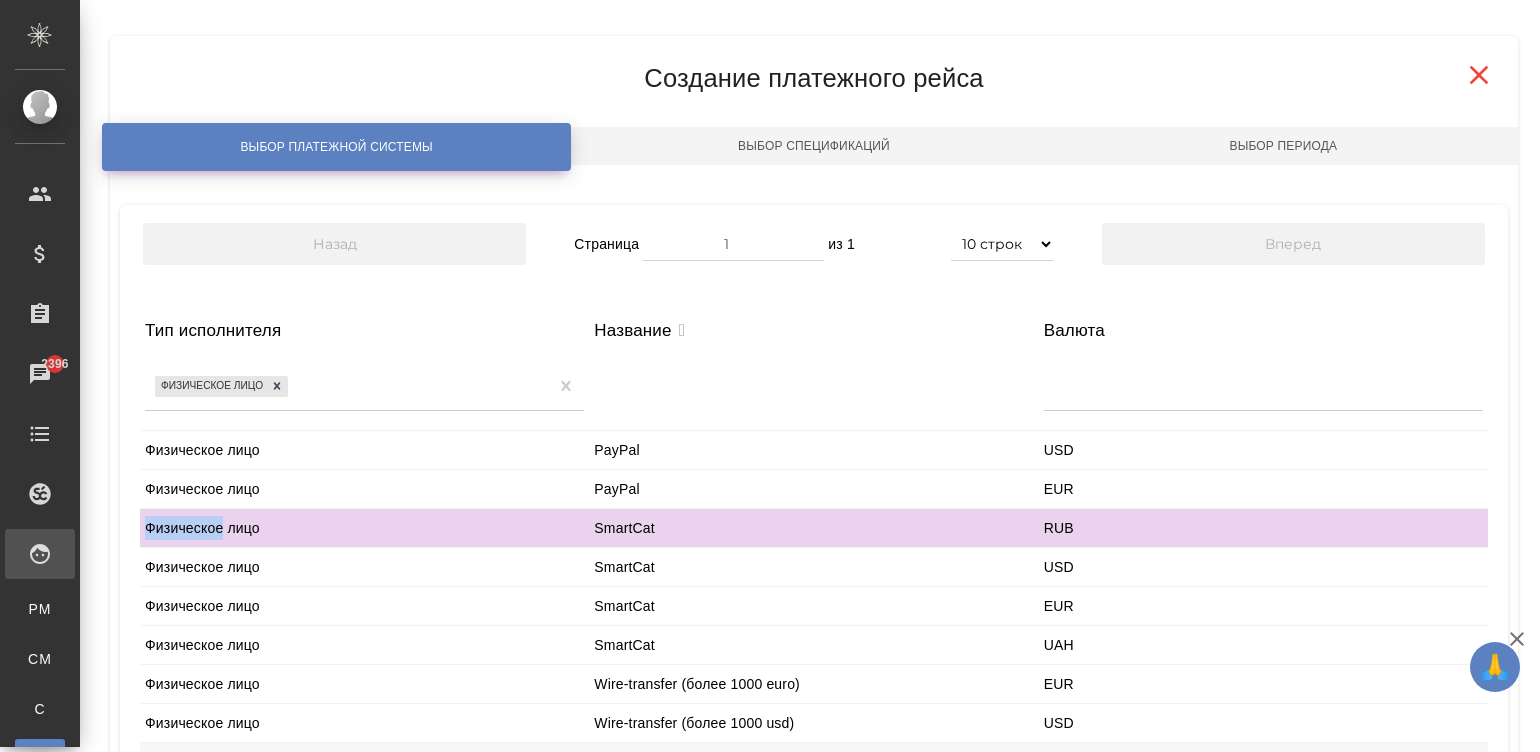 click on "Физическое лицо" at bounding box center [364, 528] 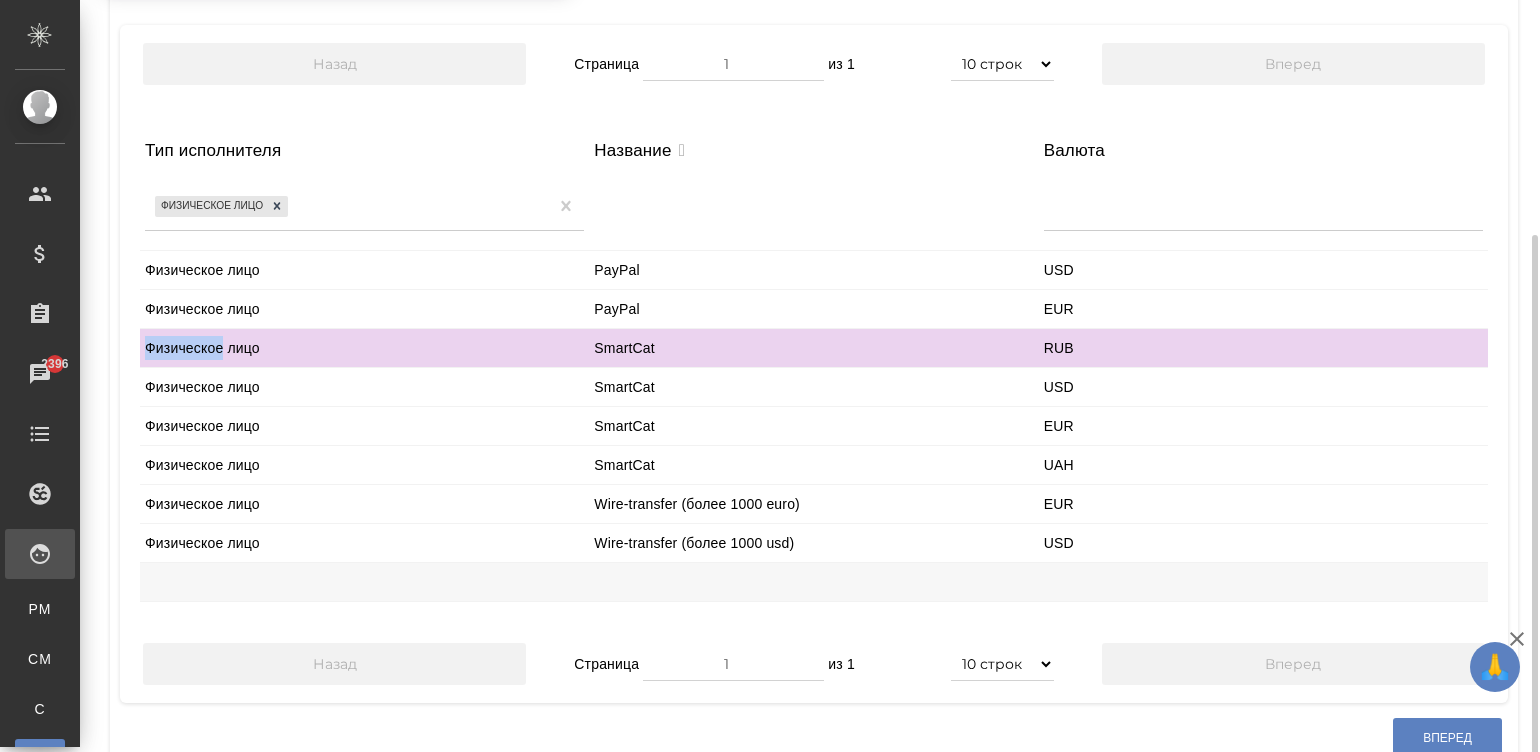 scroll, scrollTop: 235, scrollLeft: 0, axis: vertical 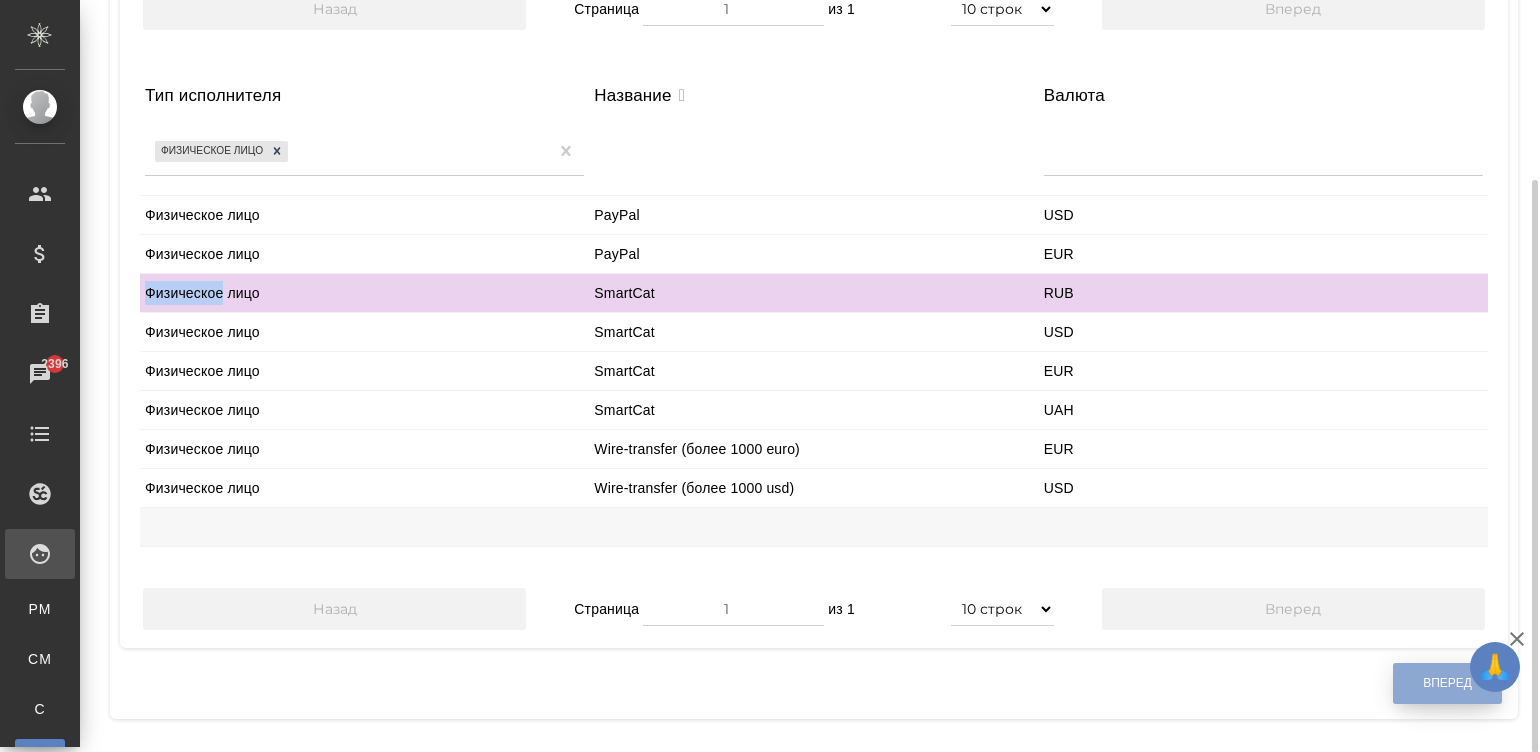 click on "Вперед" at bounding box center [1447, 683] 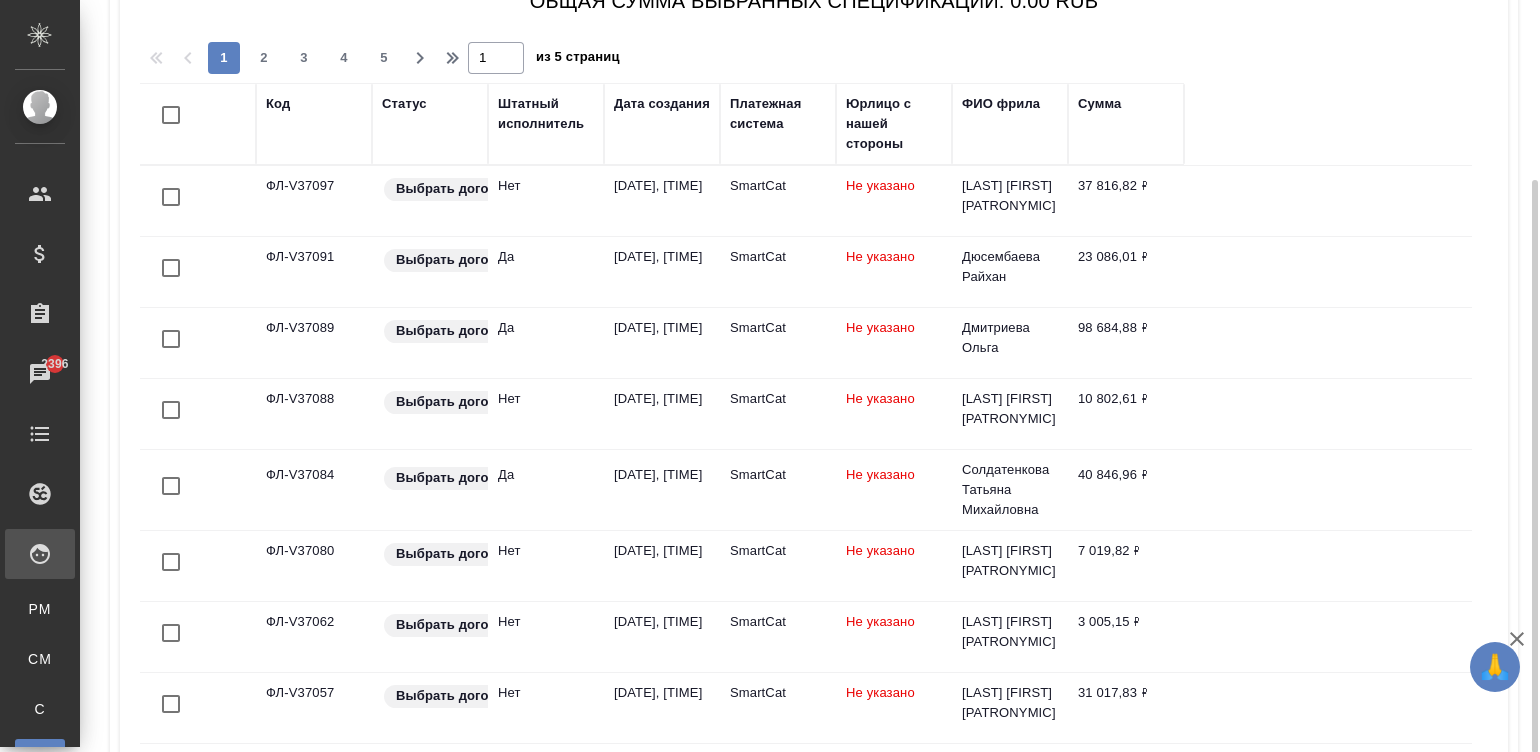 click on "Штатный исполнитель" at bounding box center [546, 114] 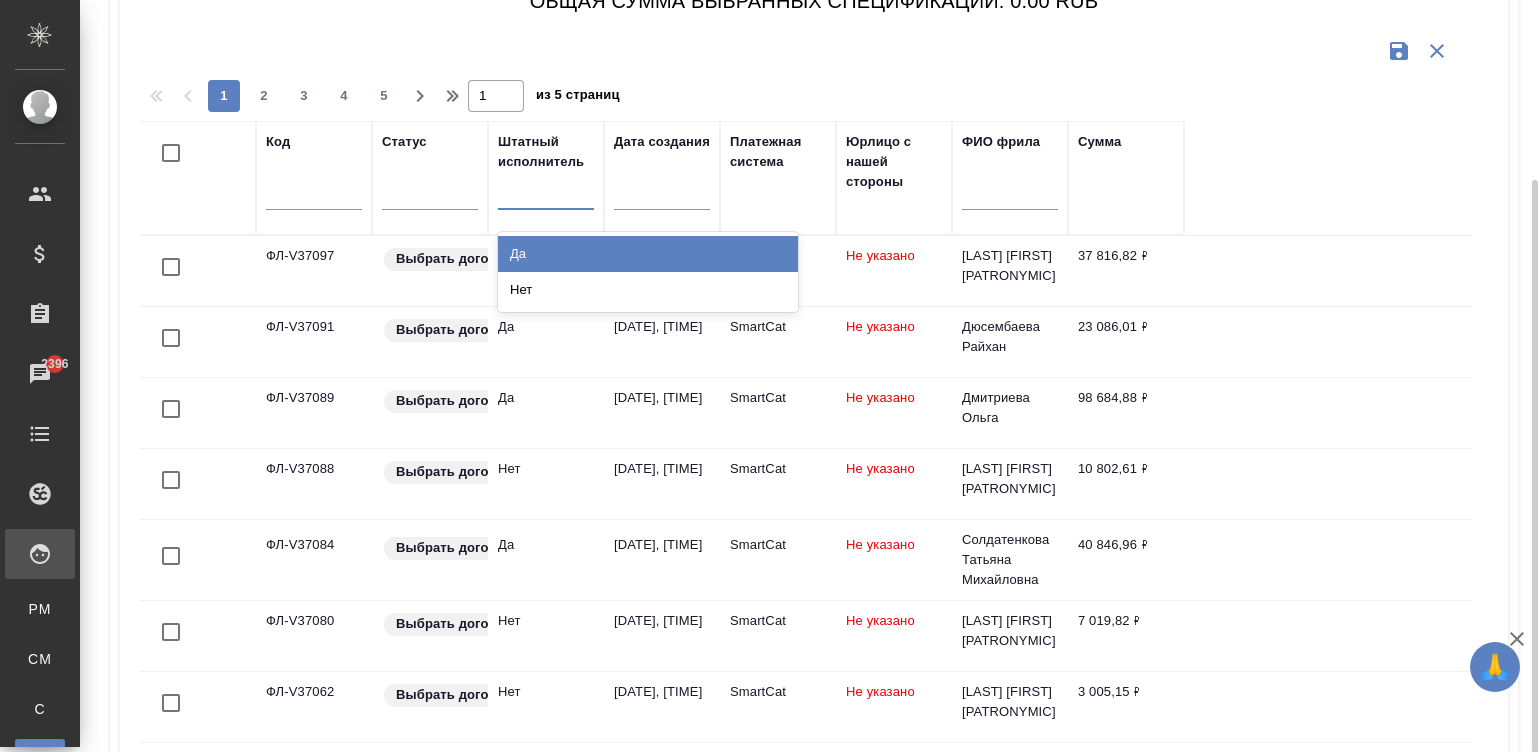 click at bounding box center [546, 189] 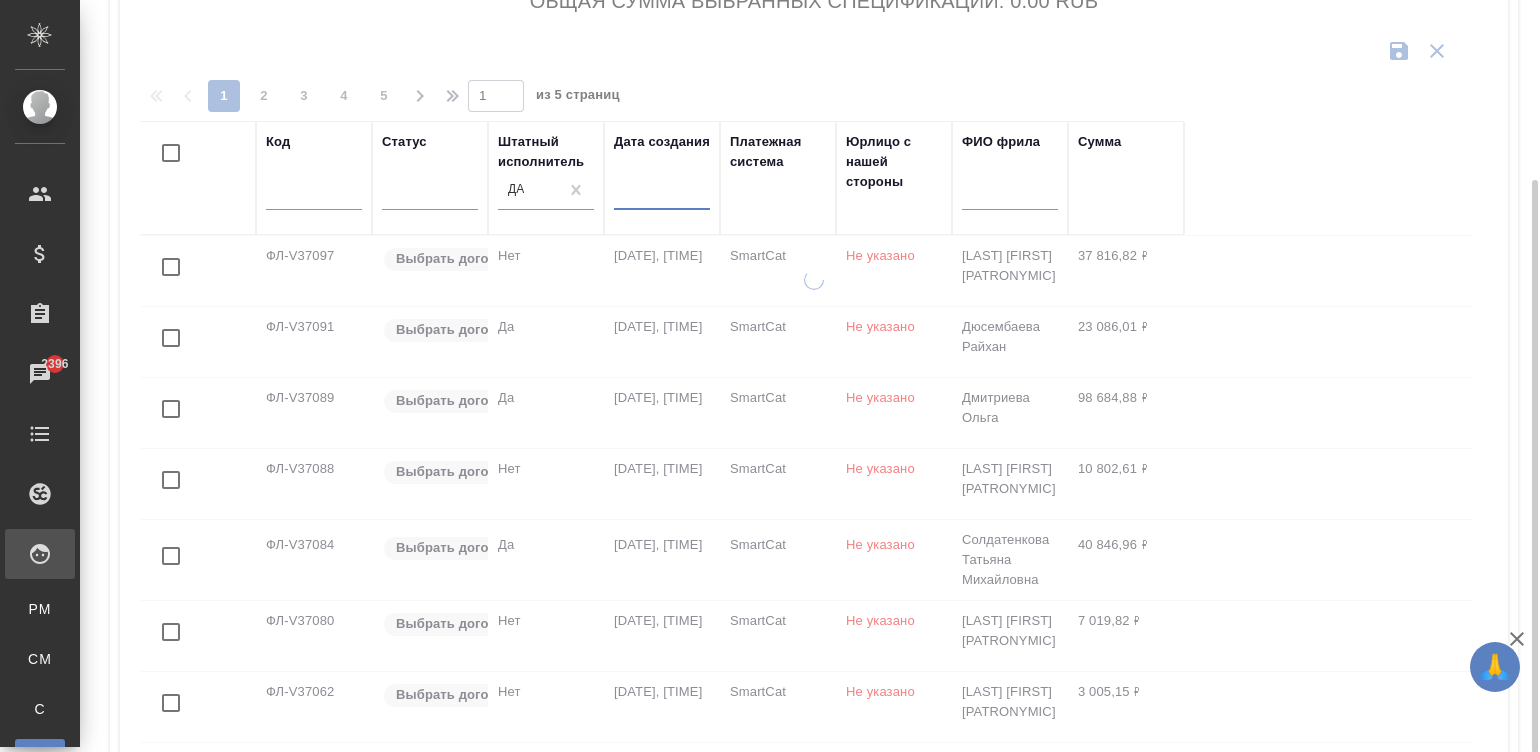 click at bounding box center [668, 193] 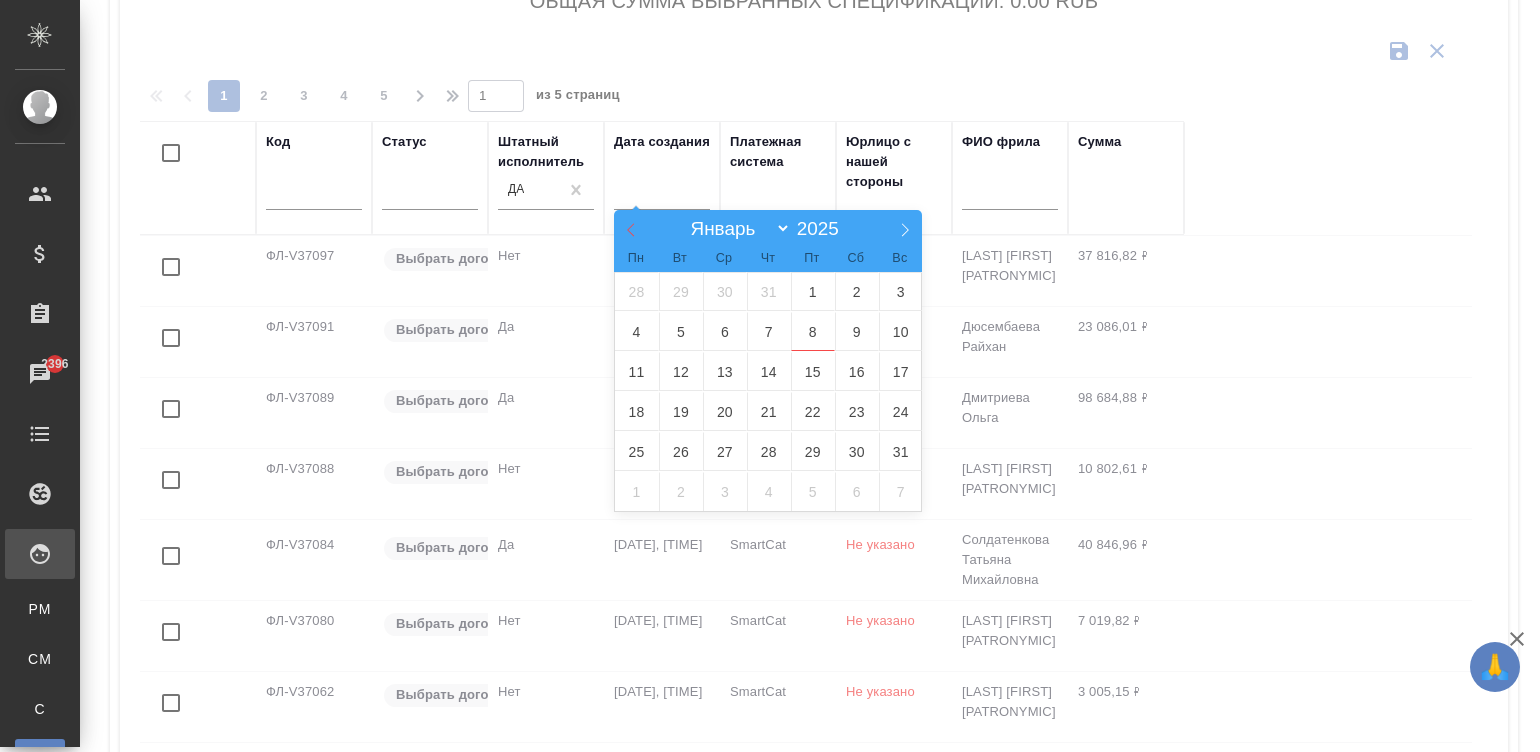 click 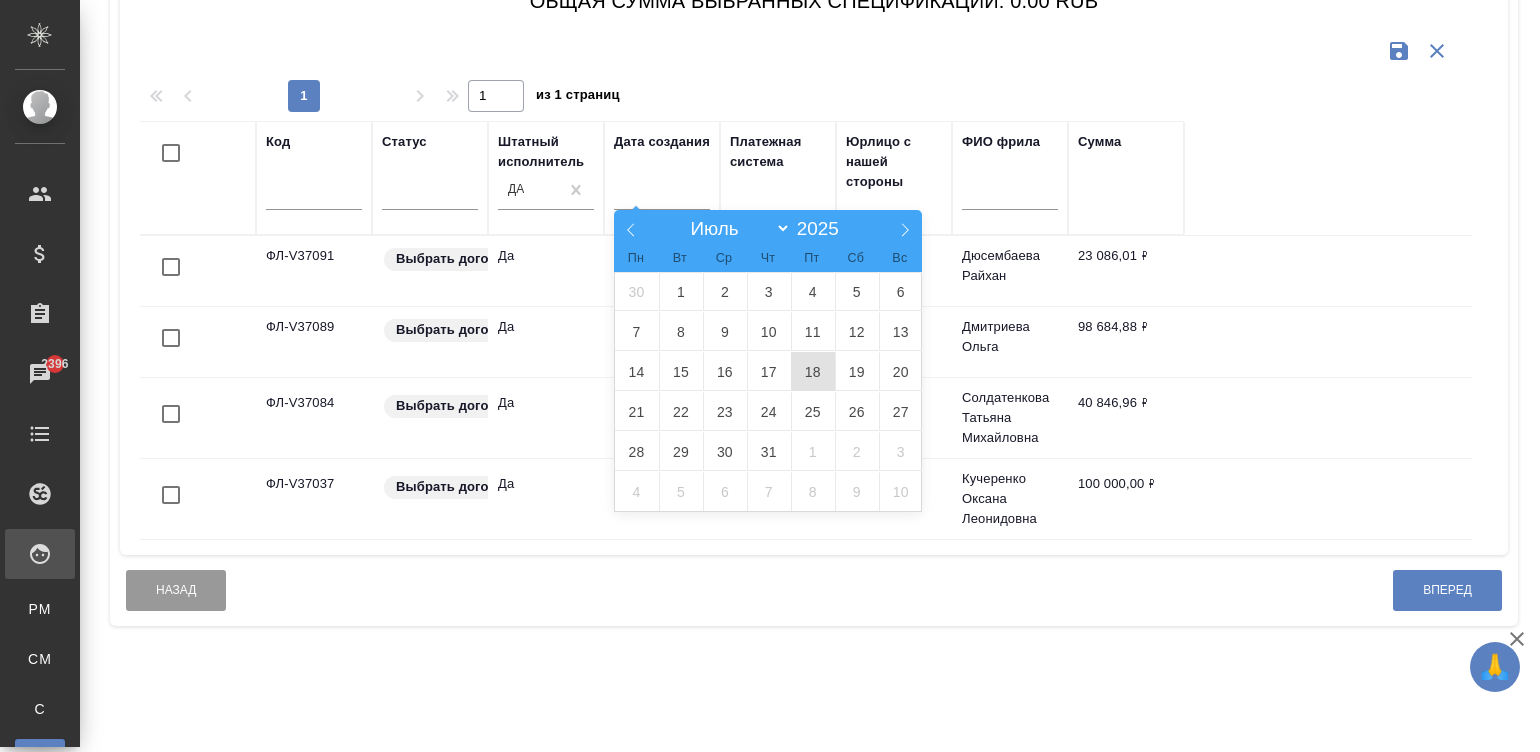 click on "18" at bounding box center (813, 371) 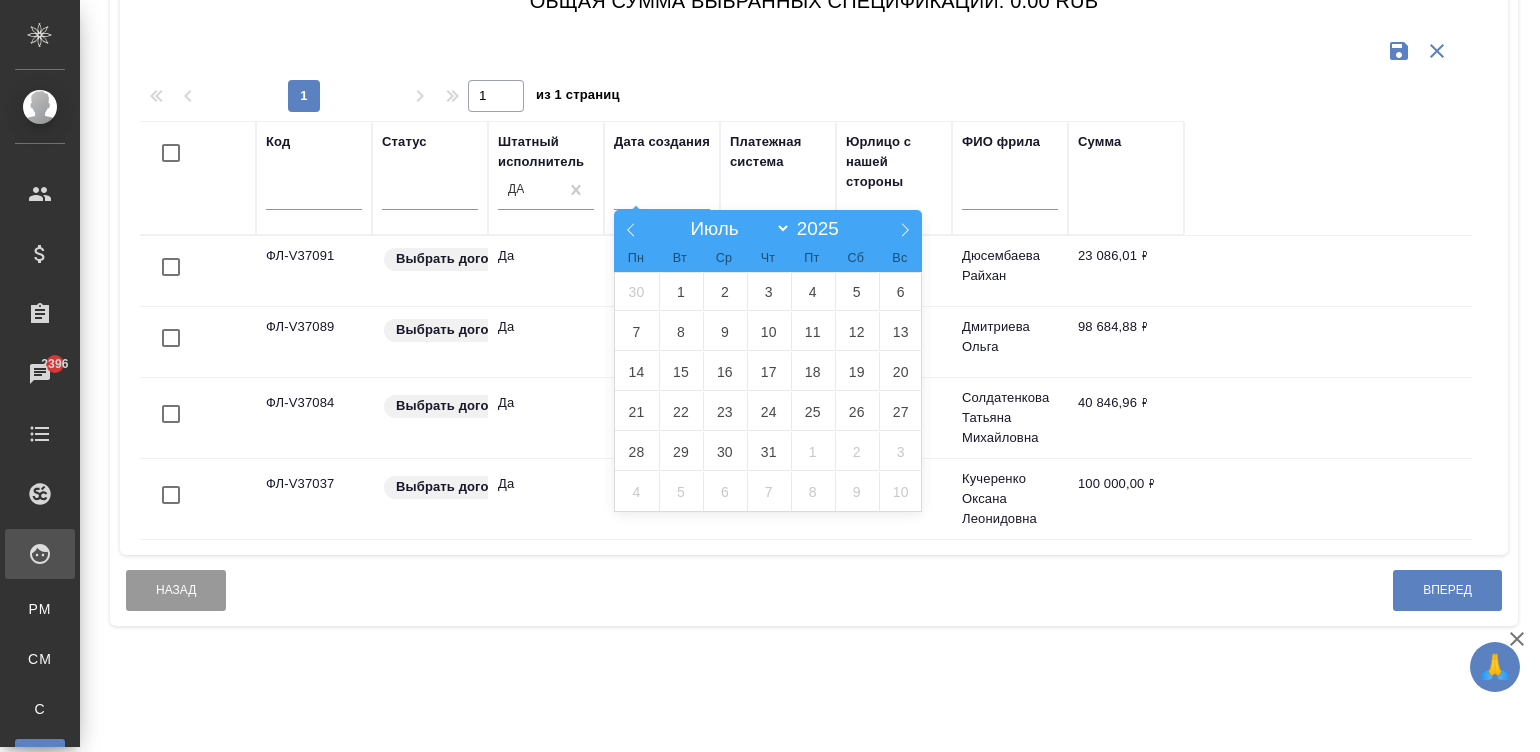 type on "[DATE]T[TIME]" 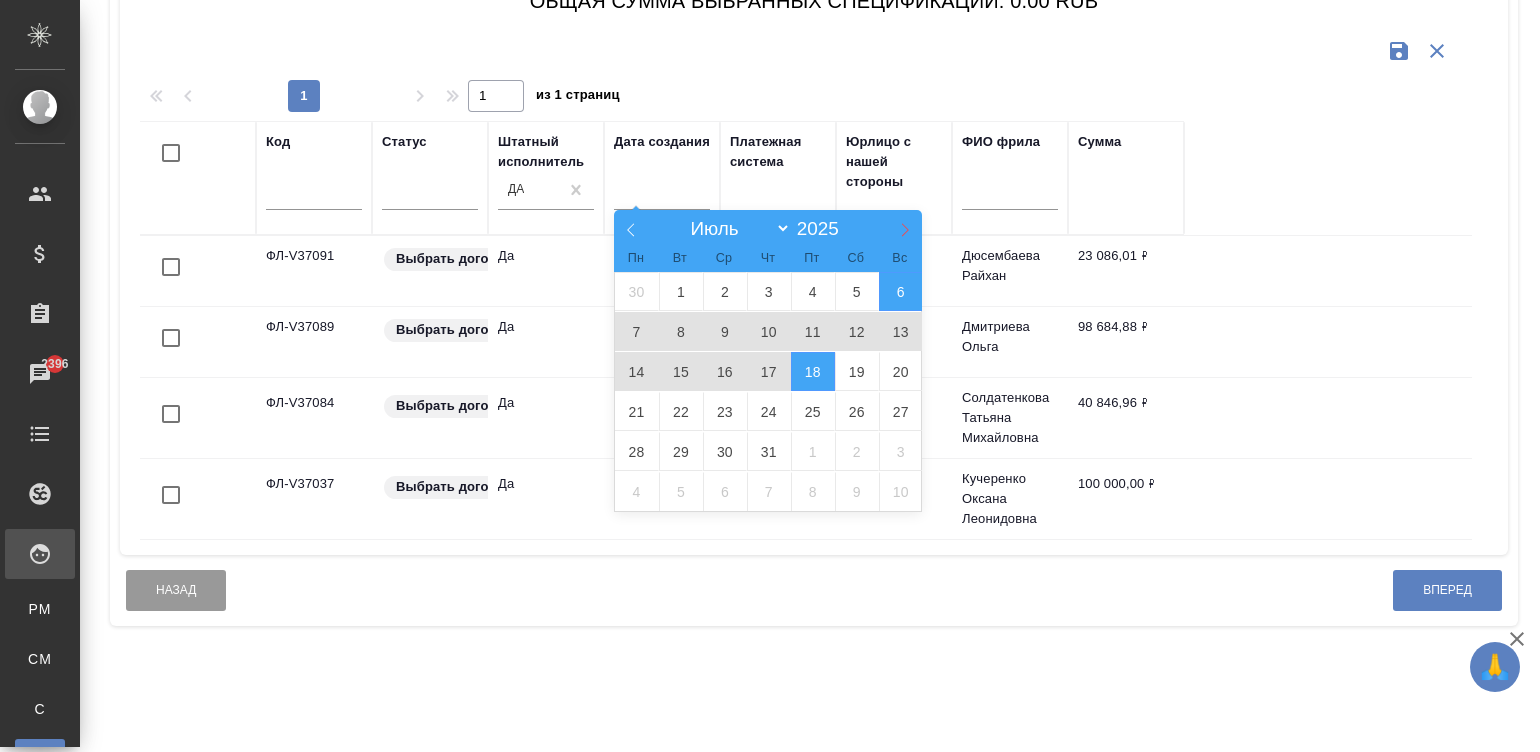 click at bounding box center [905, 227] 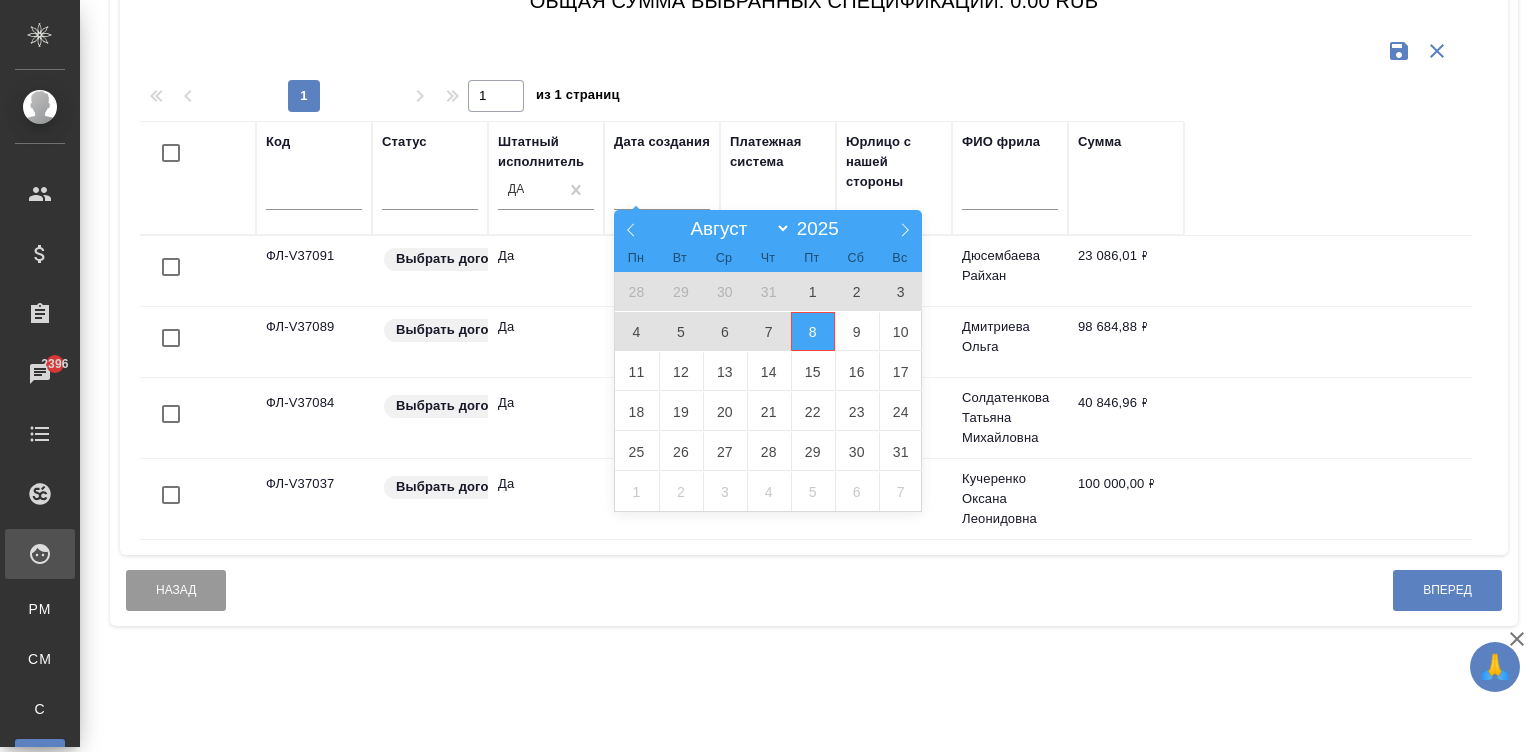 click on "8" at bounding box center (813, 331) 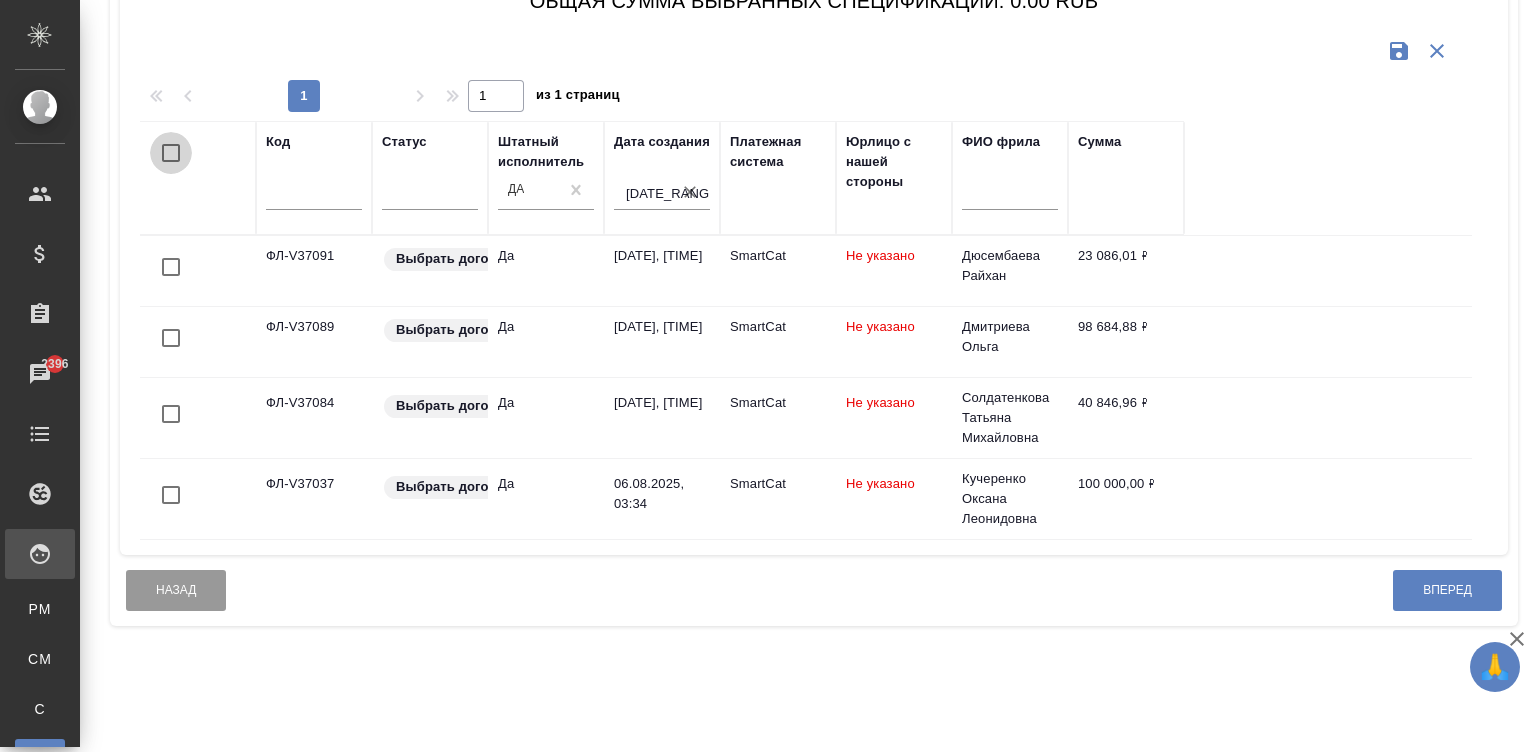 click at bounding box center (171, 153) 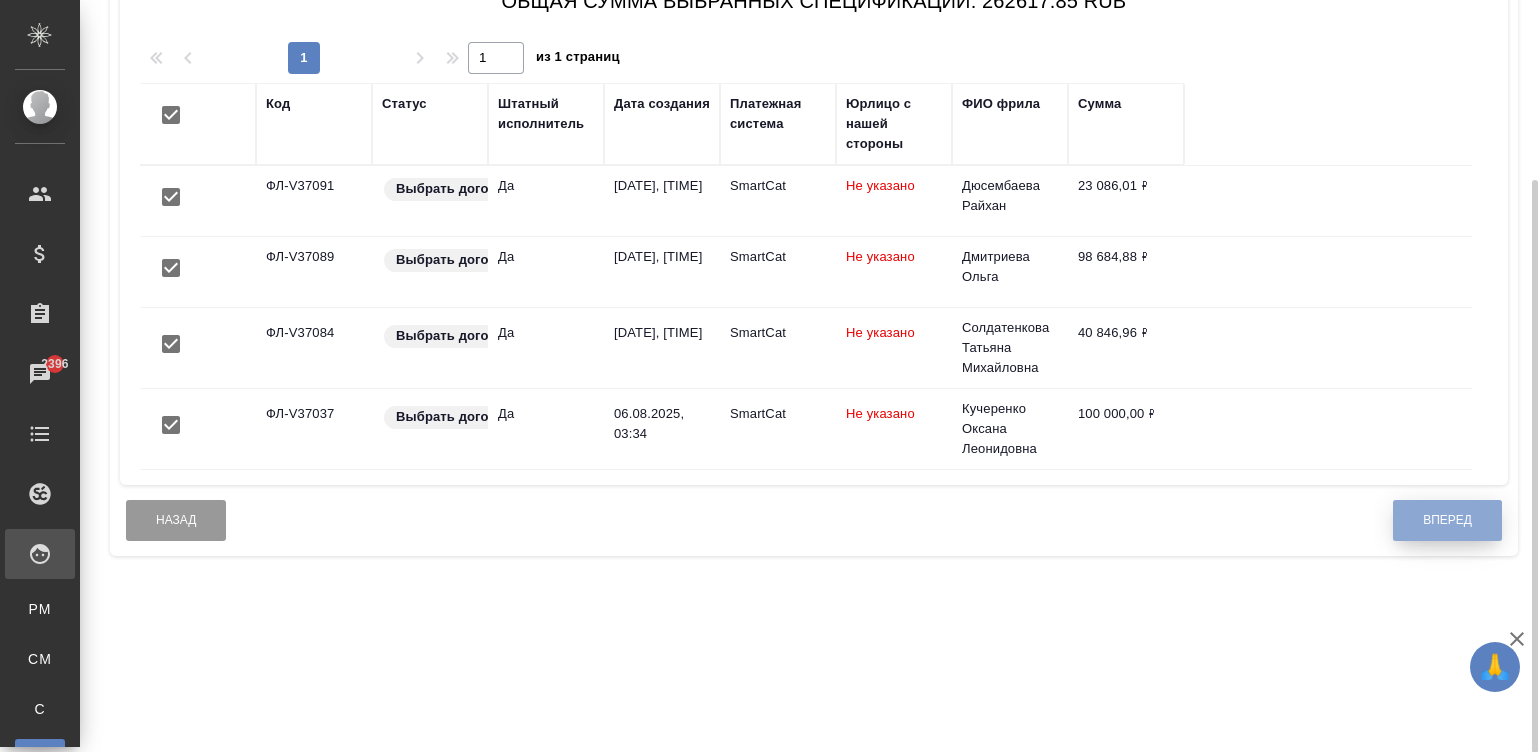click on "Вперед" at bounding box center (1447, 520) 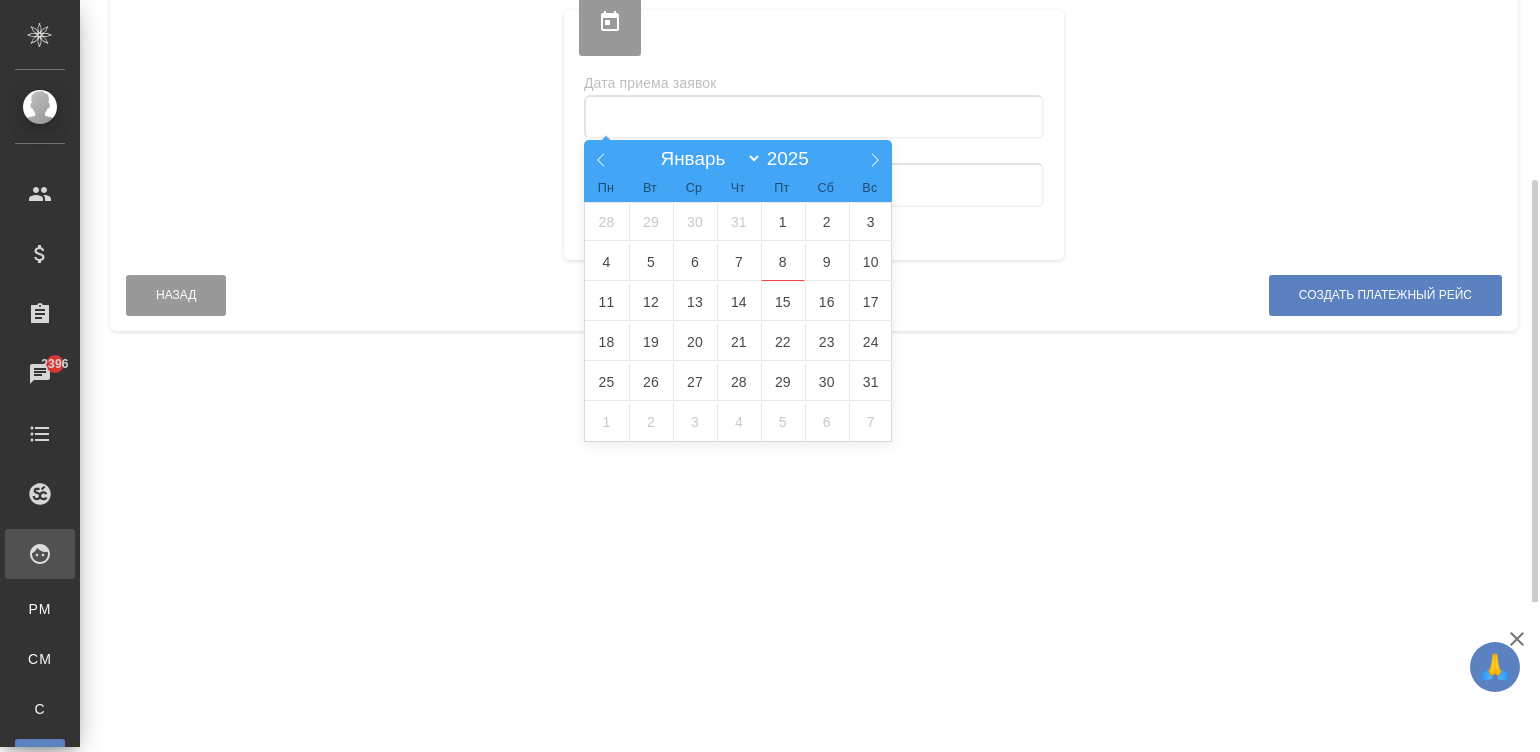 click at bounding box center [814, 117] 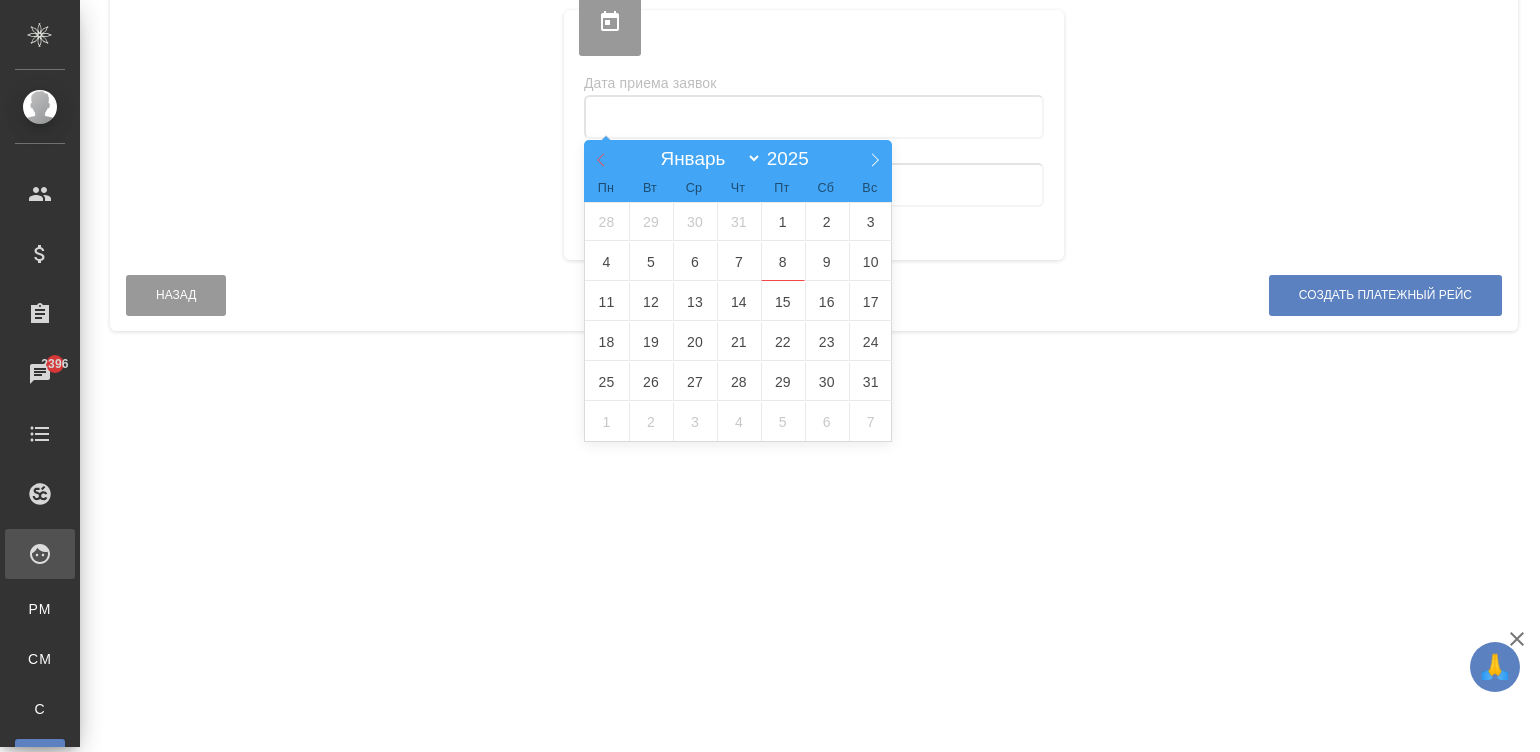 click at bounding box center [601, 157] 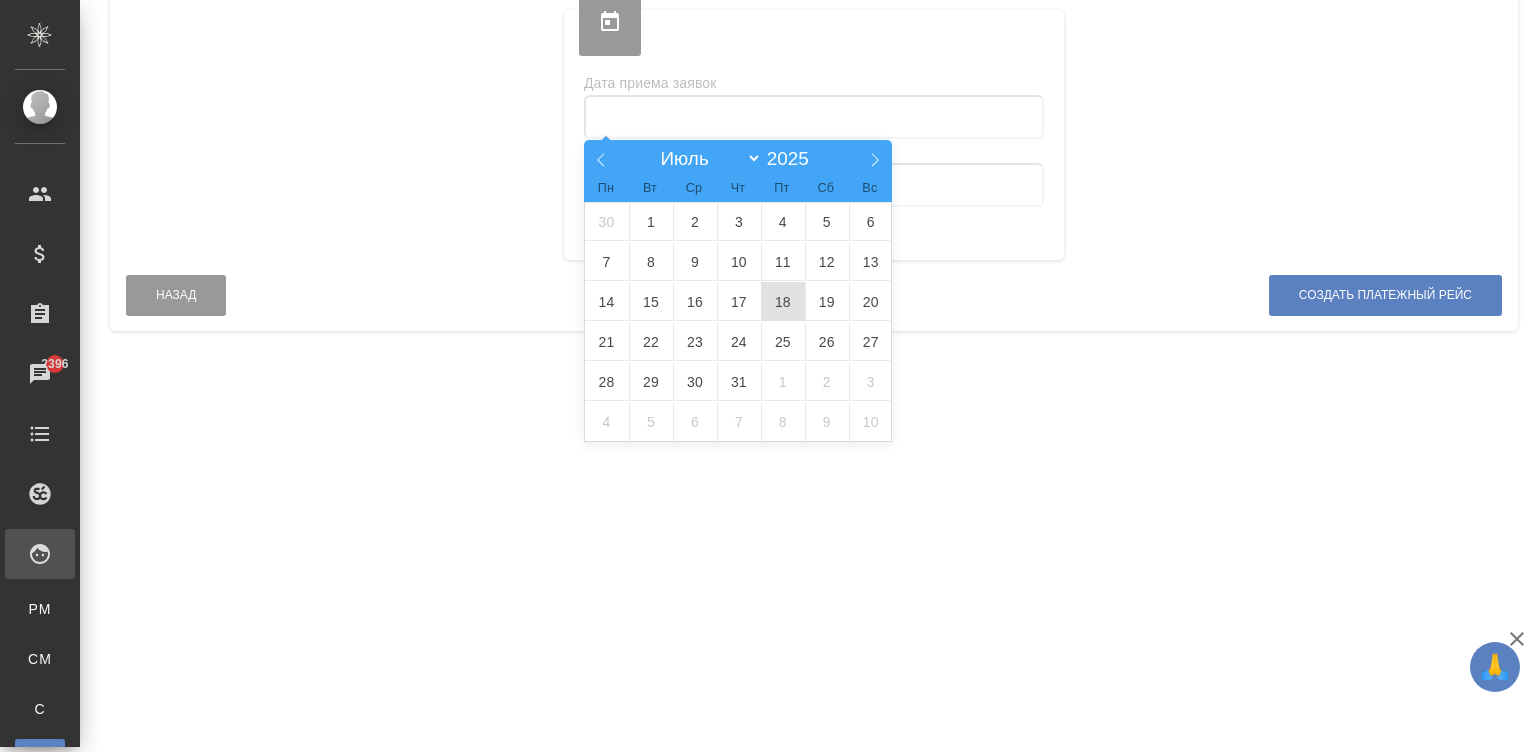 click on "18" at bounding box center (783, 301) 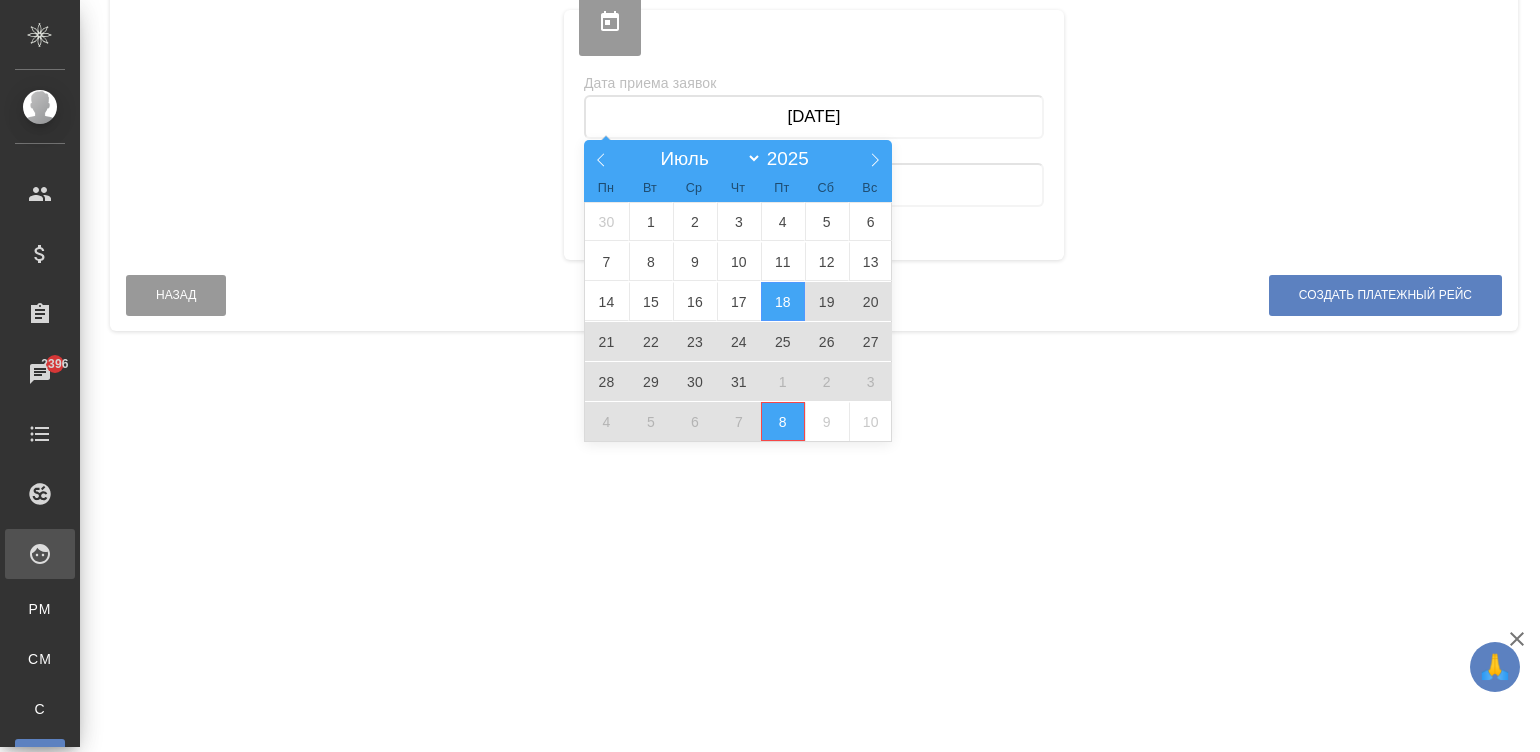 click on "8" at bounding box center (783, 421) 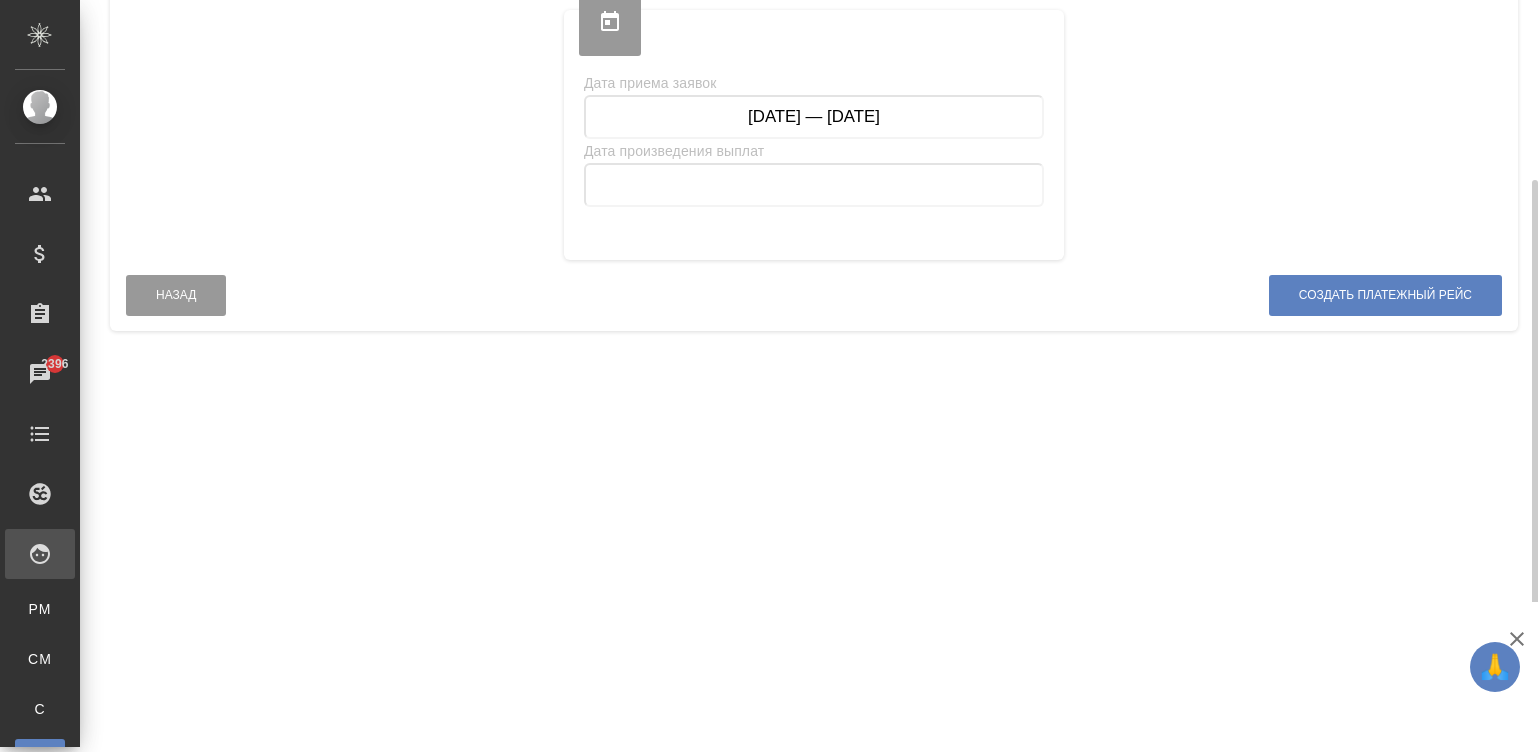 click on "[DATE] — [DATE]" at bounding box center [814, 117] 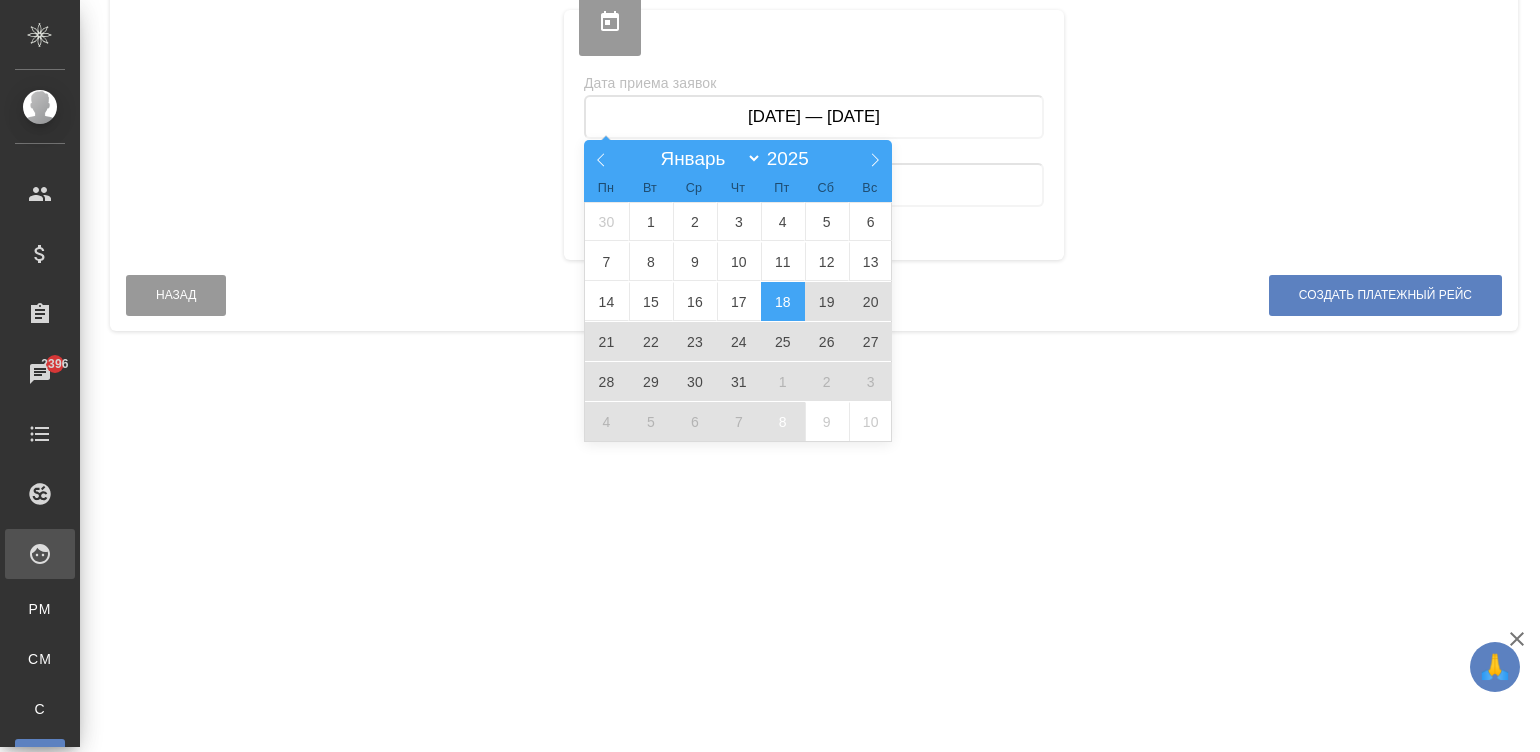 click on "18" at bounding box center [783, 301] 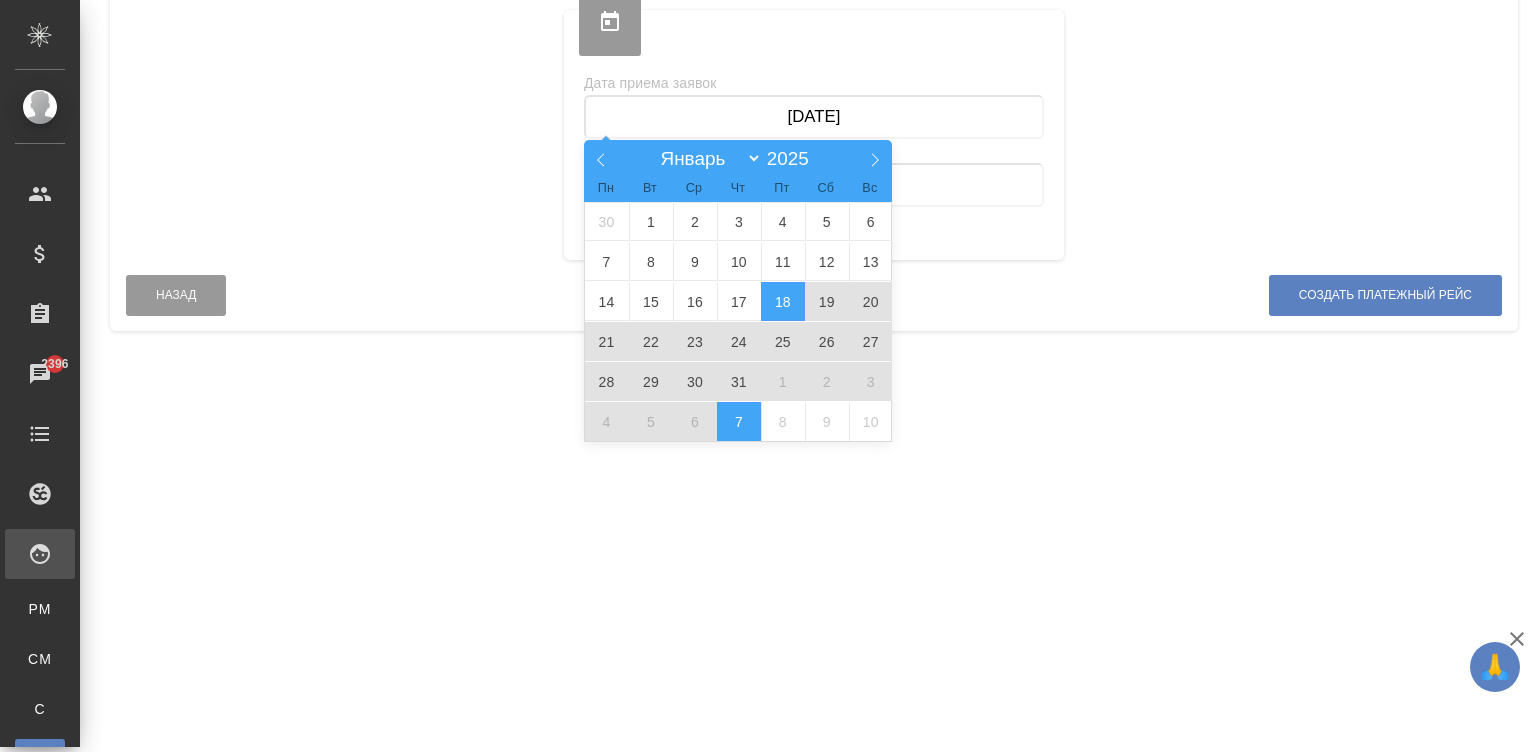 click on "7" at bounding box center [739, 421] 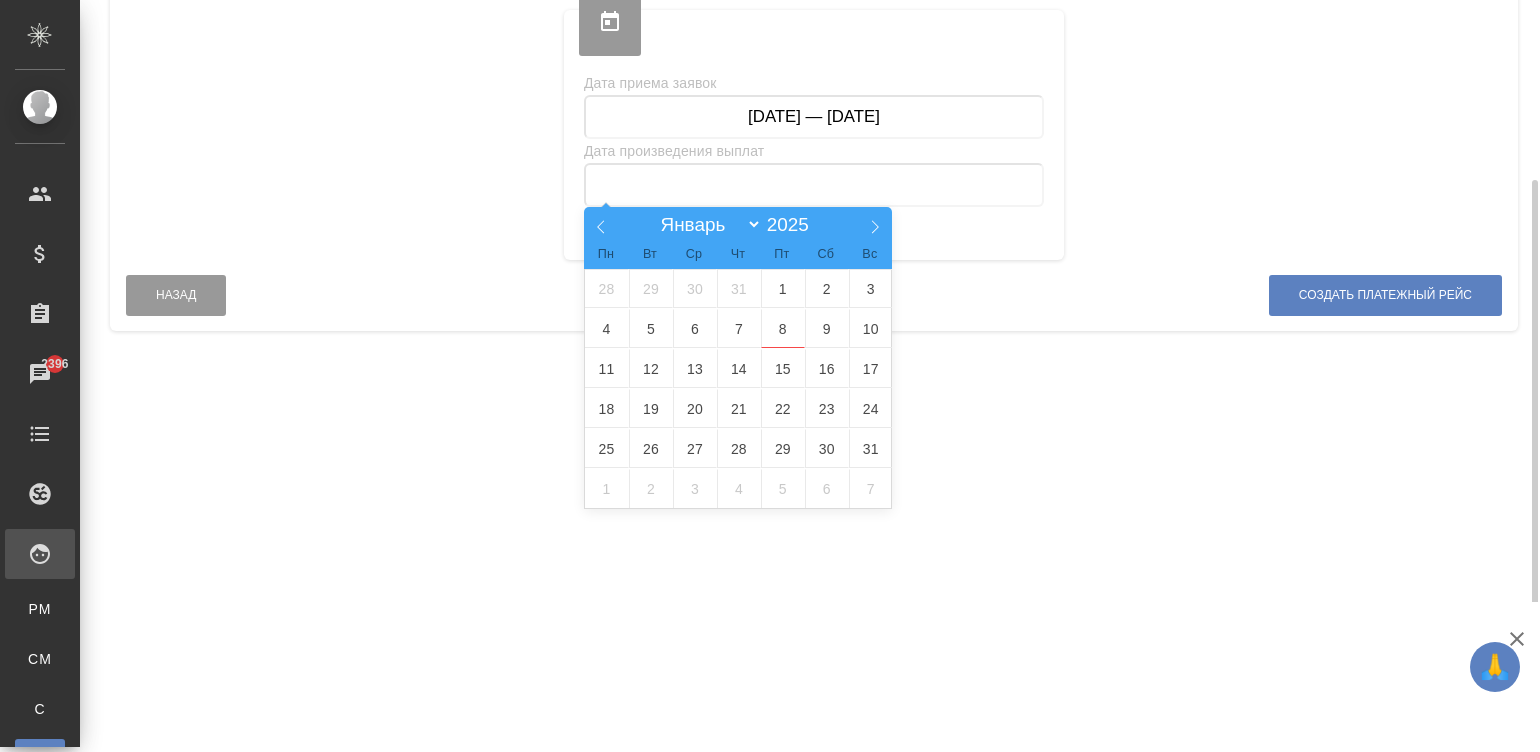 click at bounding box center (814, 185) 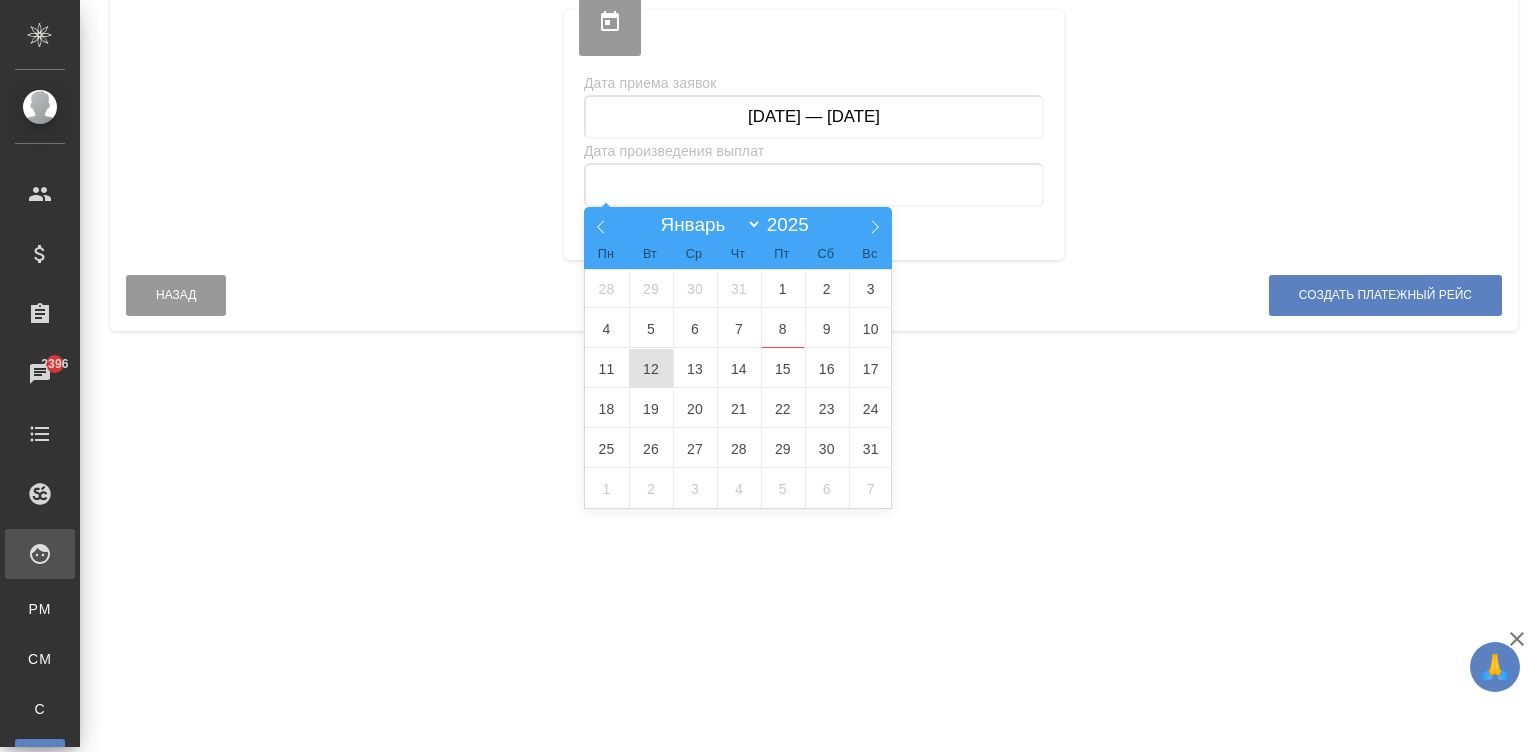 click on "12" at bounding box center [651, 368] 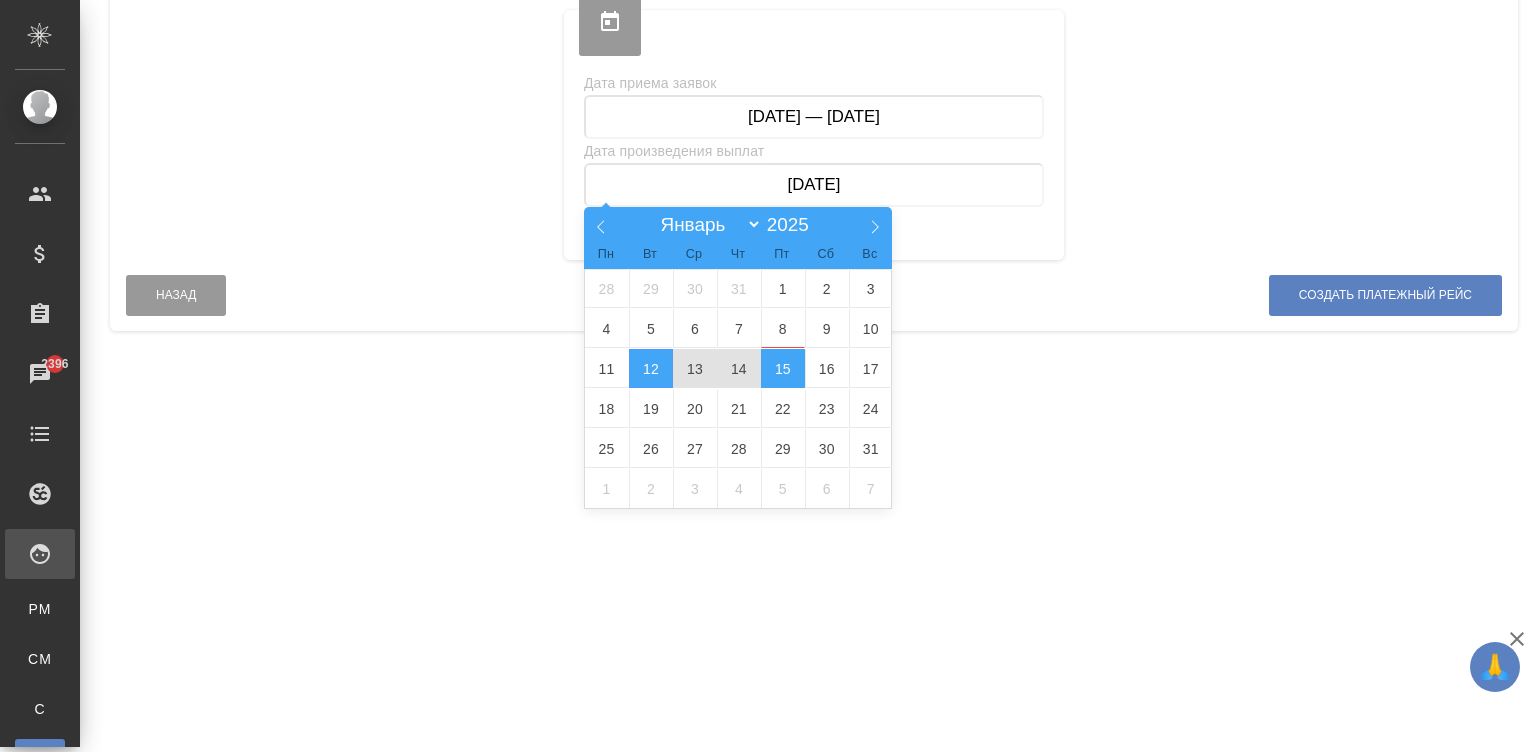 click on "15" at bounding box center [783, 368] 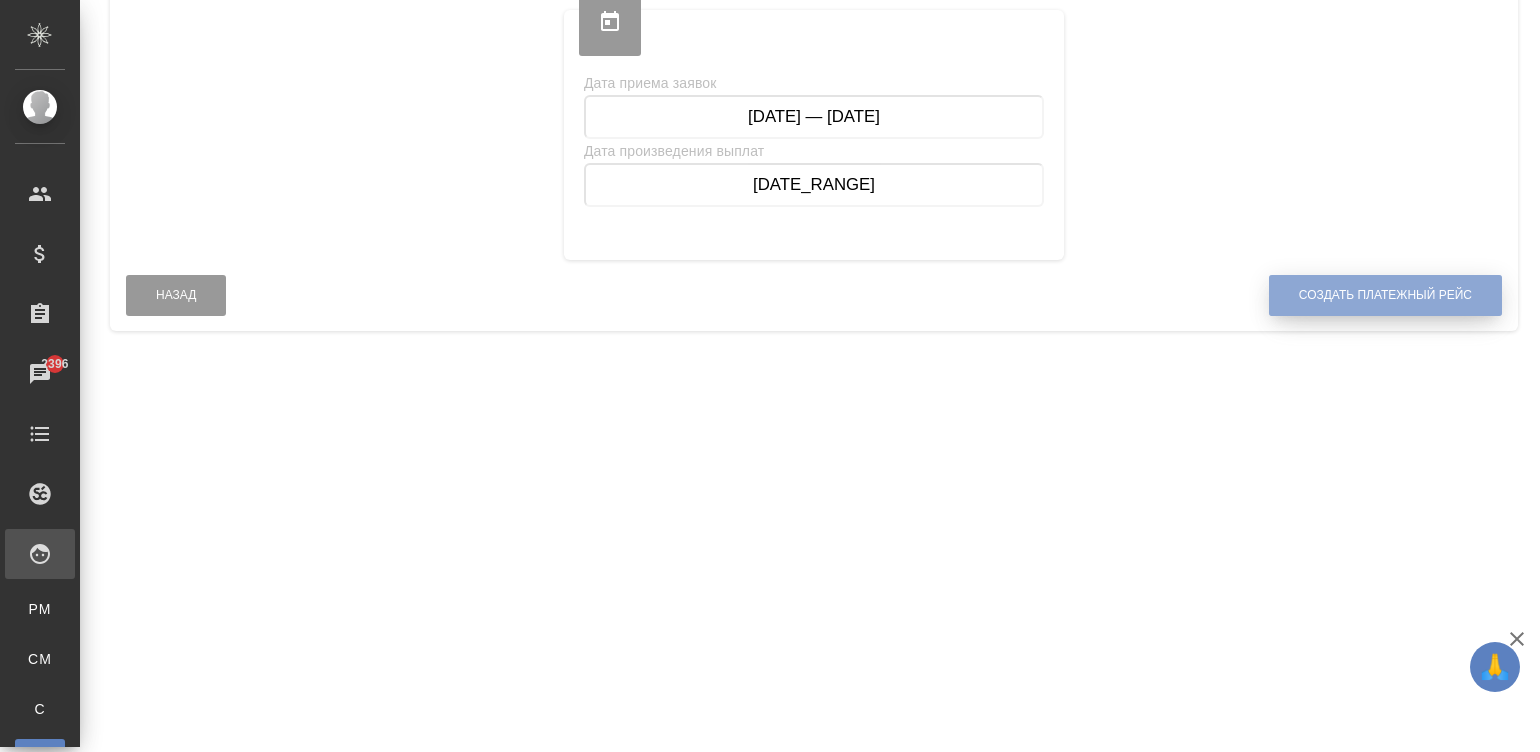 click on "Создать платежный рейс" at bounding box center (1385, 295) 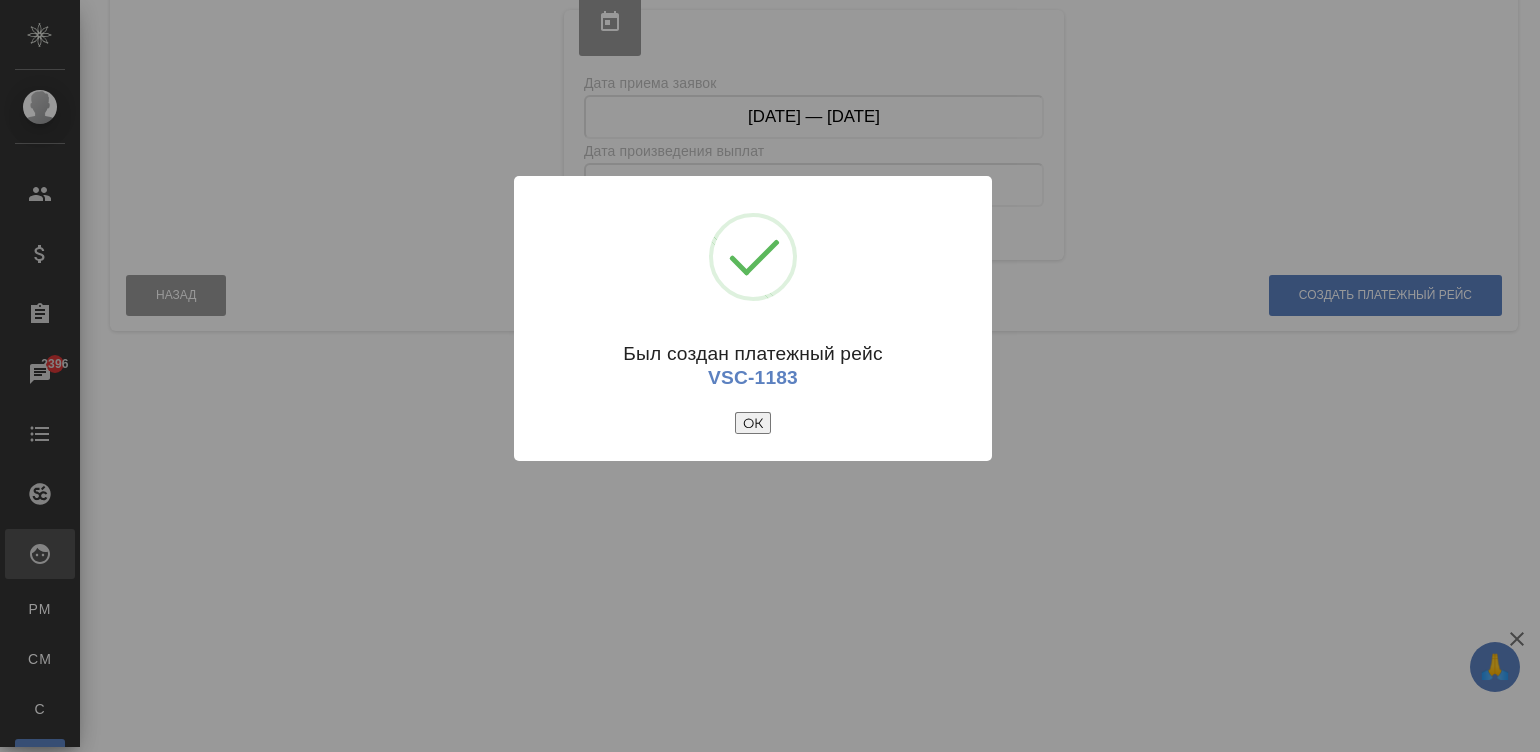 click on "ОК" at bounding box center [753, 423] 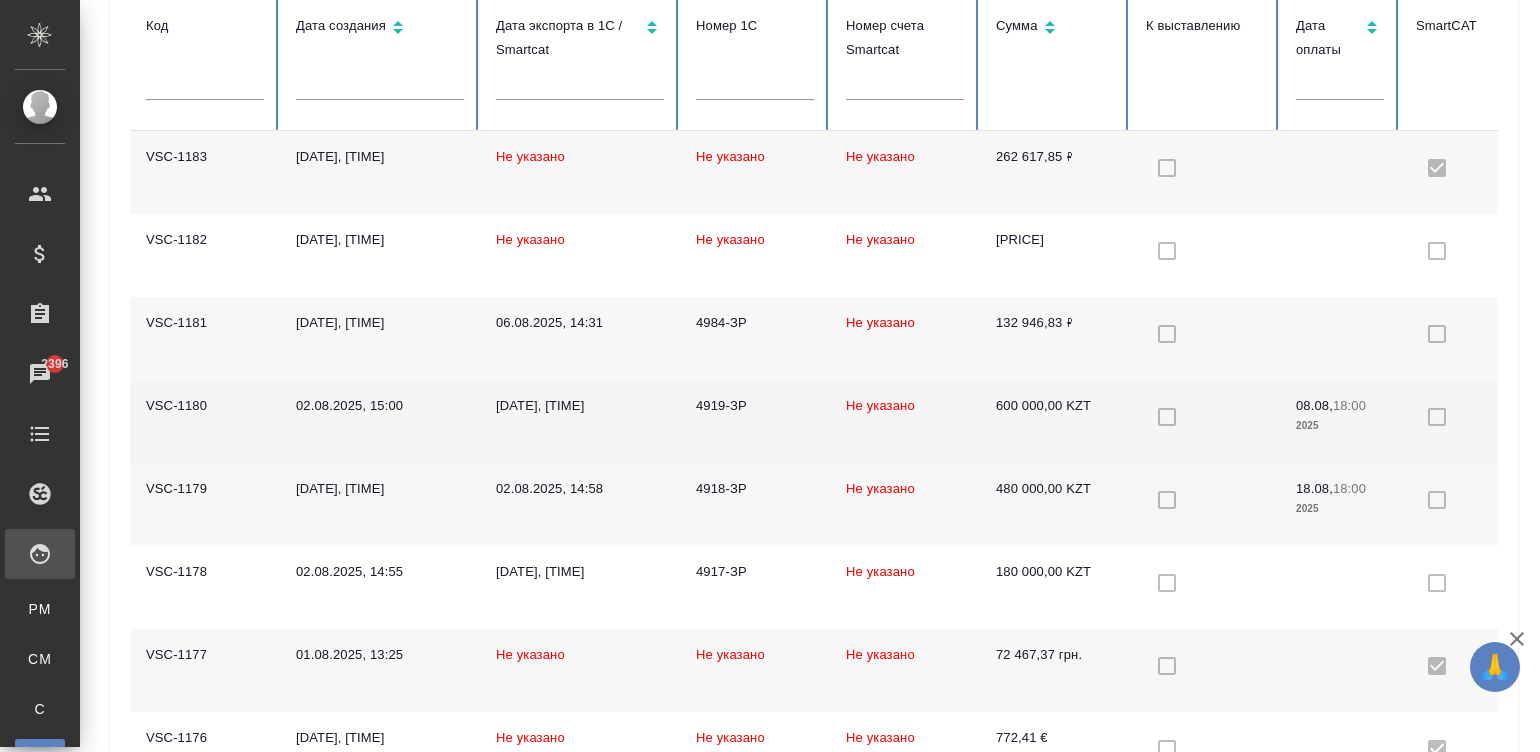checkbox on "true" 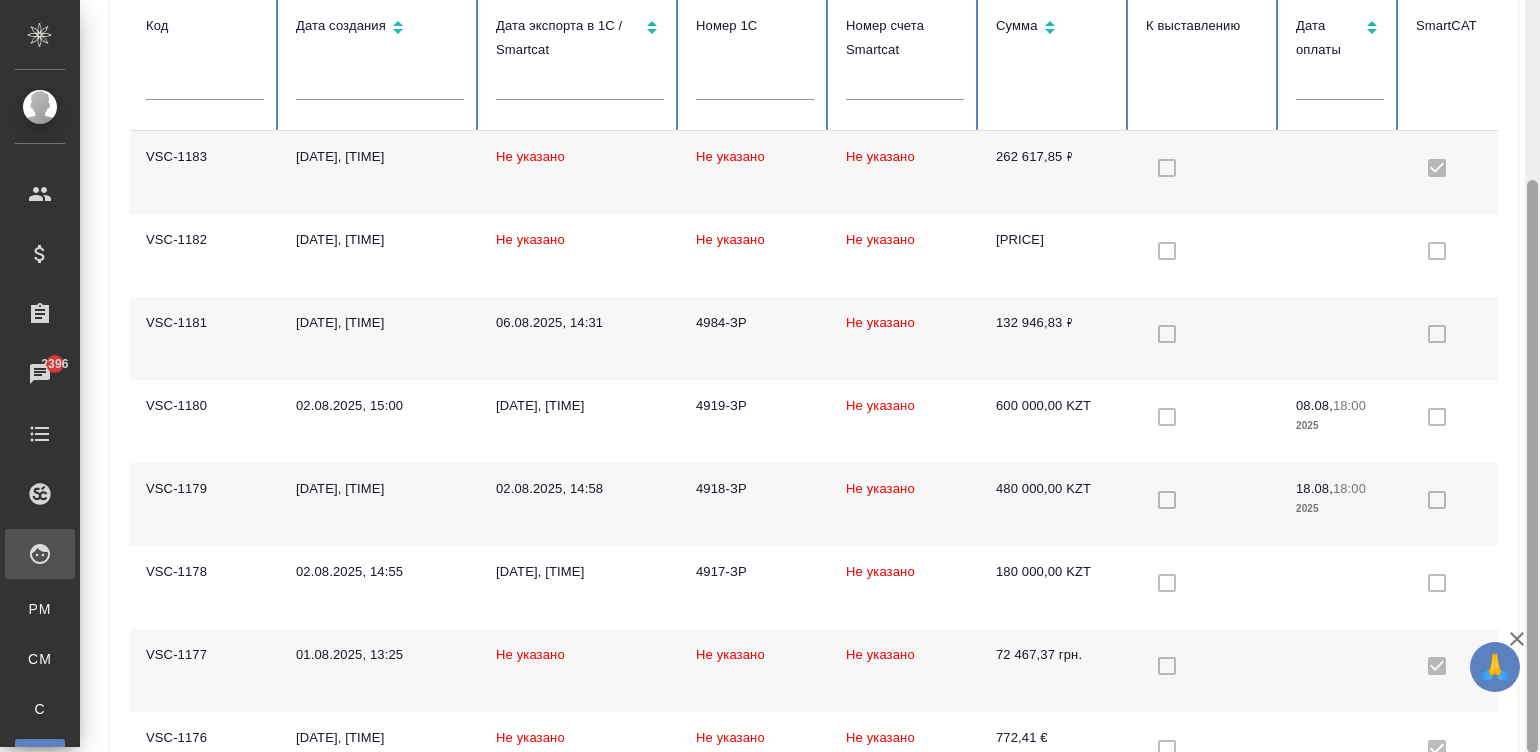 scroll, scrollTop: 0, scrollLeft: 0, axis: both 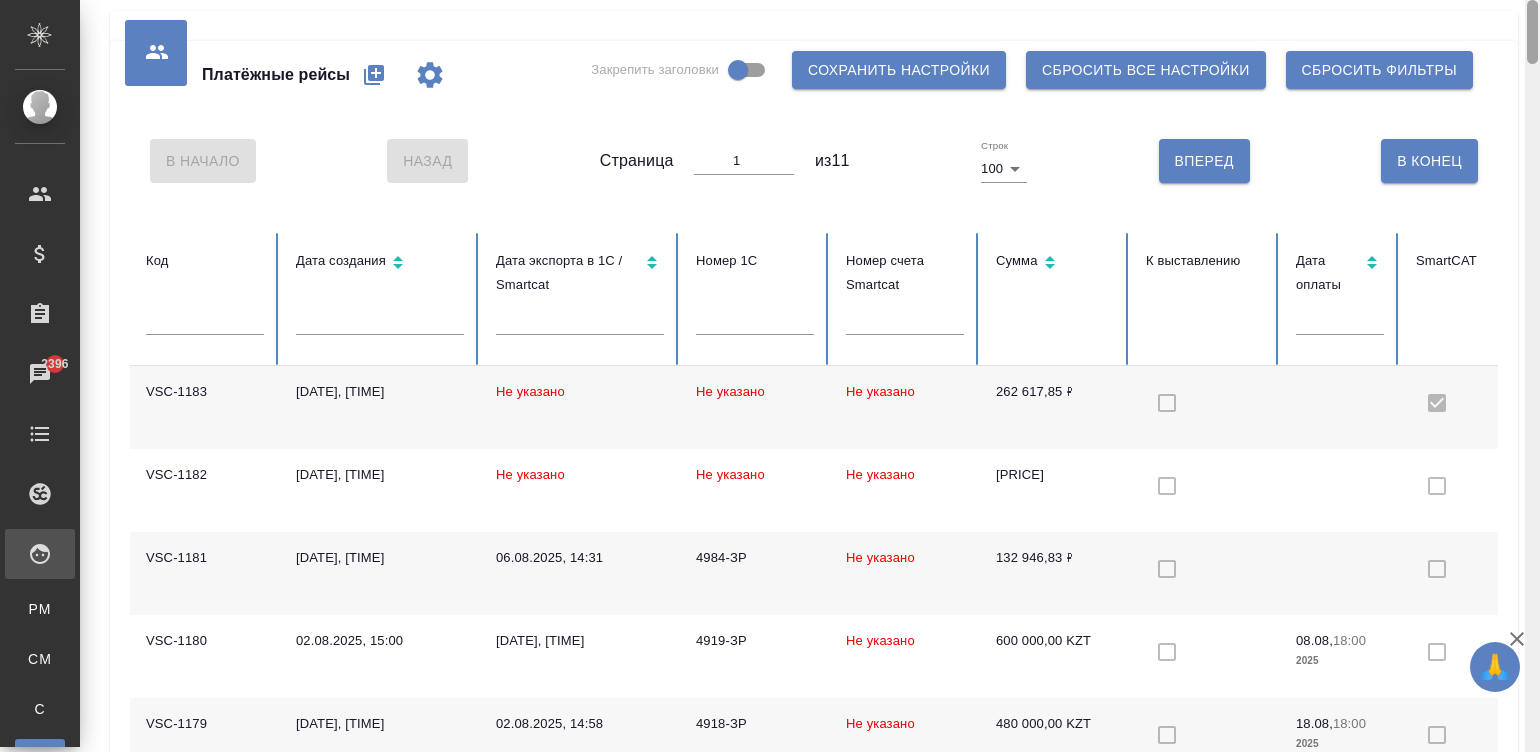 click at bounding box center (1532, 376) 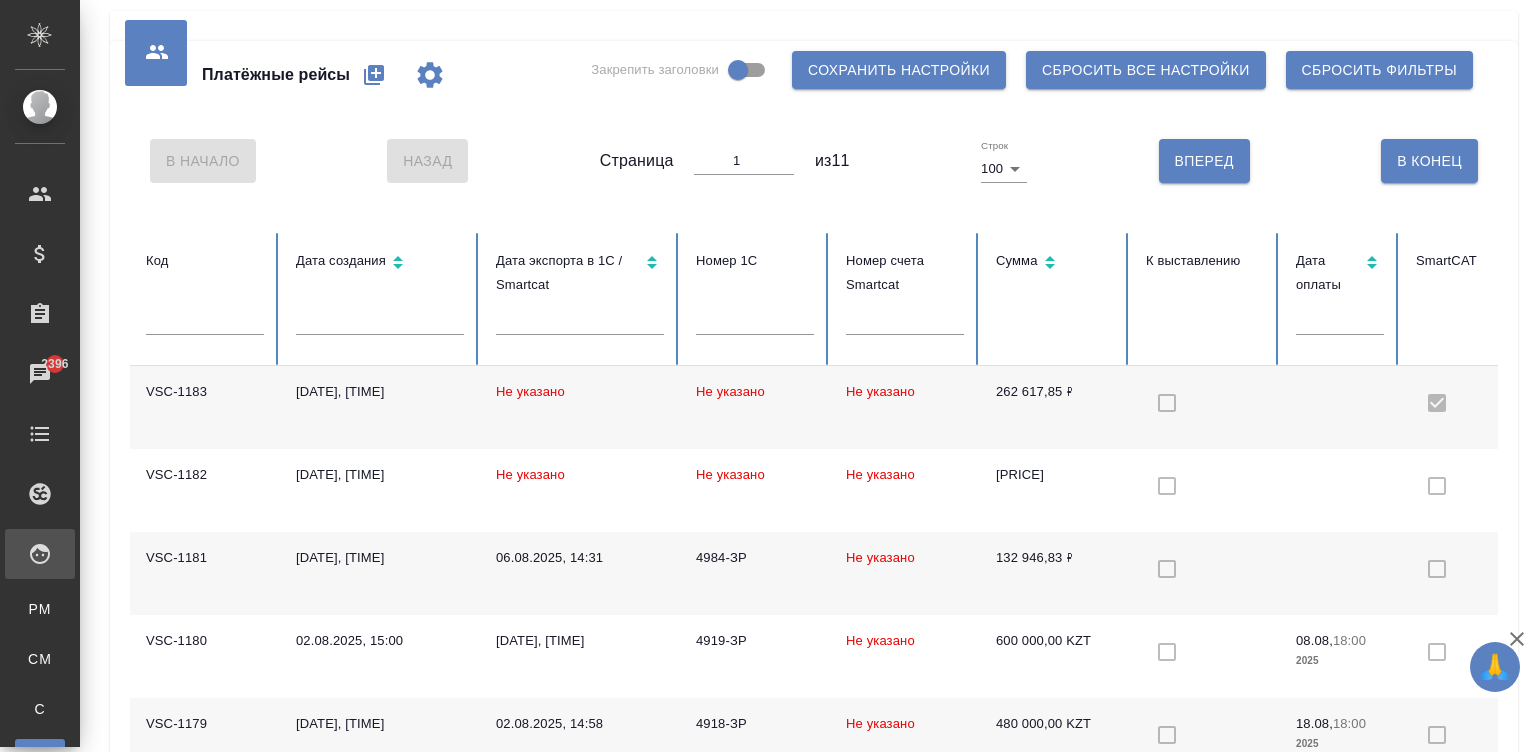 click 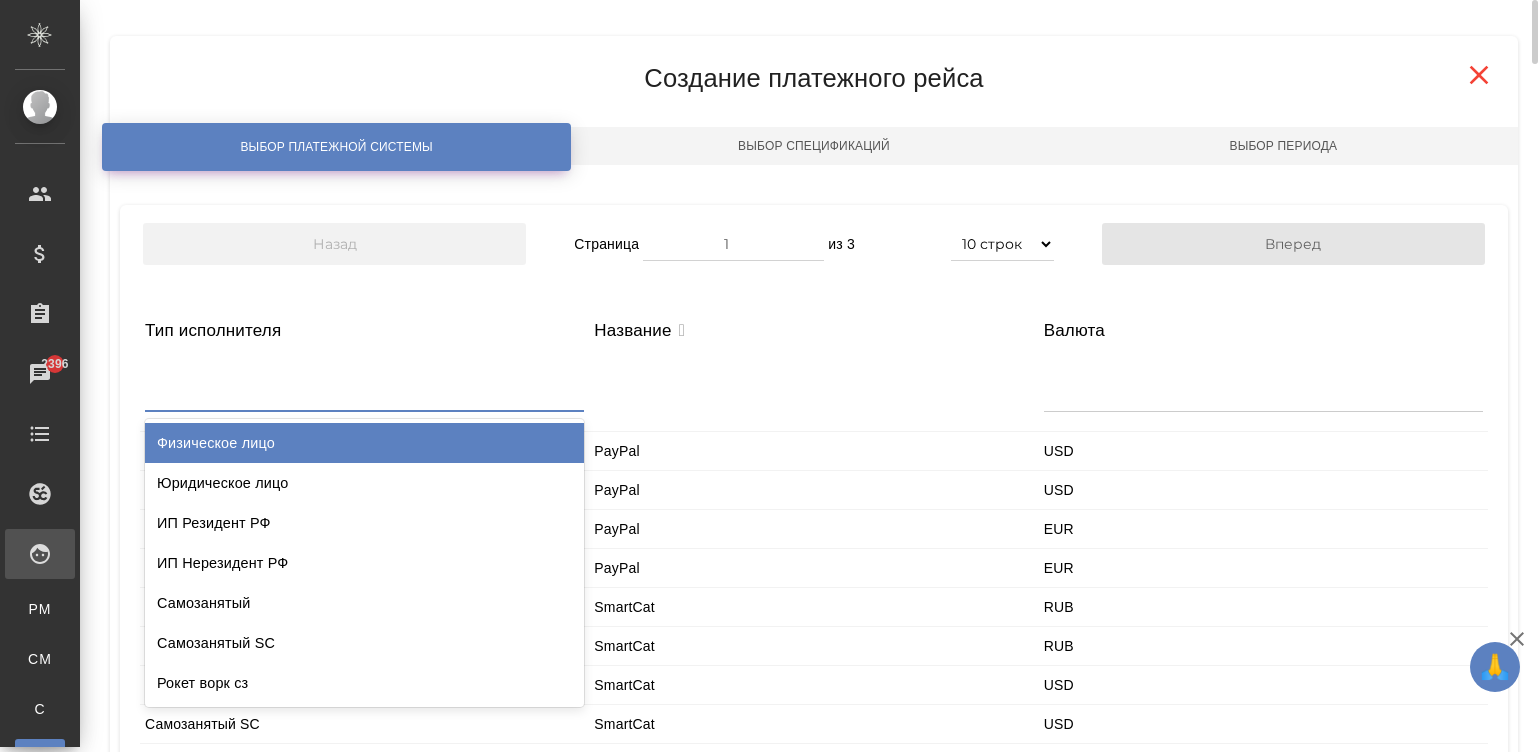 click at bounding box center [364, 386] 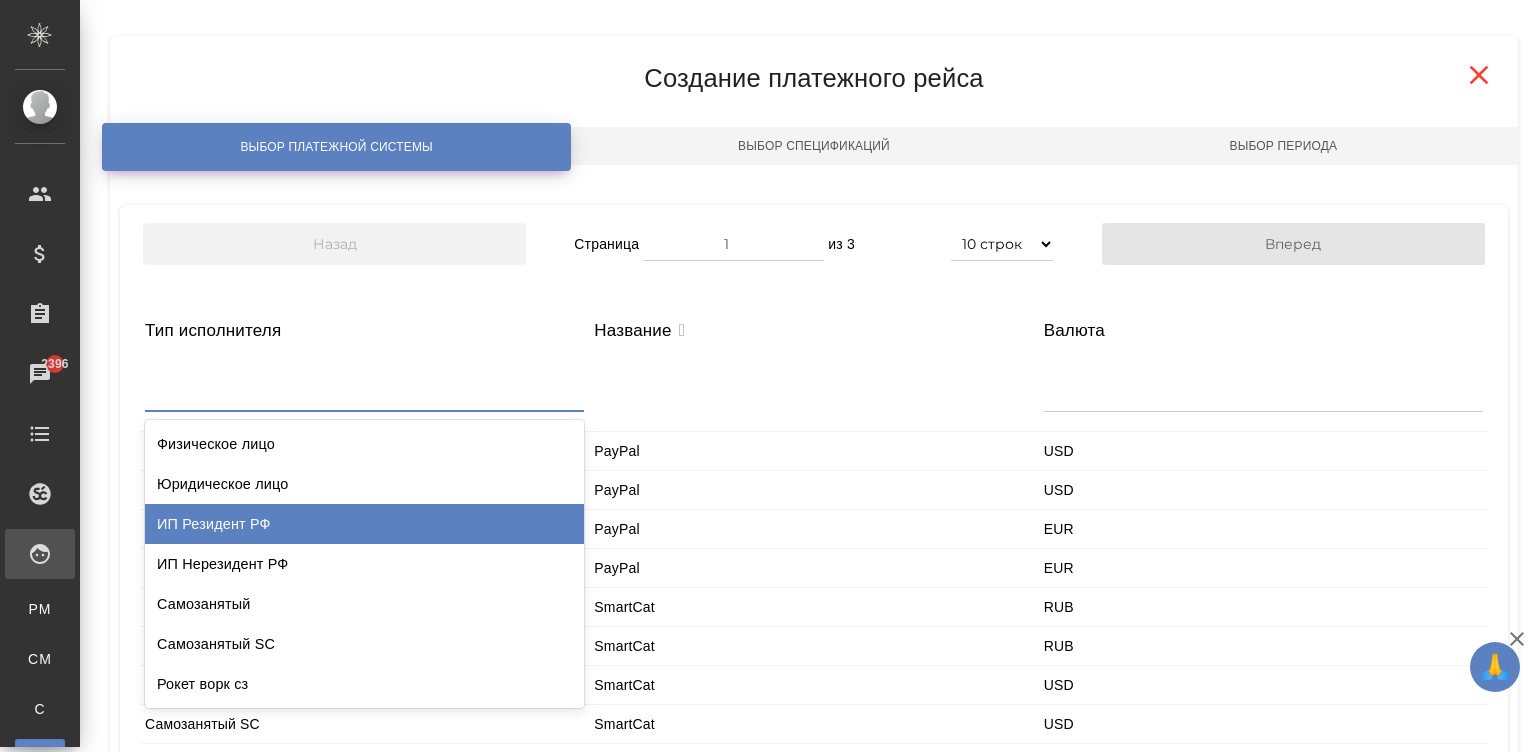 click on "ИП Резидент РФ" at bounding box center (364, 524) 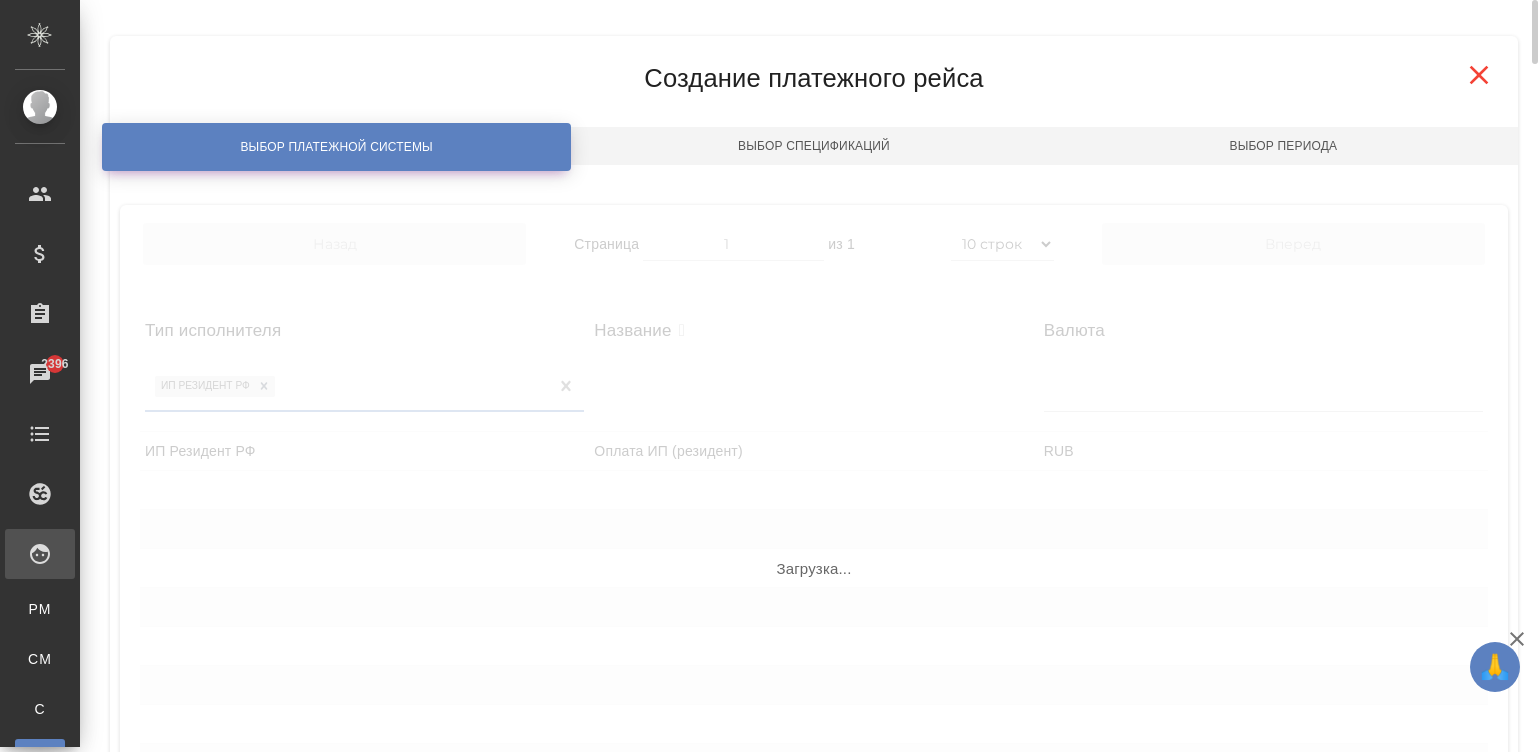 click on "Загрузка..." at bounding box center [814, 545] 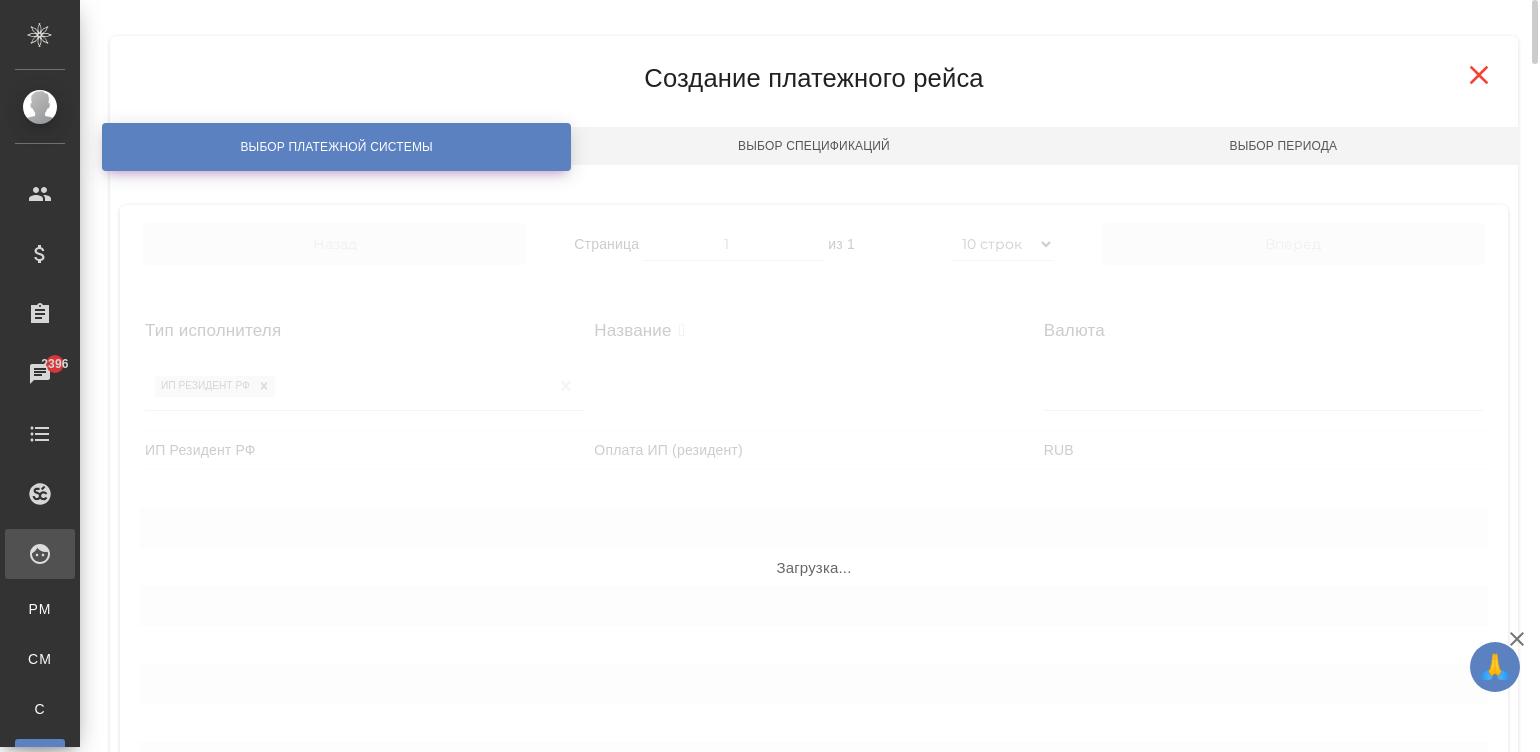 click on "Назад Страница   1   из   1 5 строк 10 строк 20 строк 25 строк 50 строк 100 строк Вперед Тип исполнителя Название Валюта ИП Резидент РФ   ИП Резидент РФ Оплата ИП (резидент) RUB                                                       Назад Страница   1   из   1 5 строк 10 строк 20 строк 25 строк 50 строк 100 строк Вперед Загрузка..." at bounding box center [814, 544] 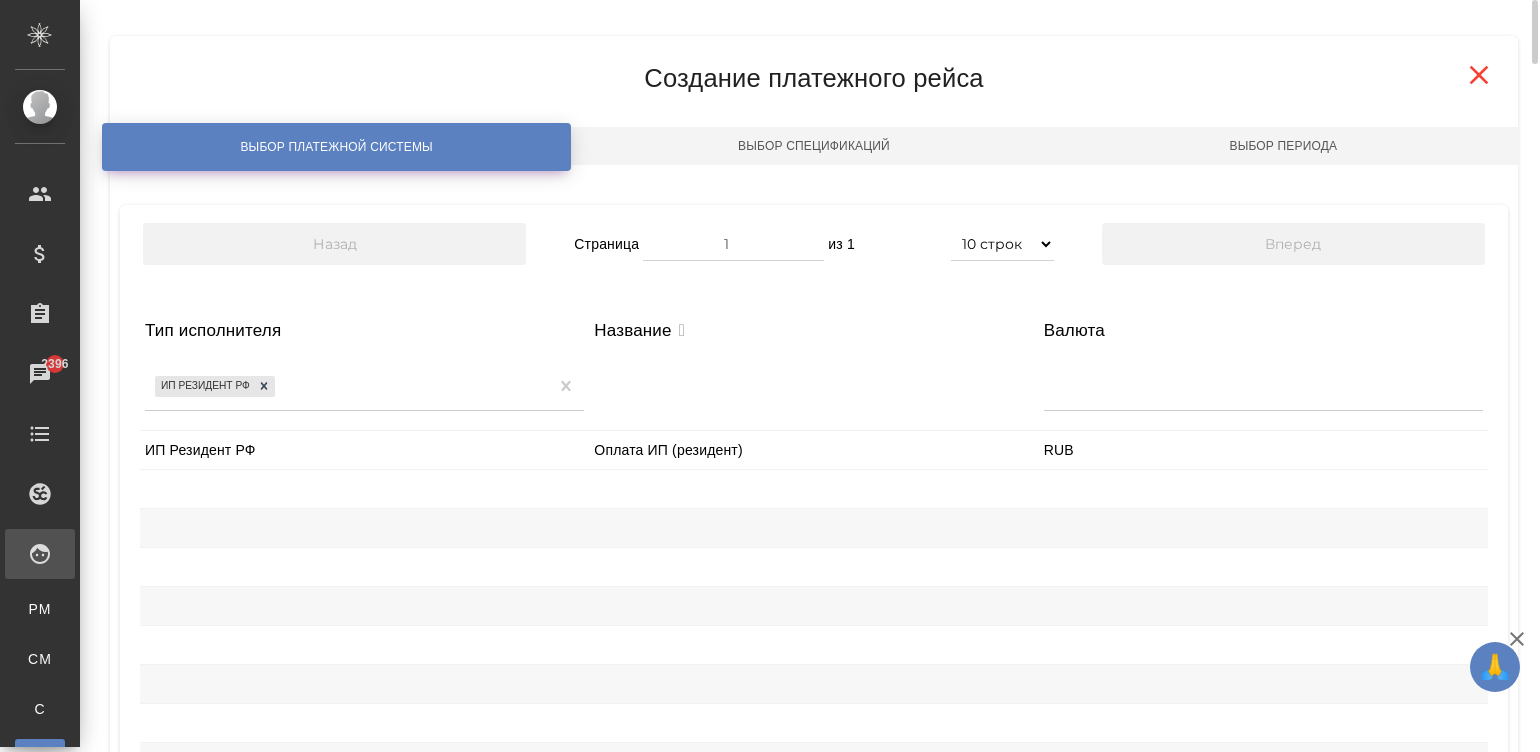 click on "ИП Резидент РФ" at bounding box center [364, 450] 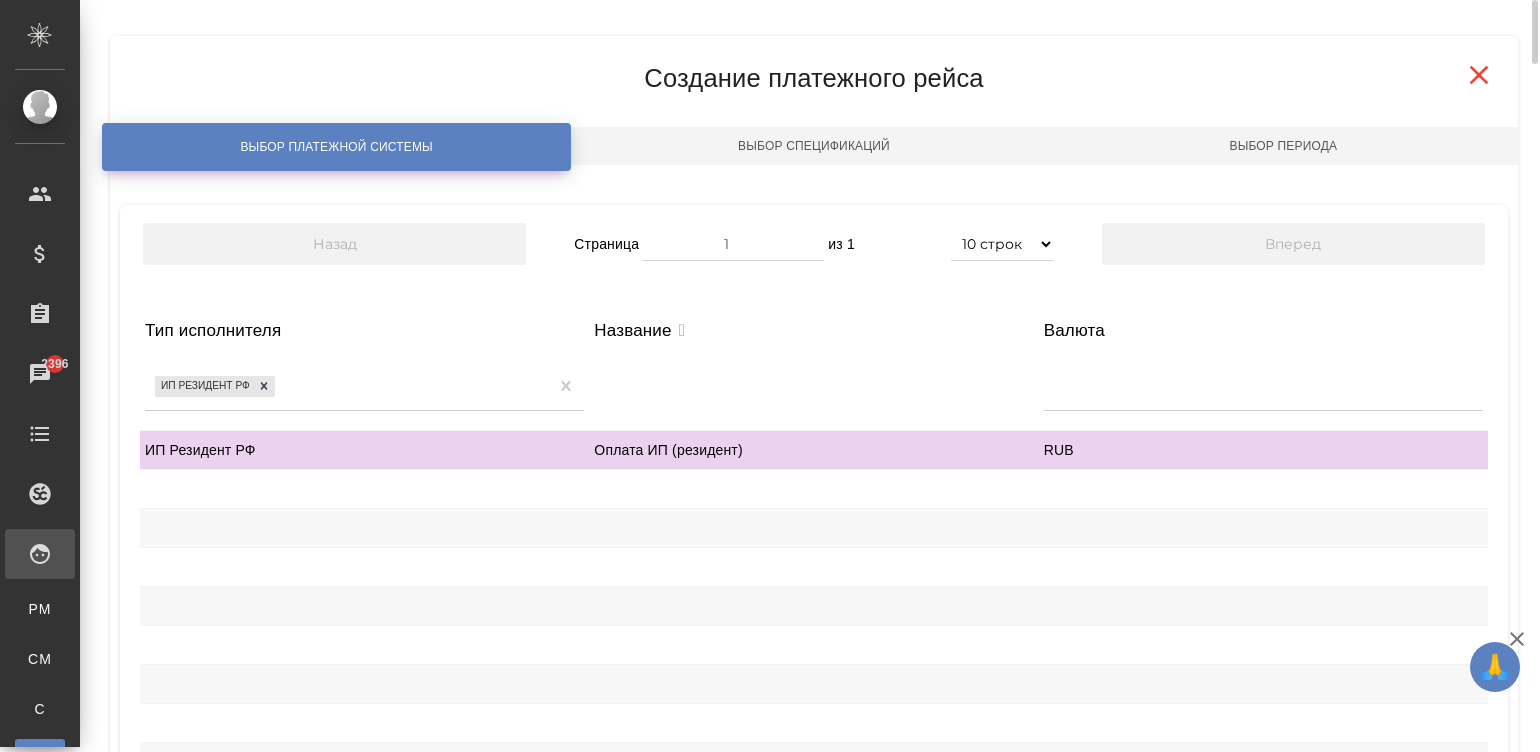 click at bounding box center [813, 567] 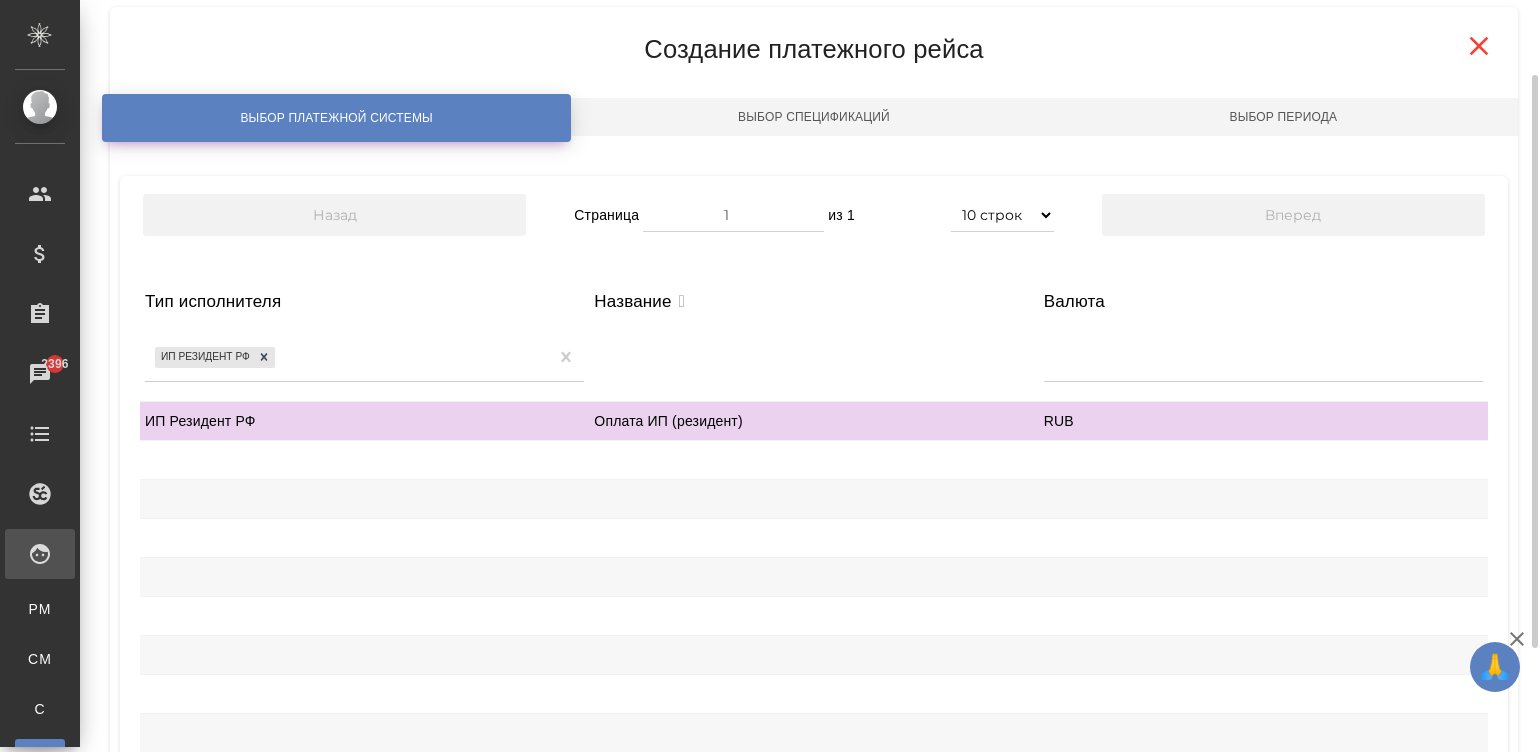 scroll, scrollTop: 235, scrollLeft: 0, axis: vertical 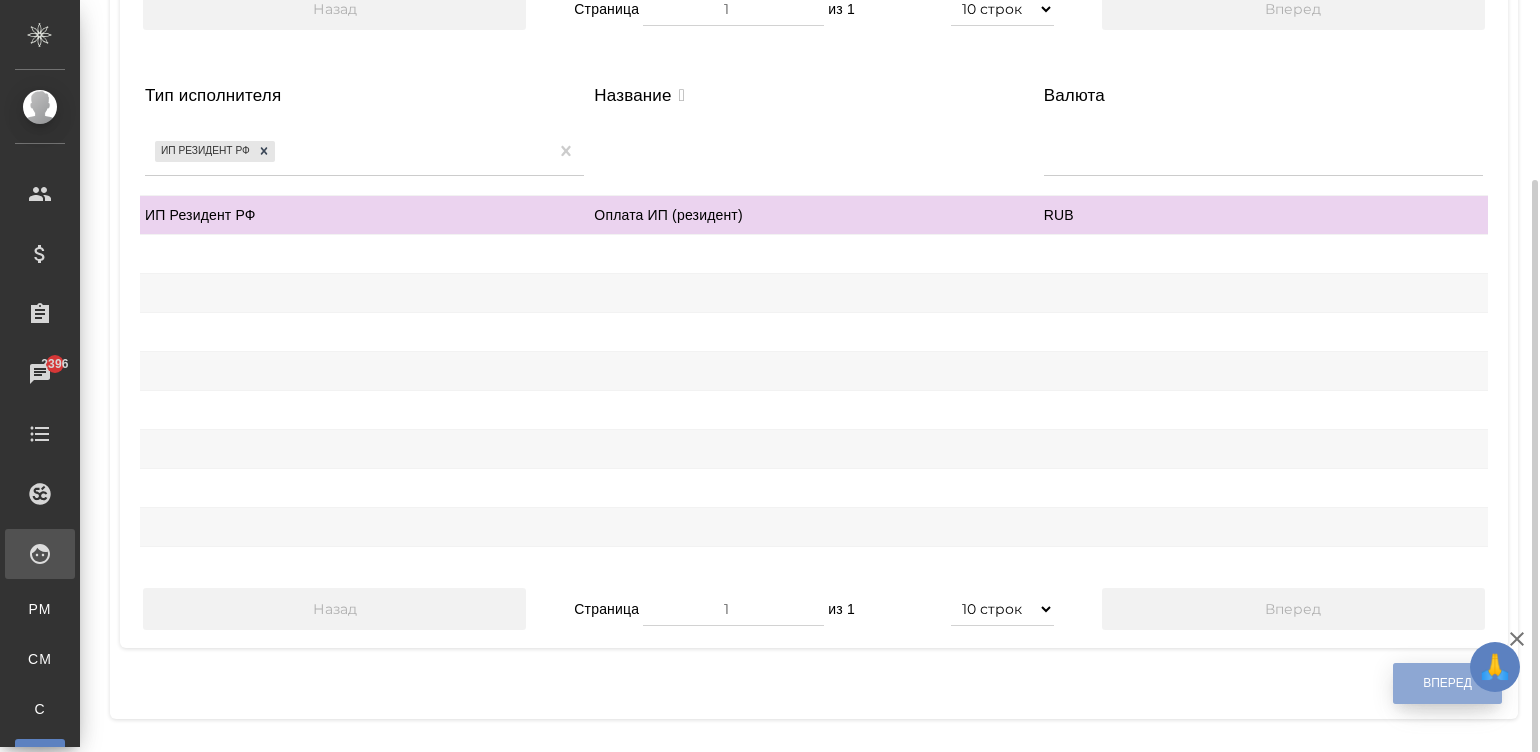 click on "Вперед" at bounding box center [1447, 683] 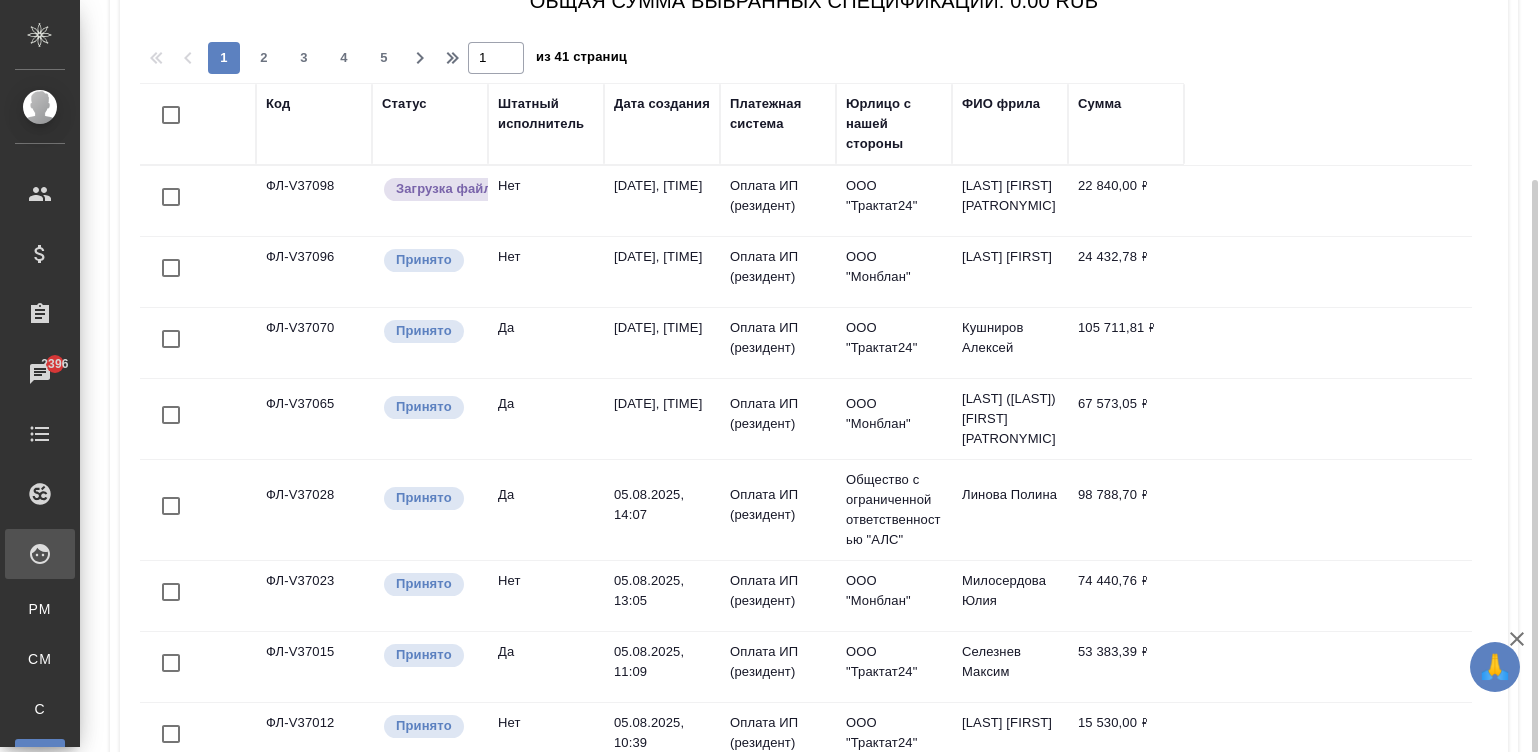 click on "Штатный исполнитель" at bounding box center [546, 114] 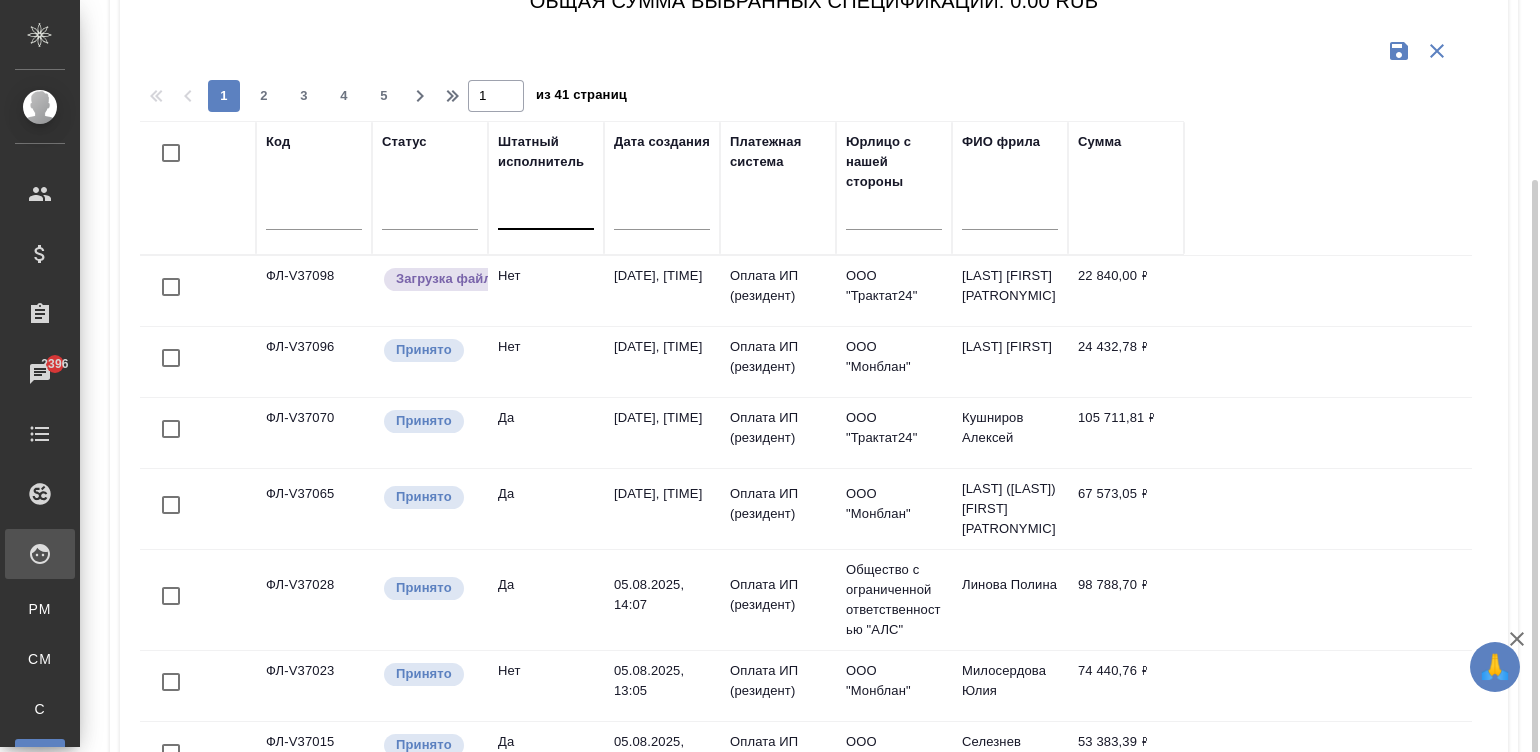 click at bounding box center (546, 209) 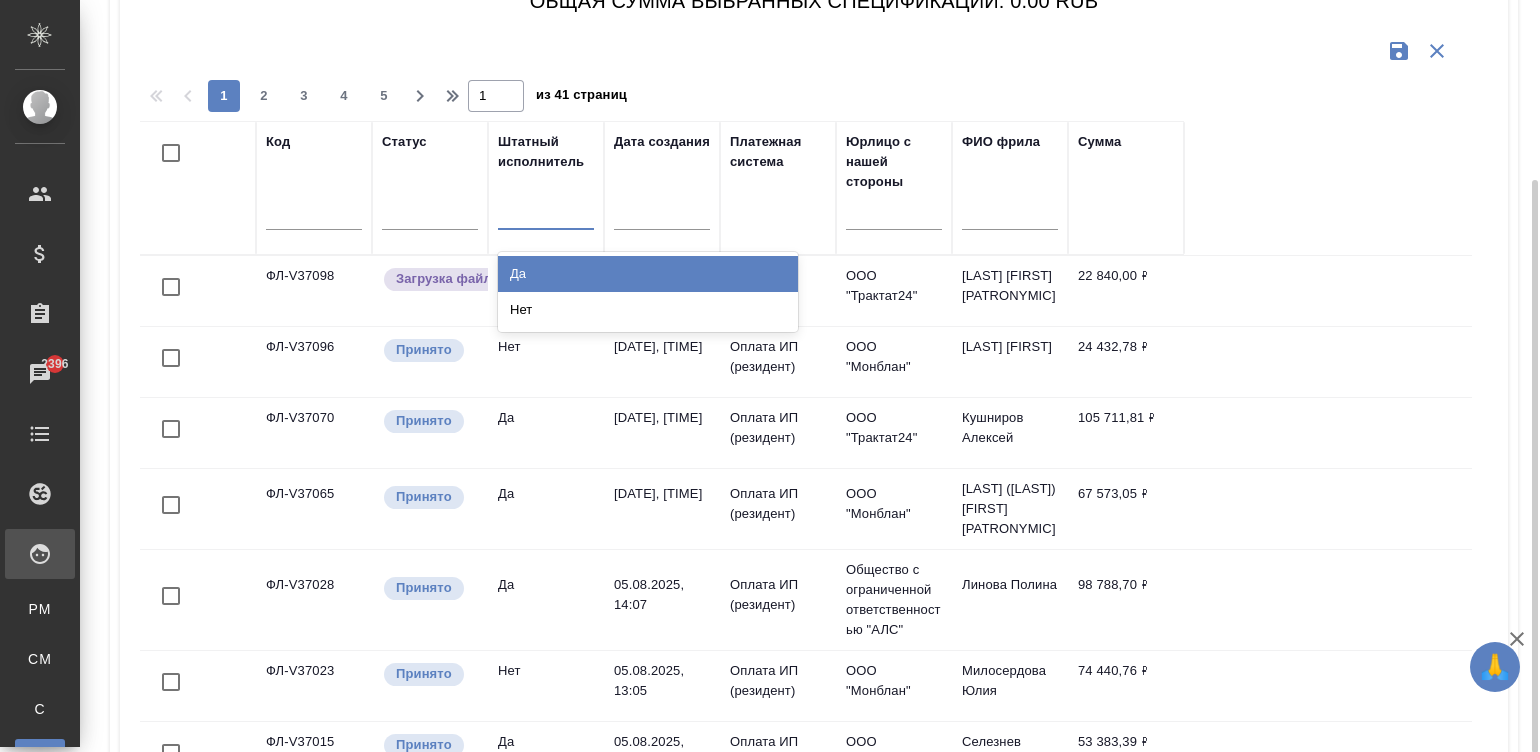 click on "Да" at bounding box center (648, 274) 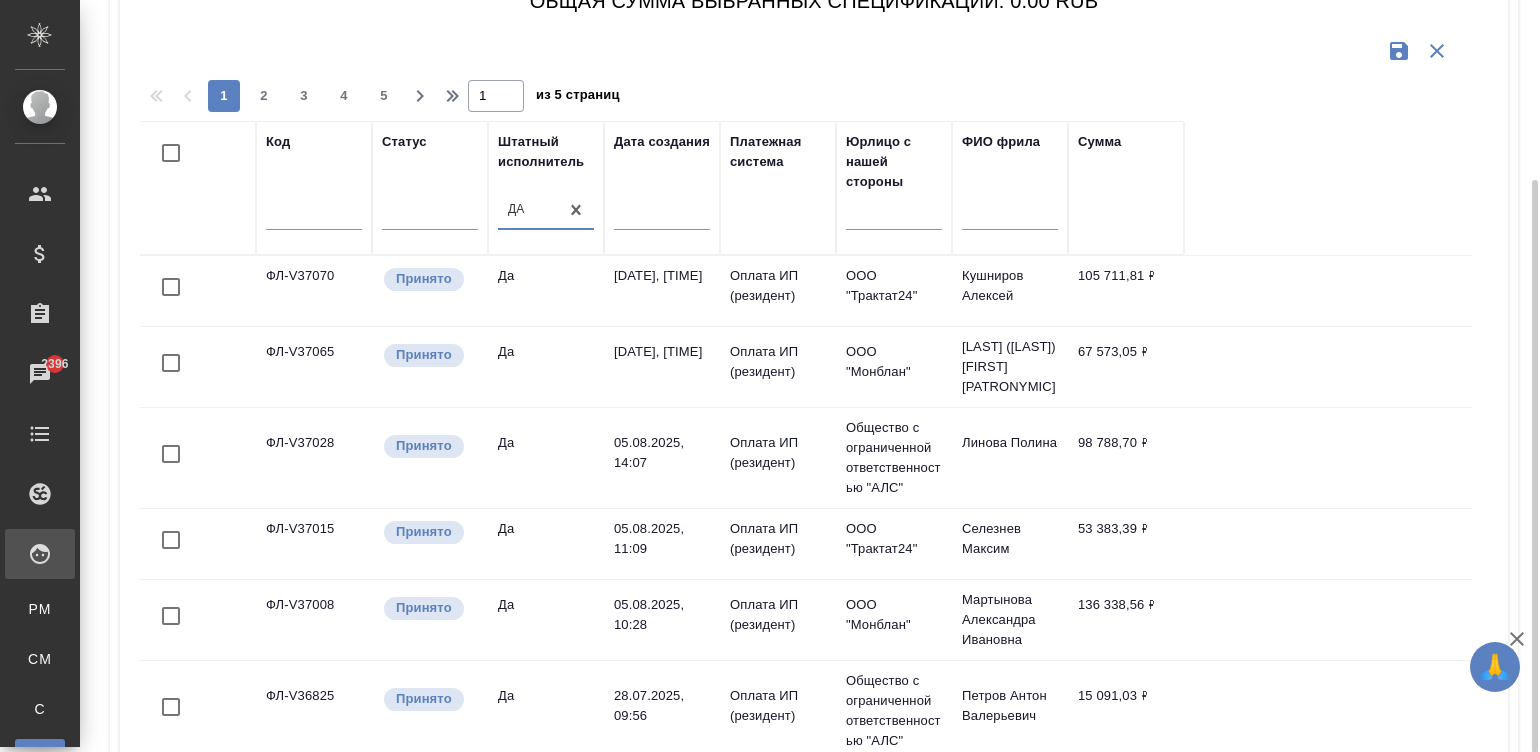 click at bounding box center (668, 213) 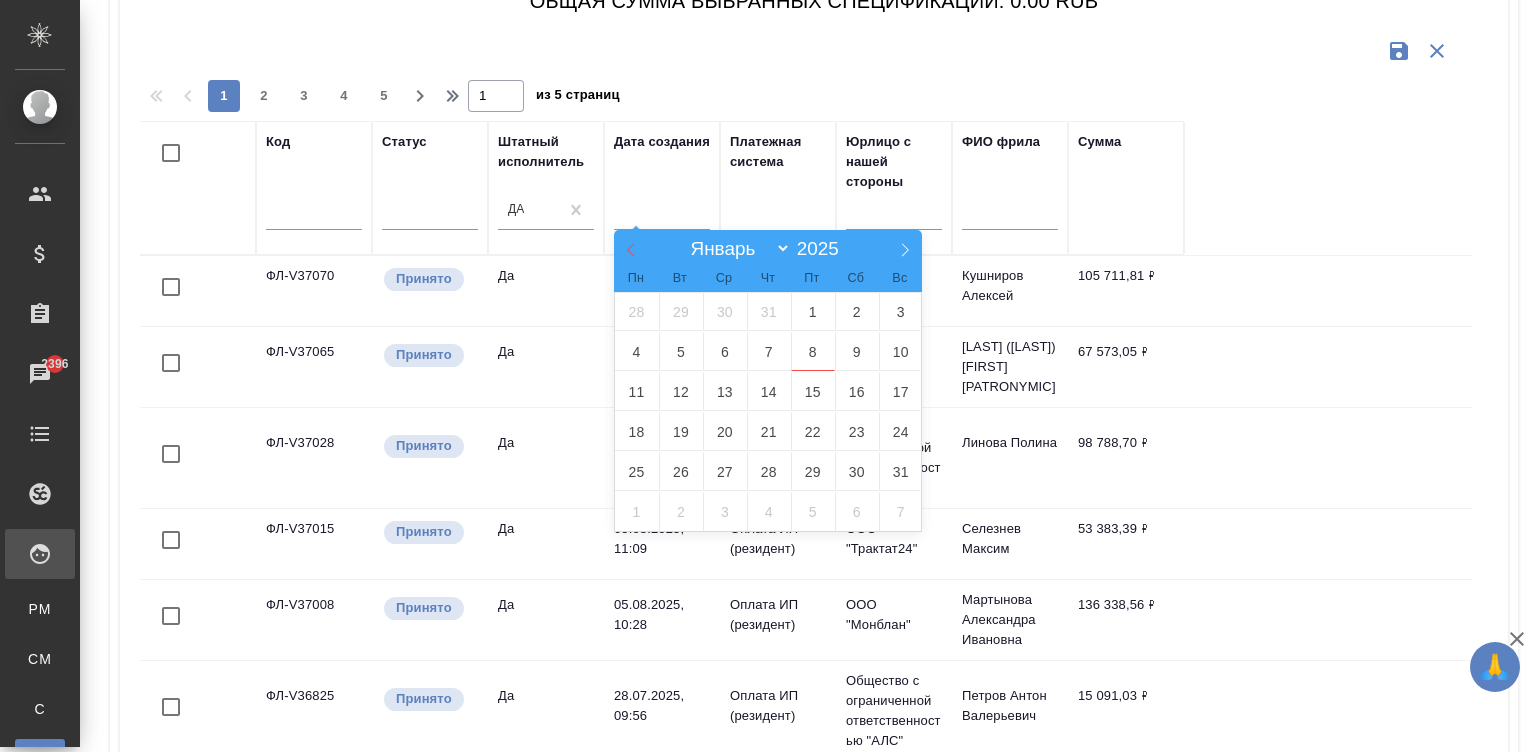 click at bounding box center [631, 247] 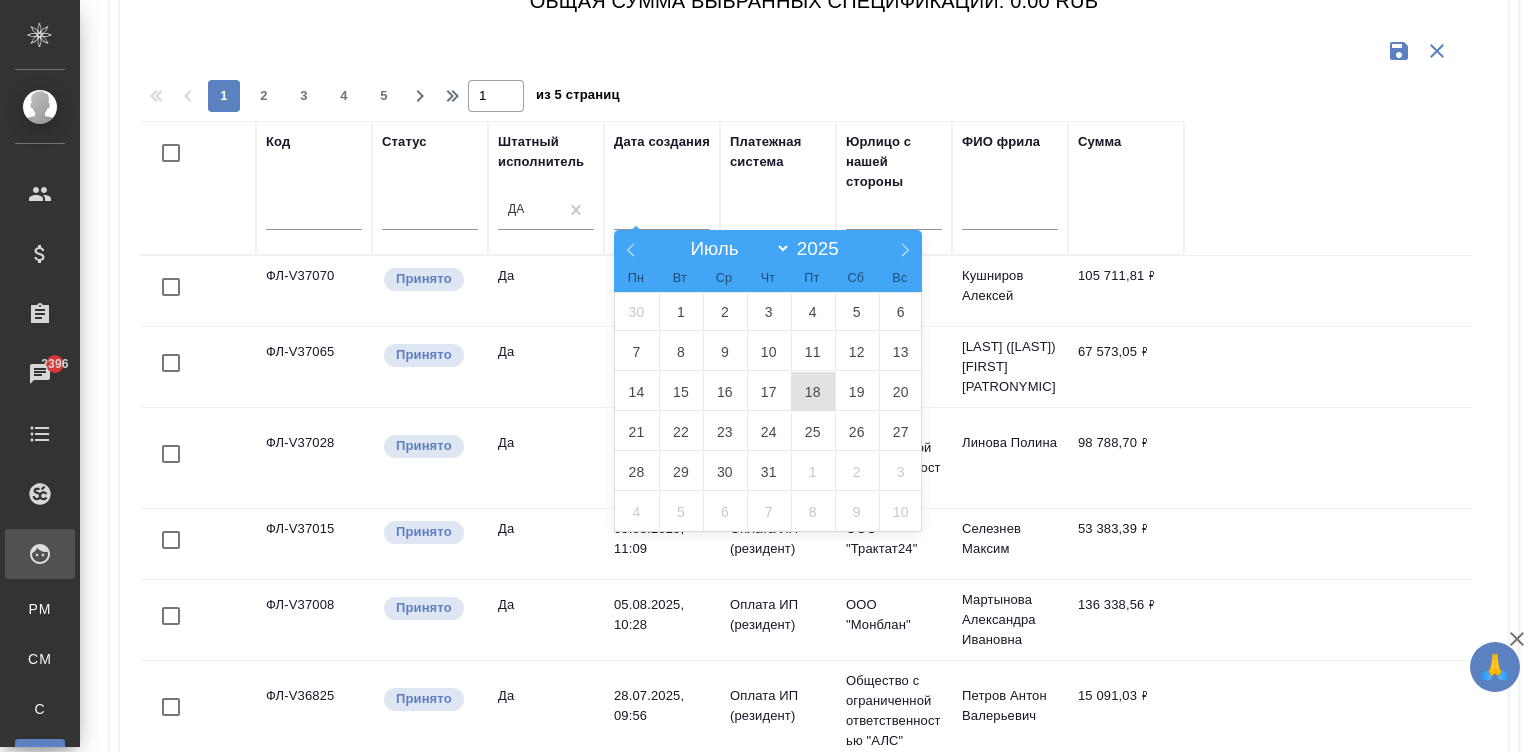 click on "18" at bounding box center [813, 391] 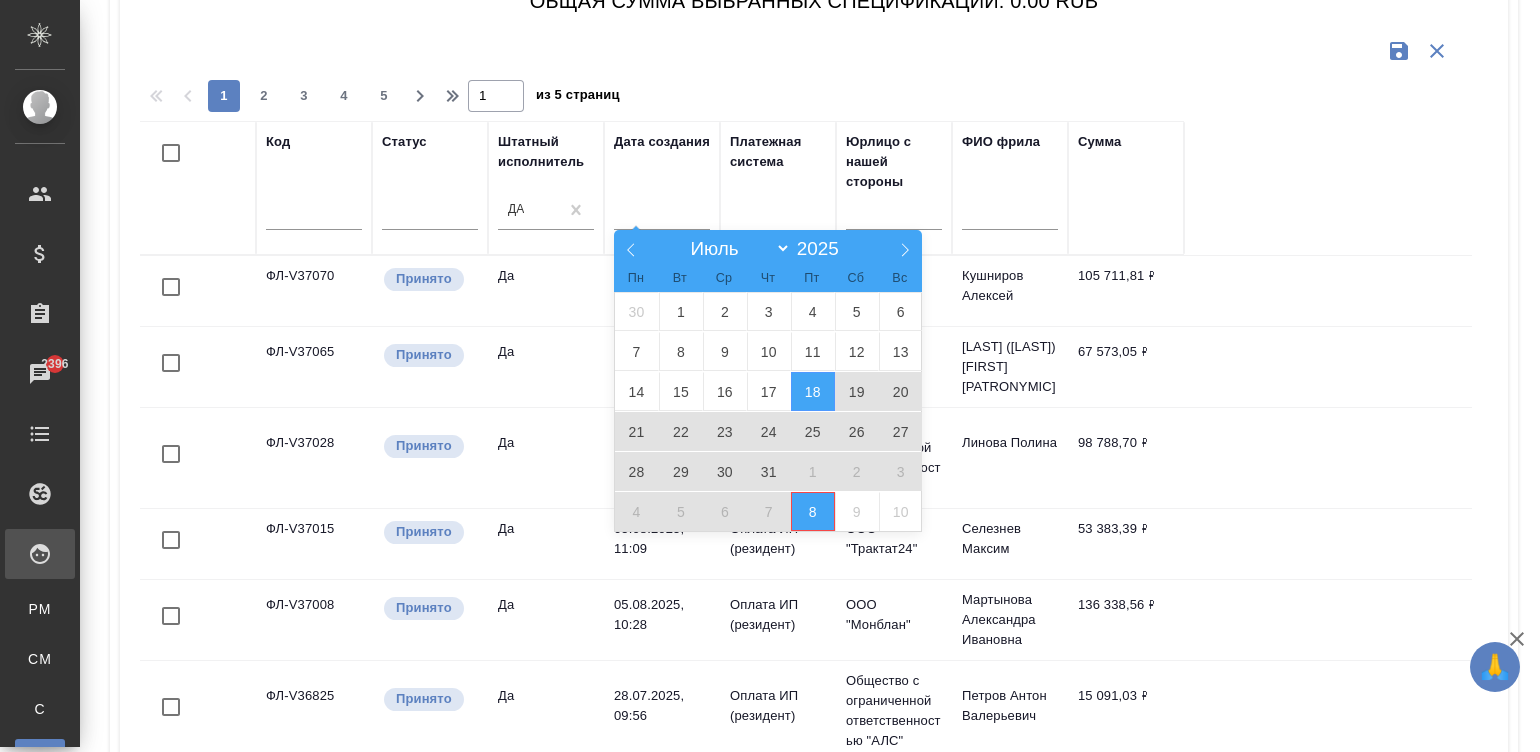 click on "8" at bounding box center (813, 511) 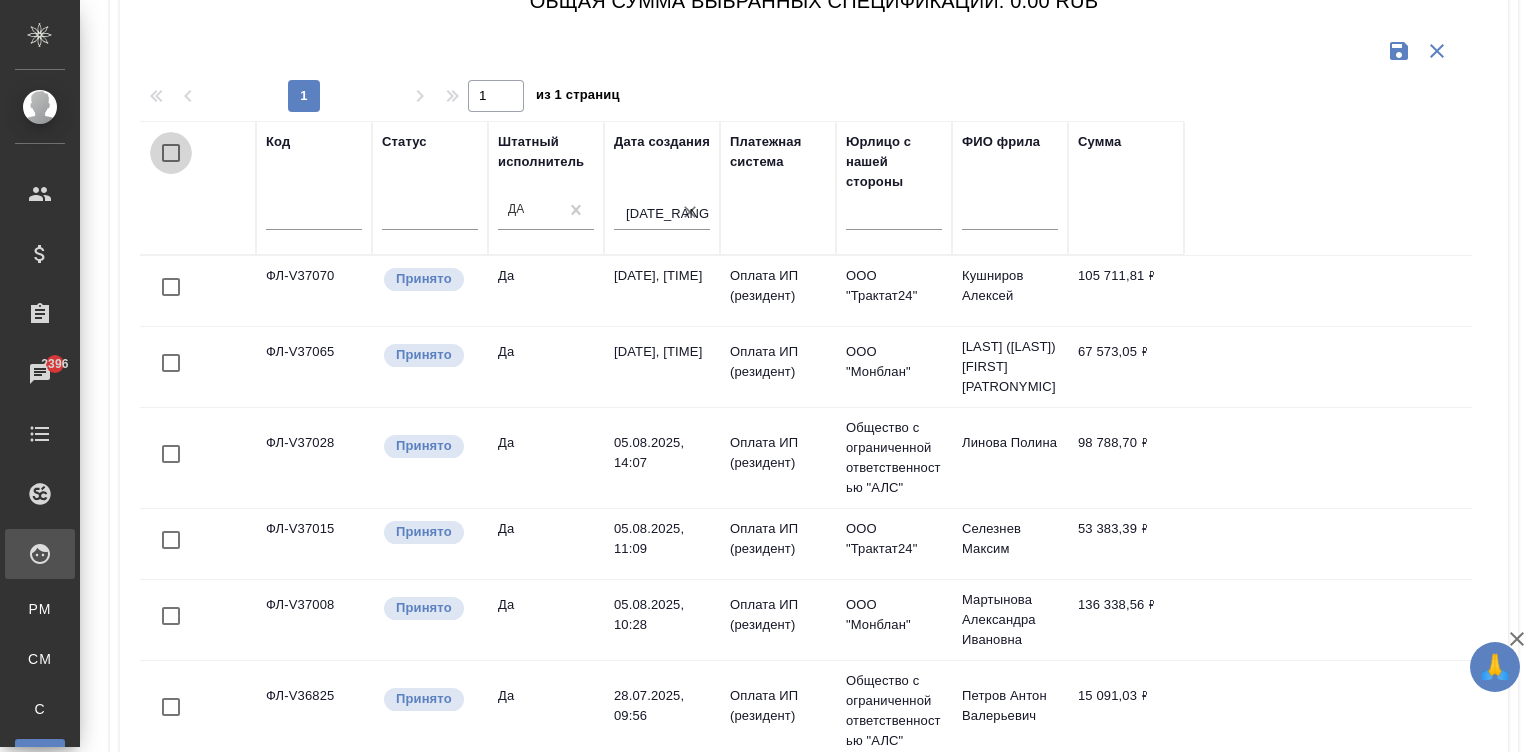 click at bounding box center [171, 153] 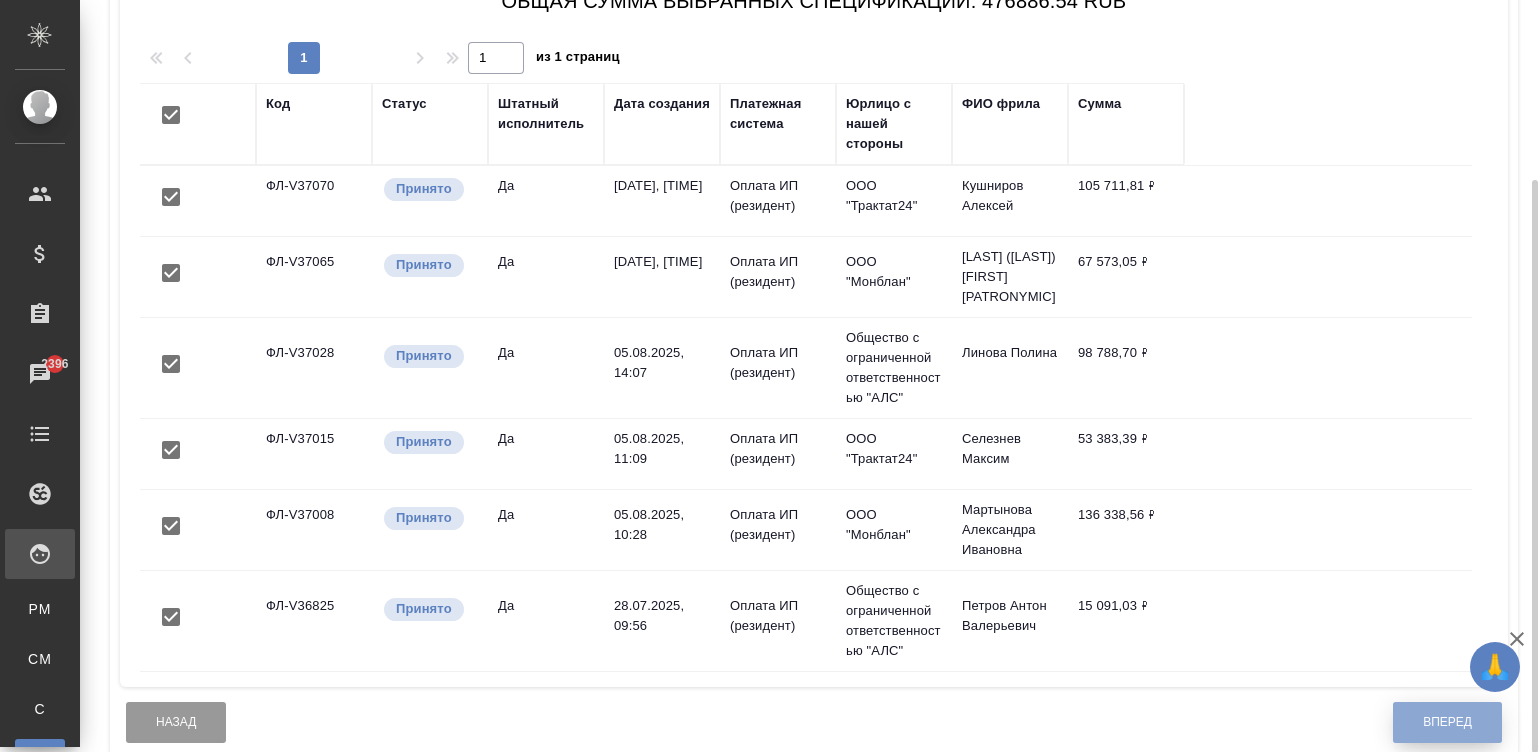 click on "Вперед" at bounding box center (1447, 722) 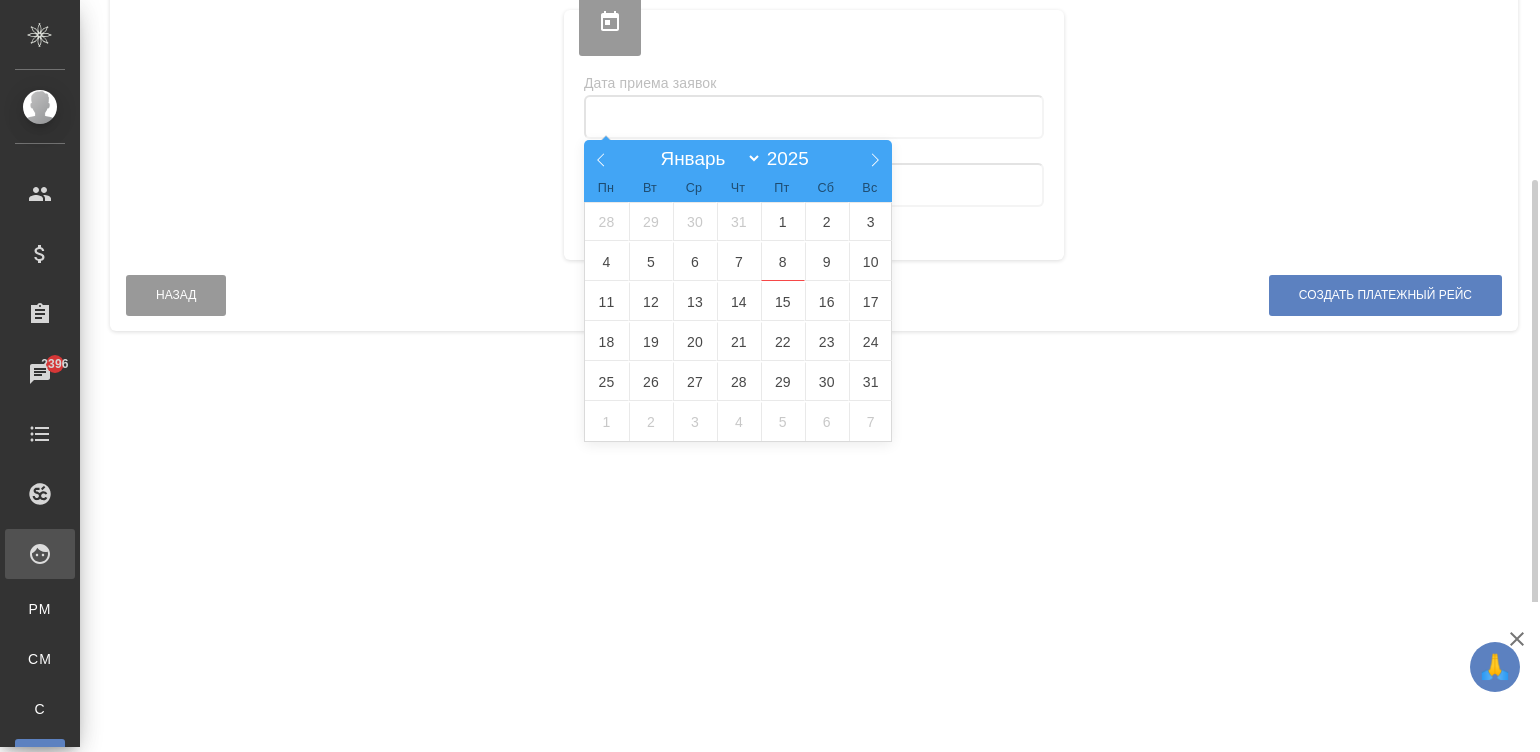 click at bounding box center (814, 117) 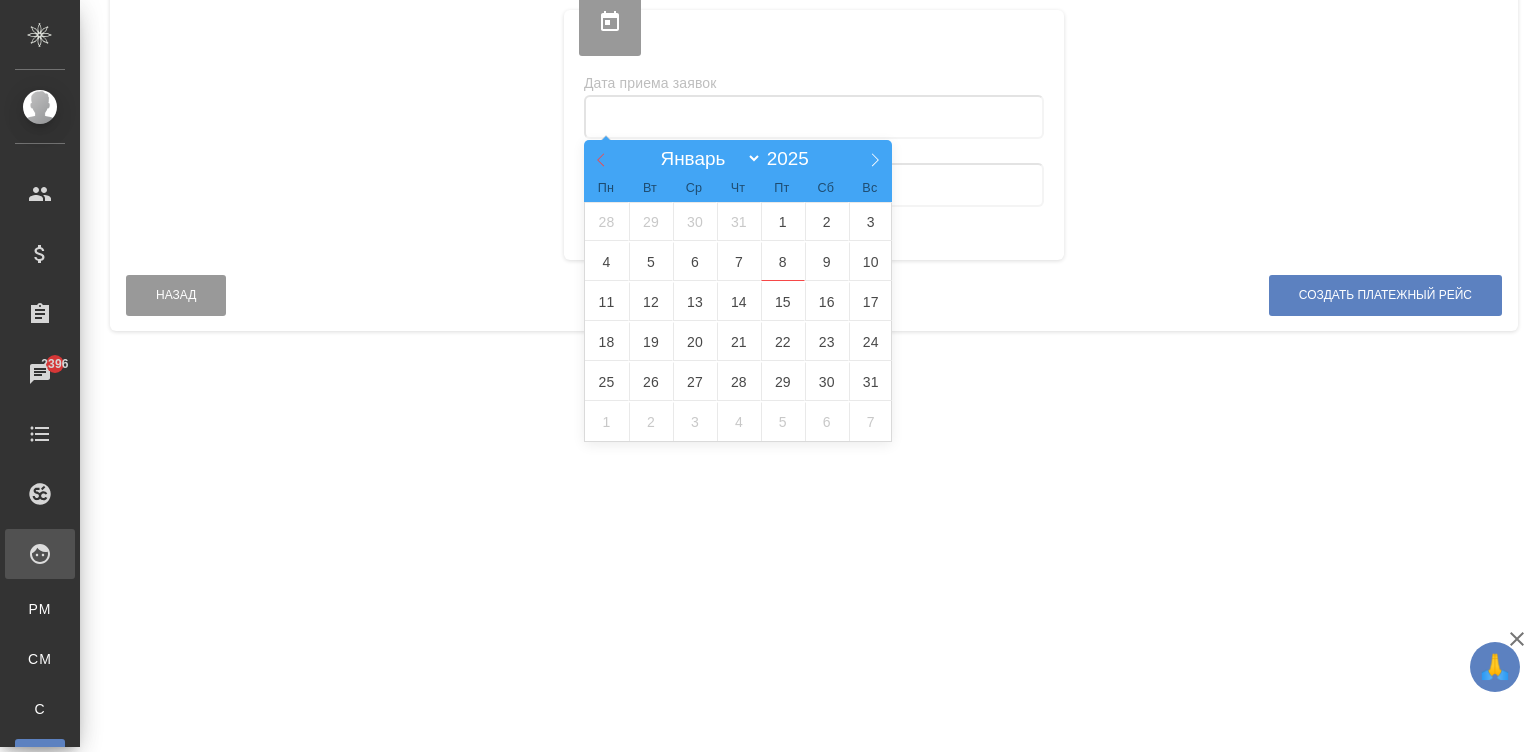 click at bounding box center [601, 157] 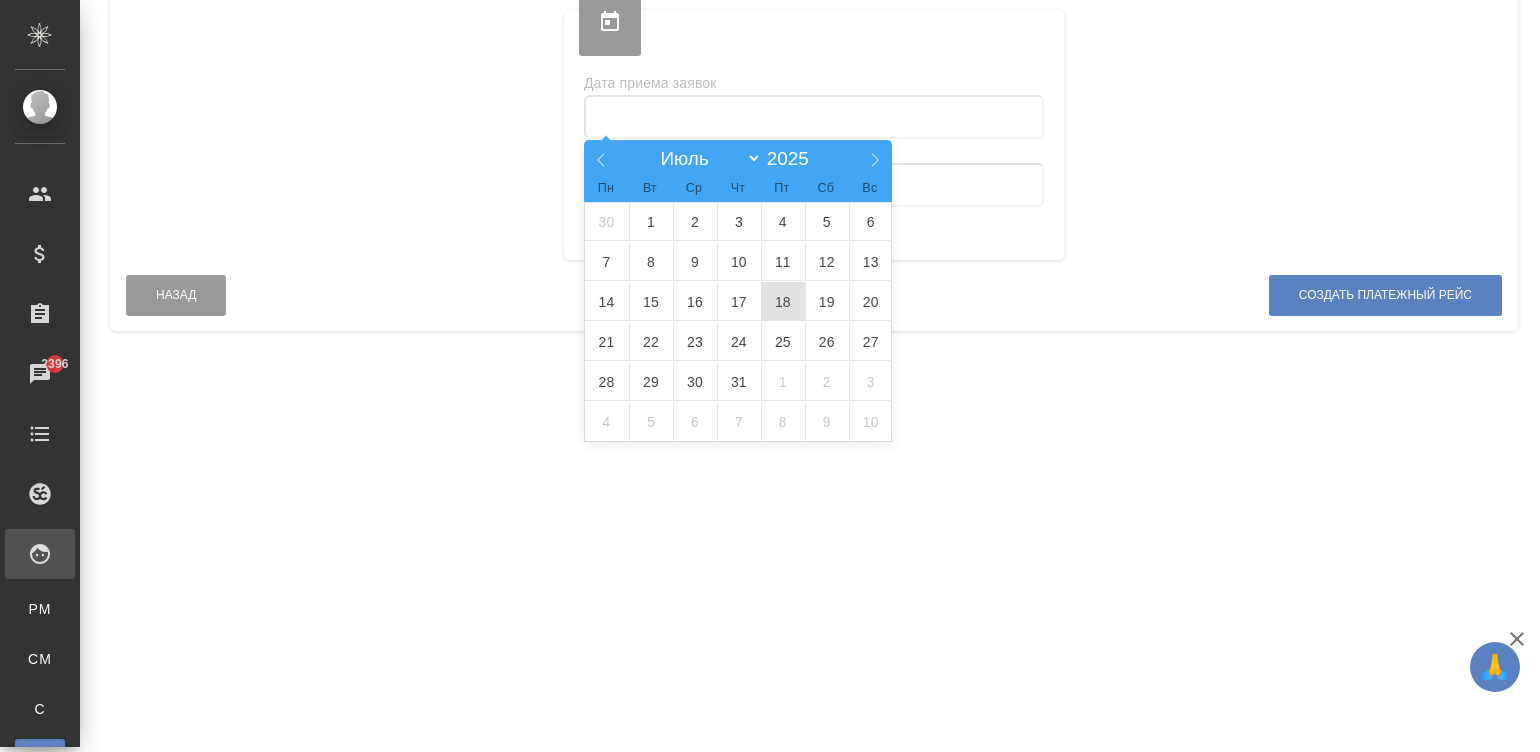 click on "18" at bounding box center (783, 301) 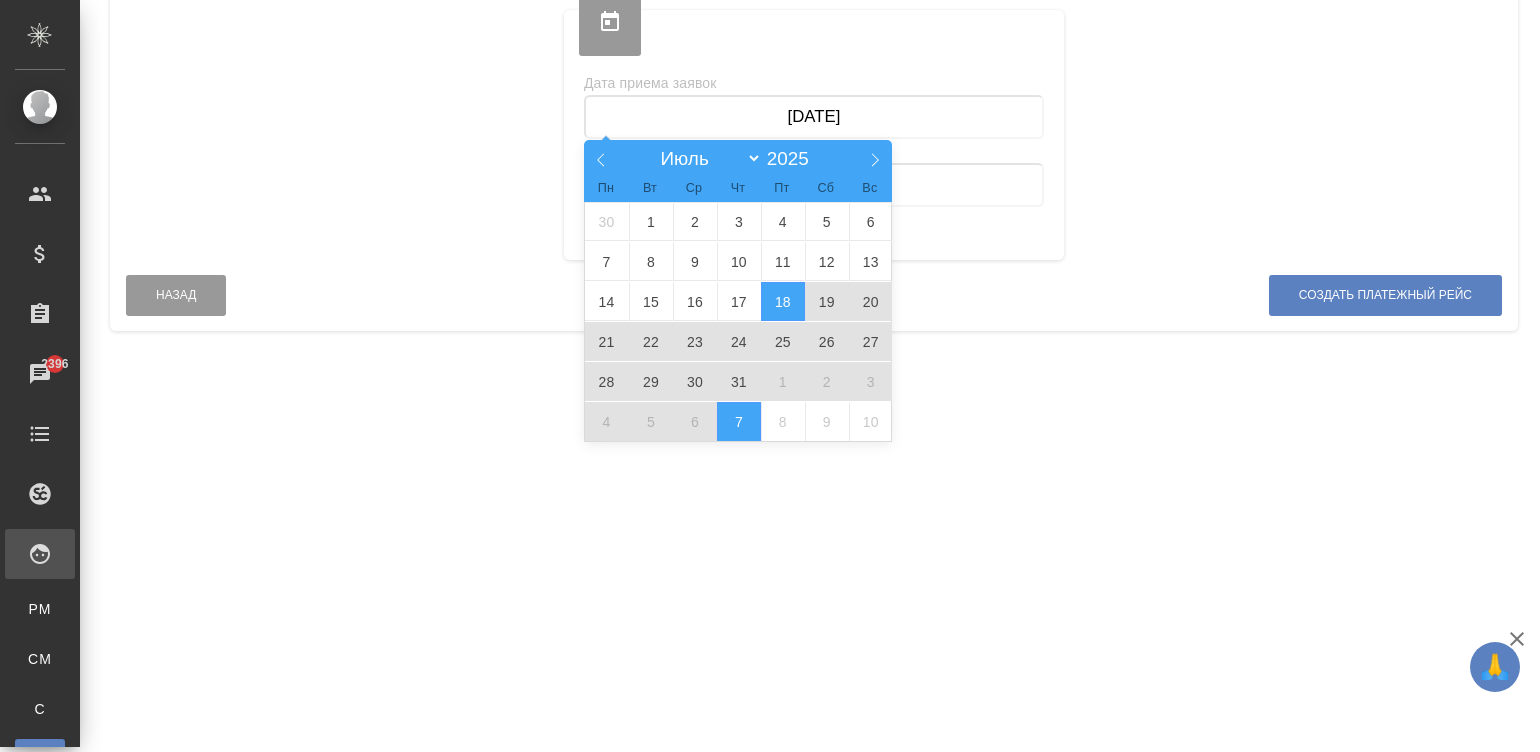 click on "7" at bounding box center (739, 421) 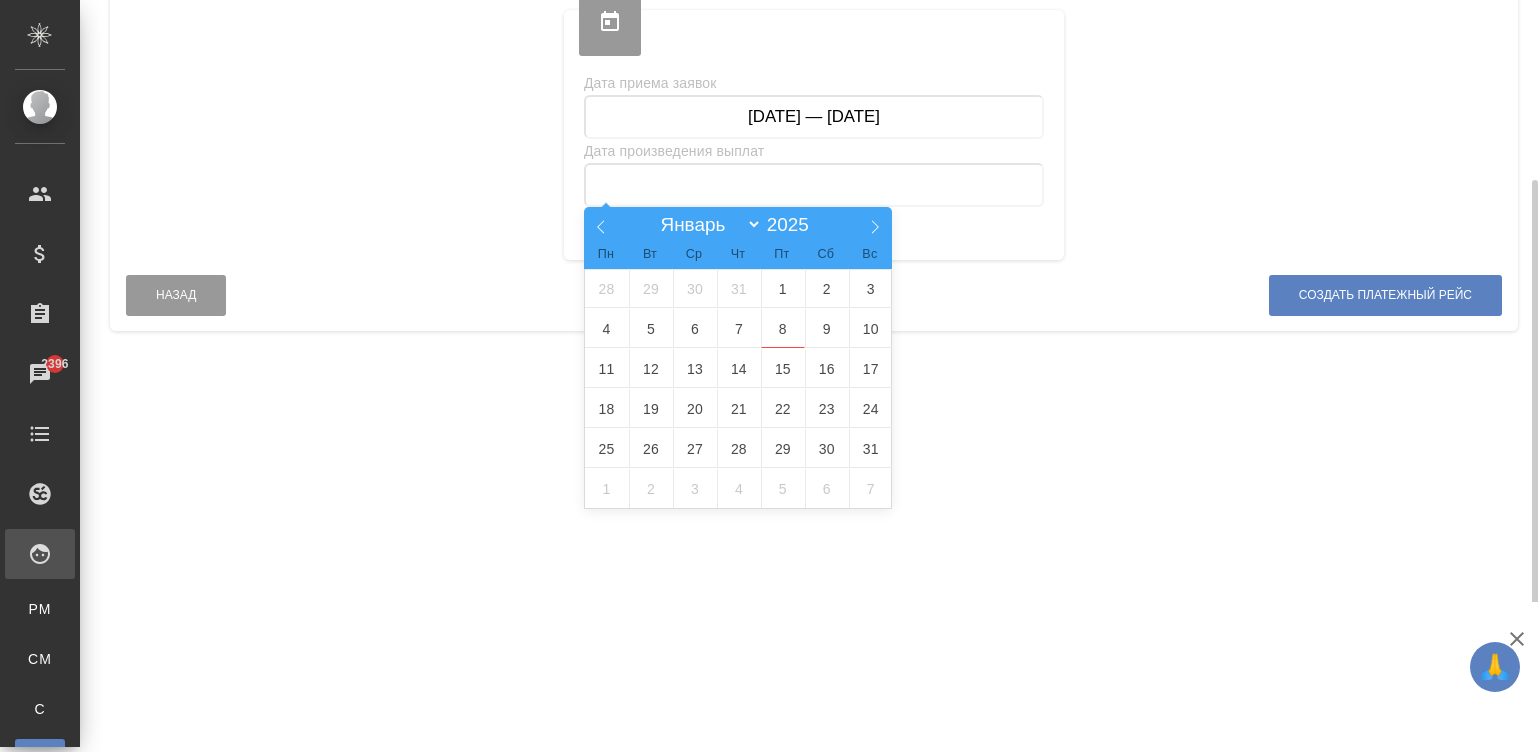 click at bounding box center [814, 185] 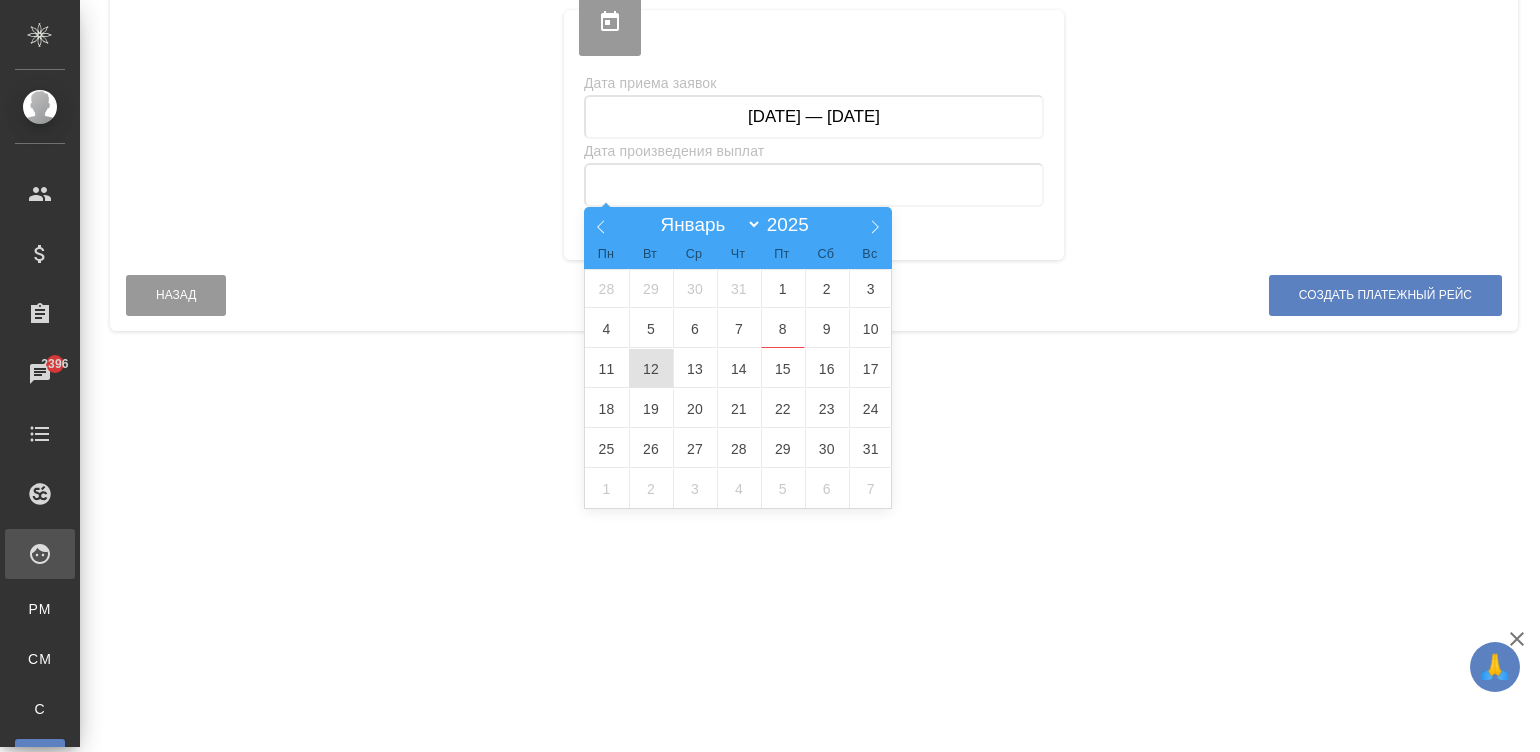 click on "12" at bounding box center [651, 368] 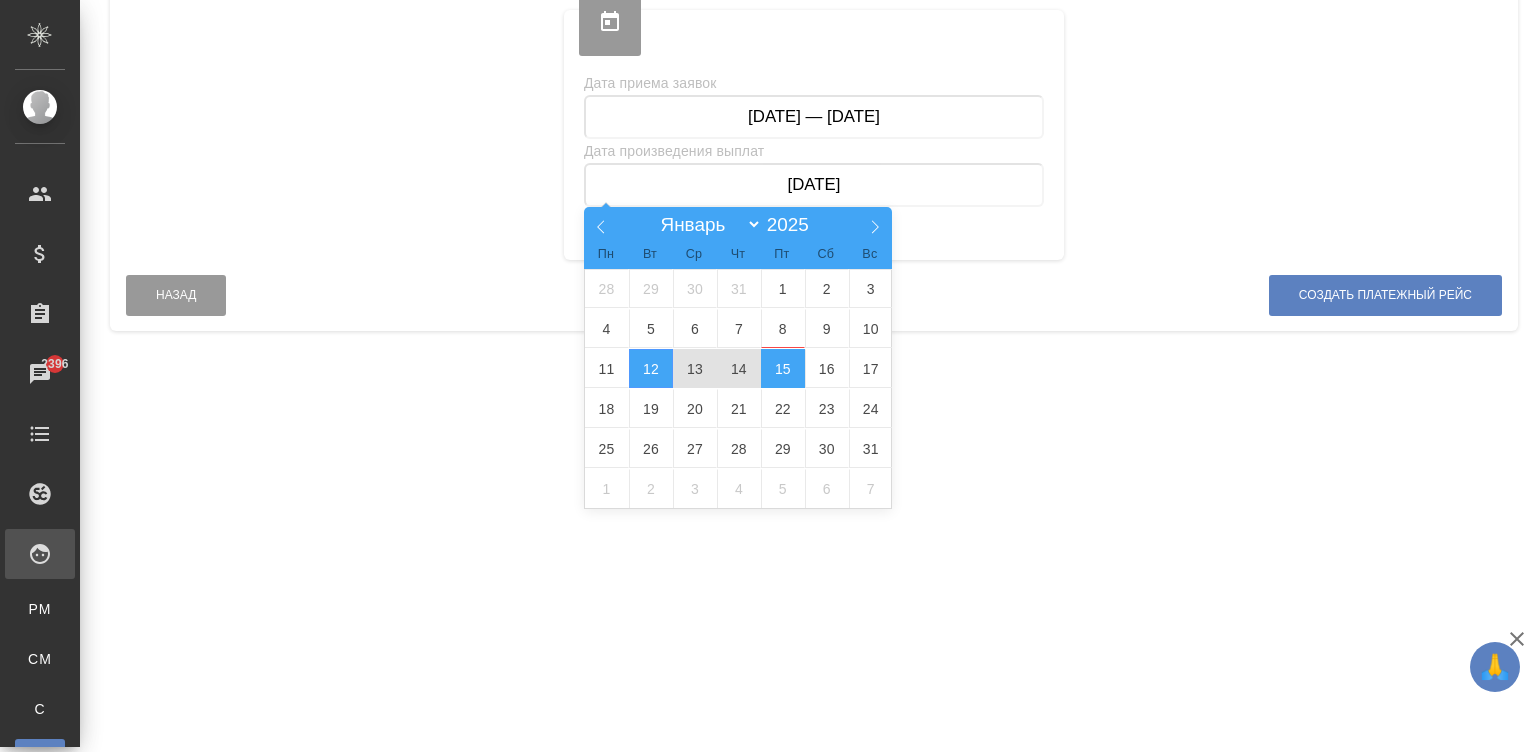 click on "15" at bounding box center (783, 368) 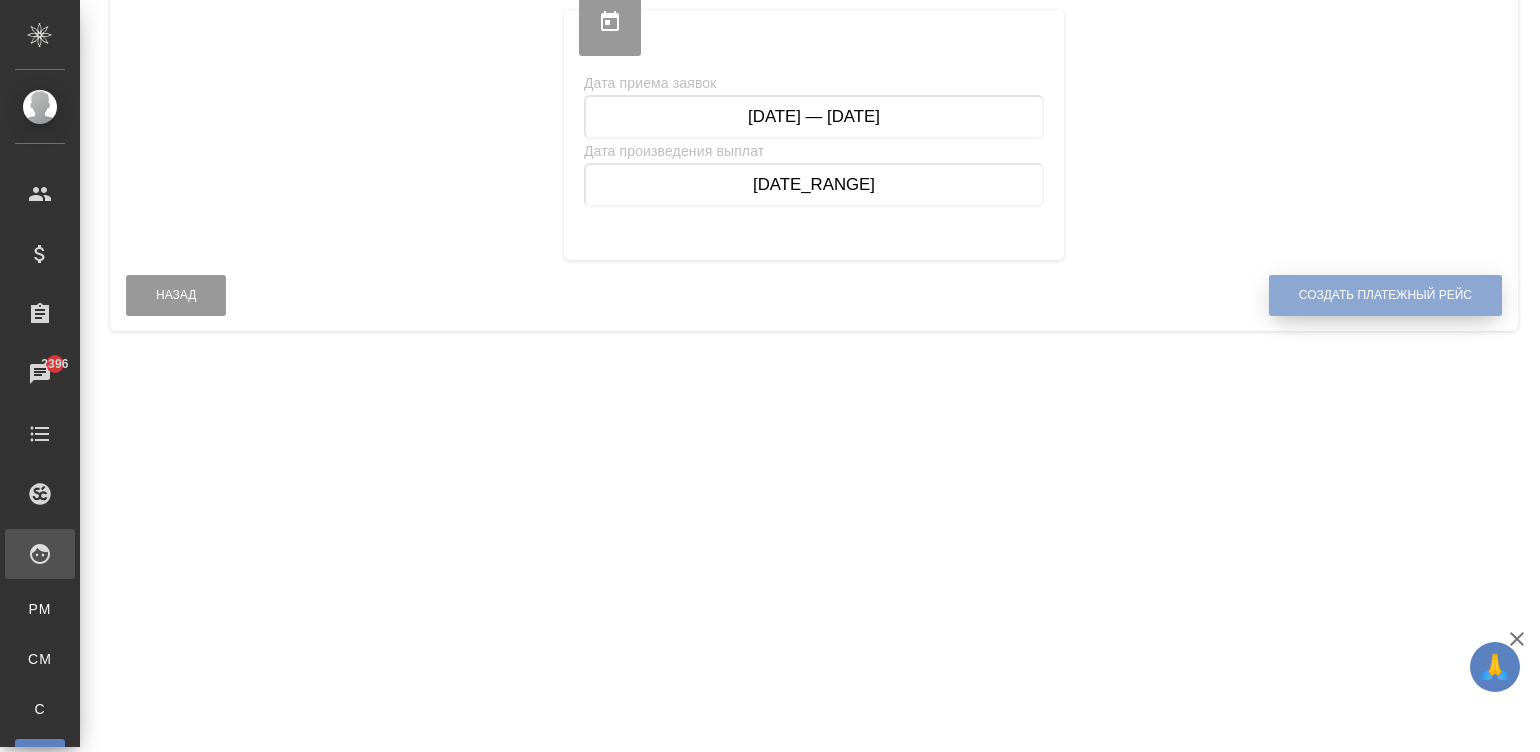click on "Создать платежный рейс" at bounding box center [1385, 295] 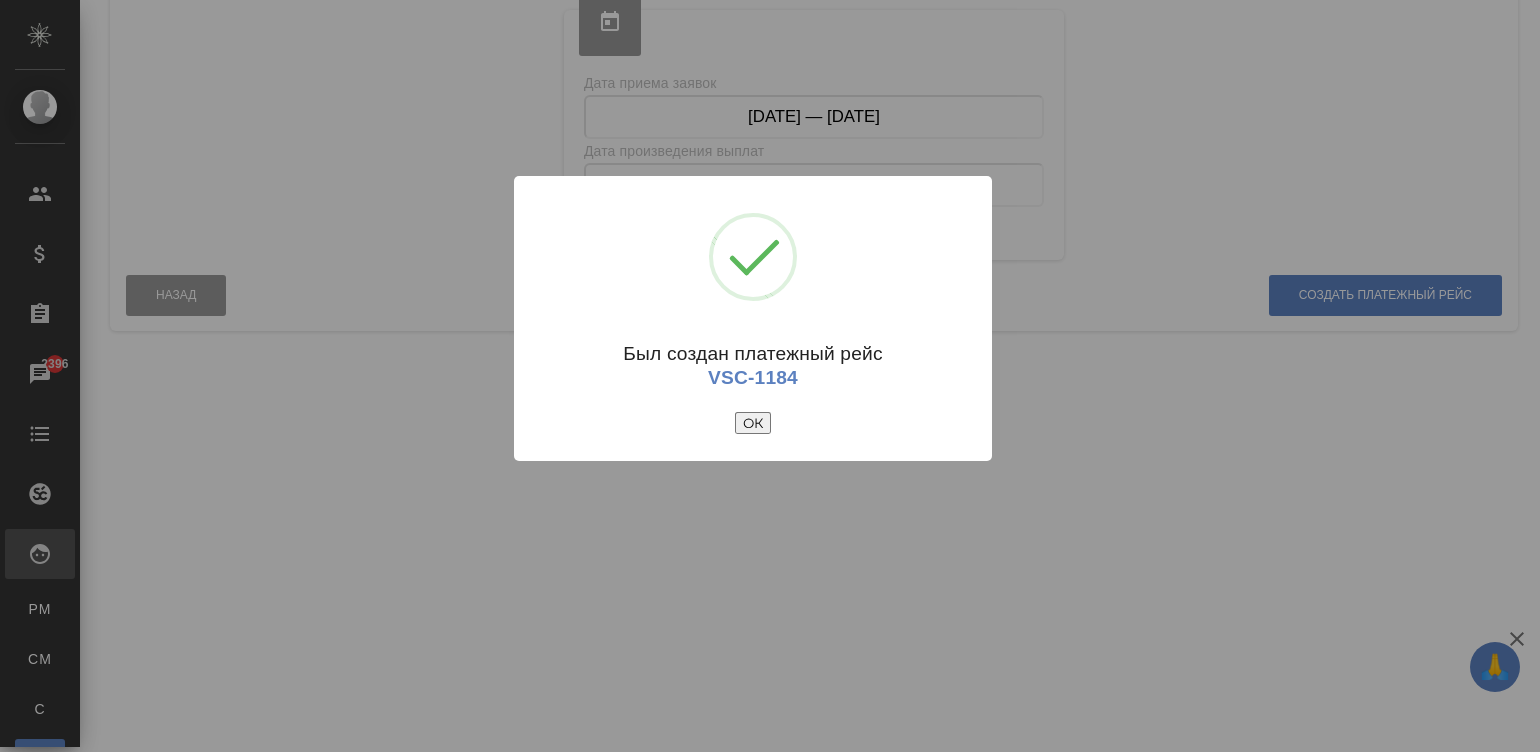 click on "ОК" at bounding box center (753, 423) 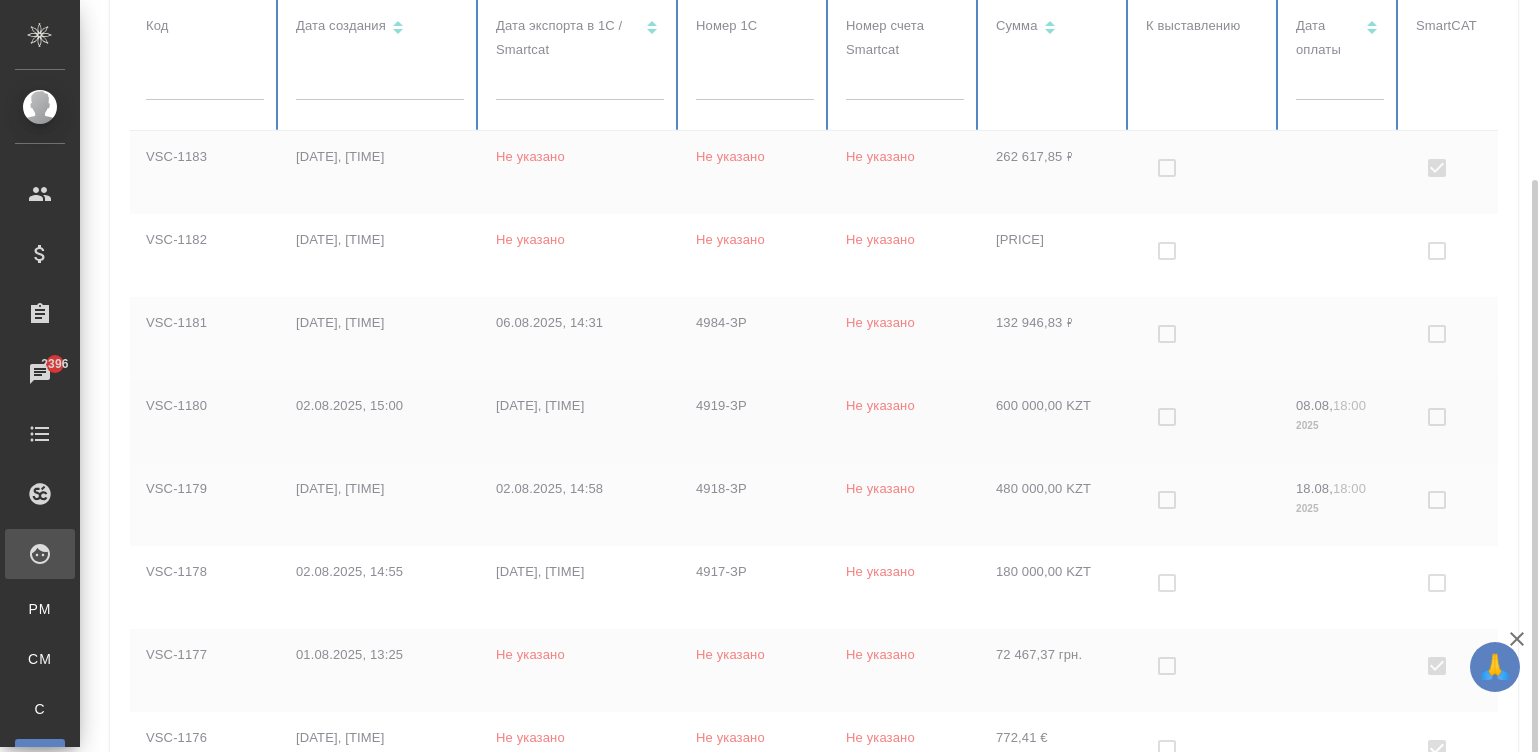 checkbox on "false" 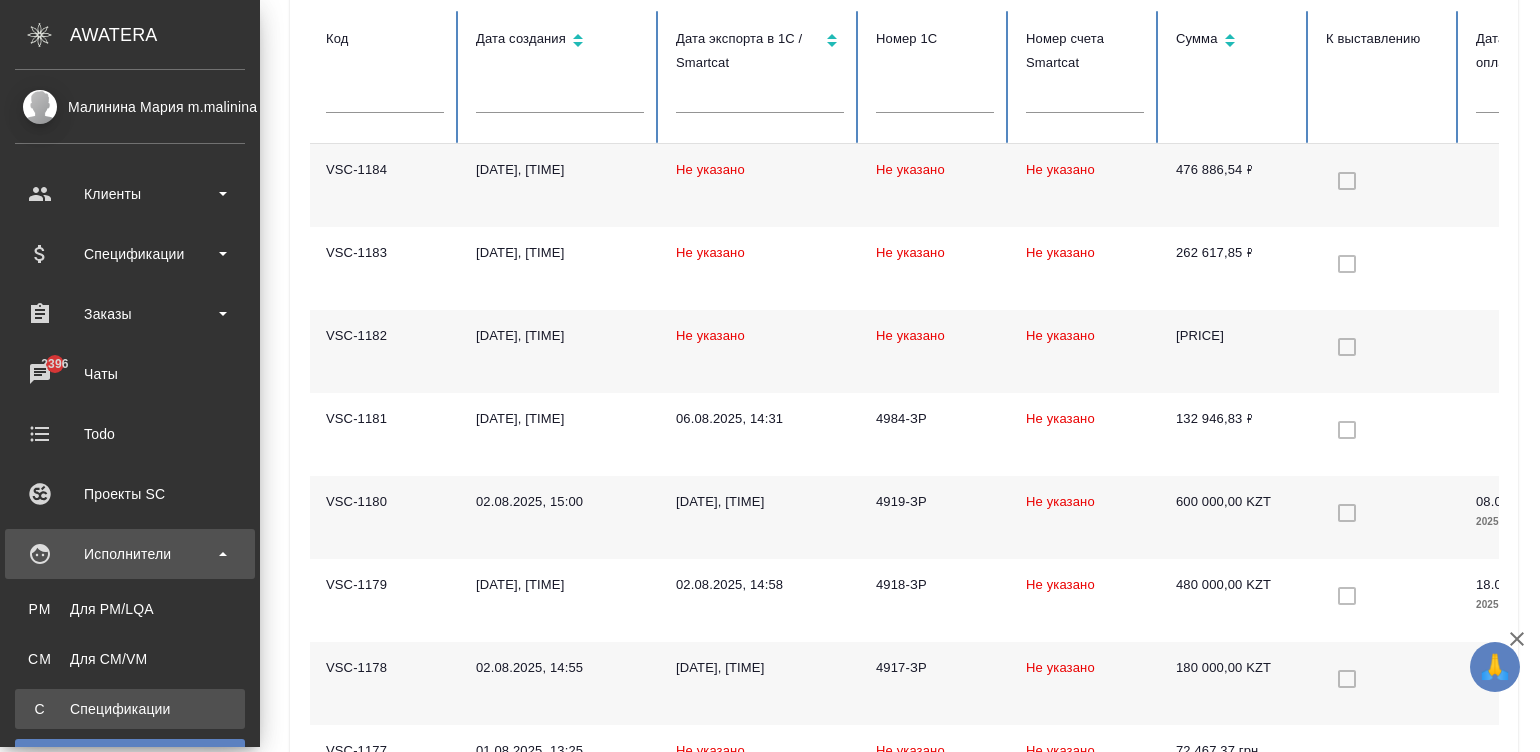 click on "Спецификации" at bounding box center (130, 709) 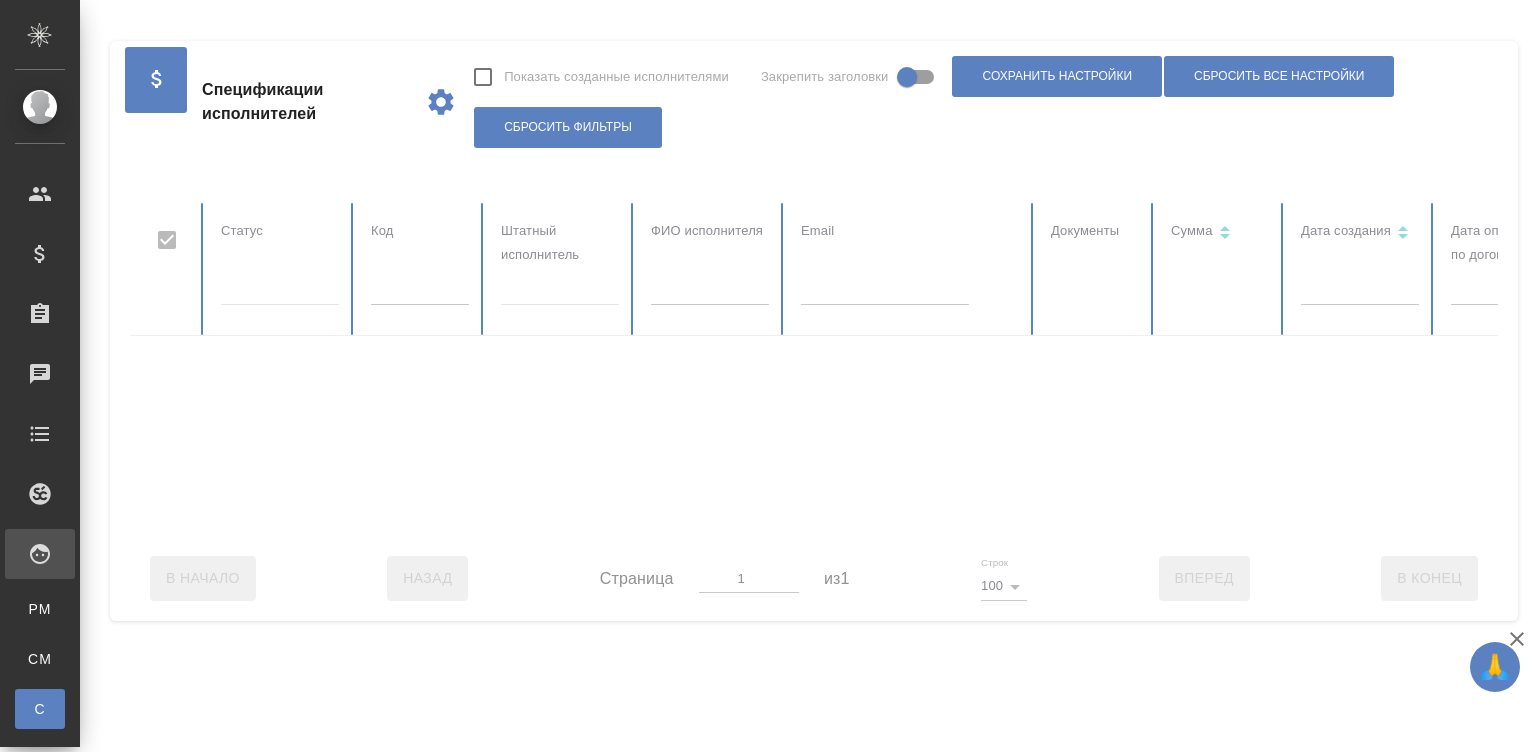 checkbox on "false" 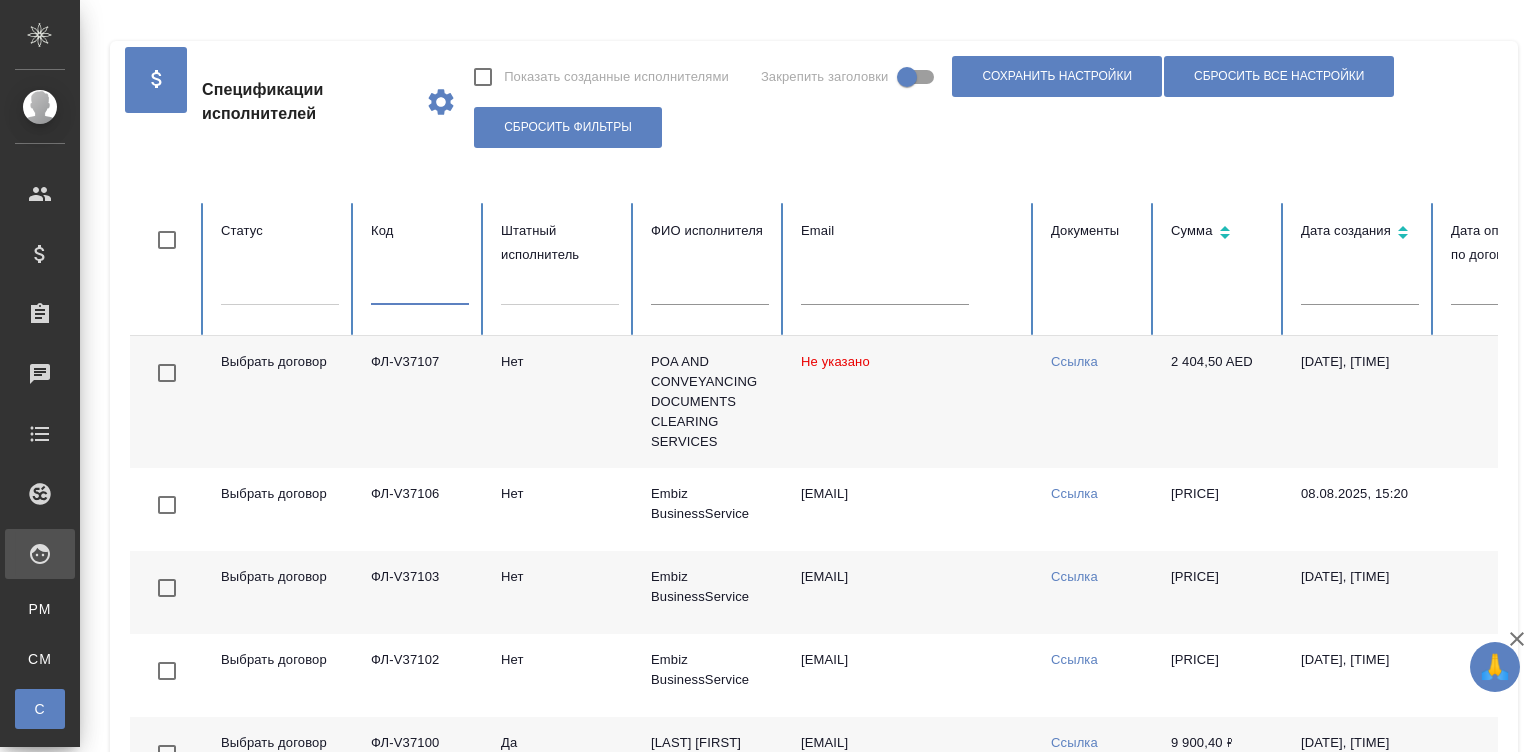 click at bounding box center (420, 291) 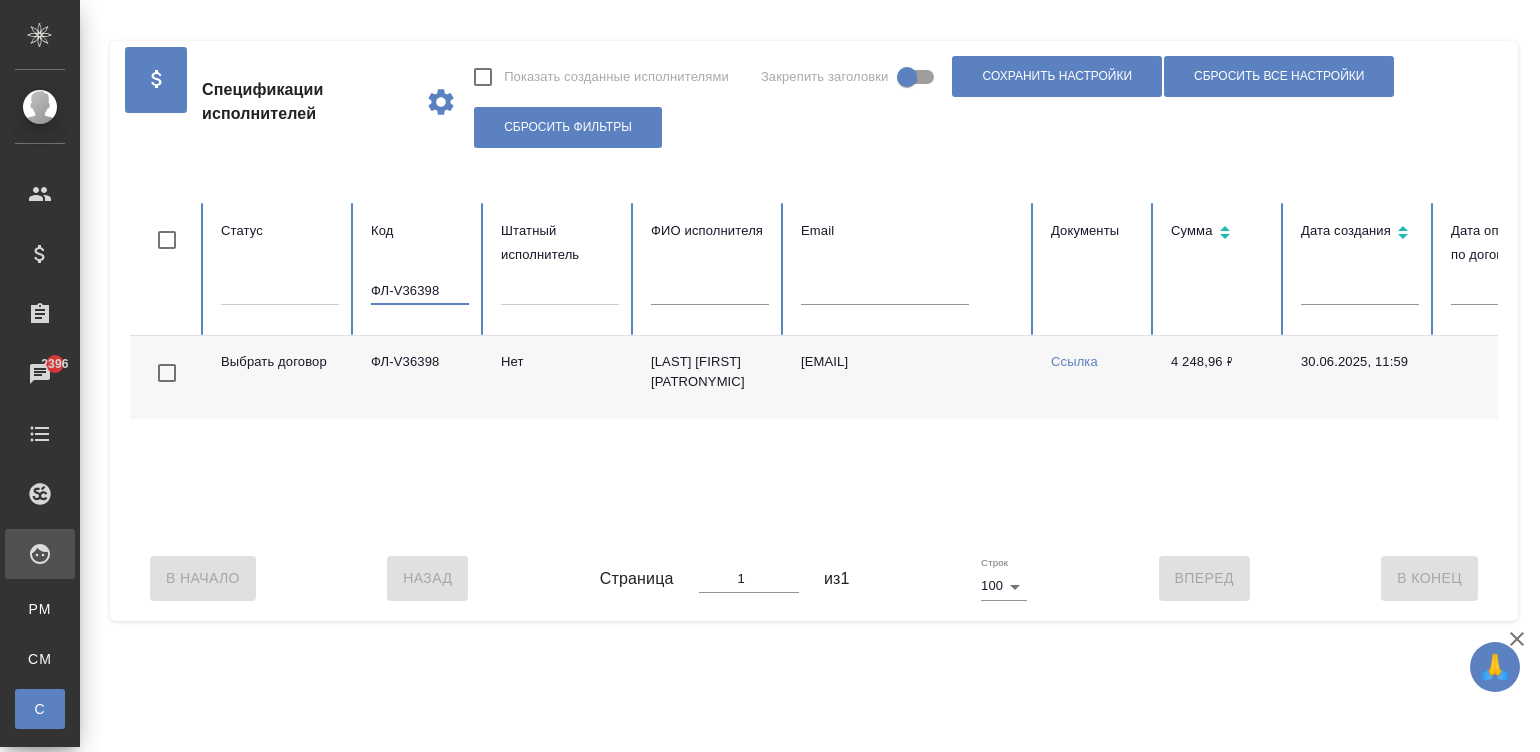 type on "ФЛ-V36398" 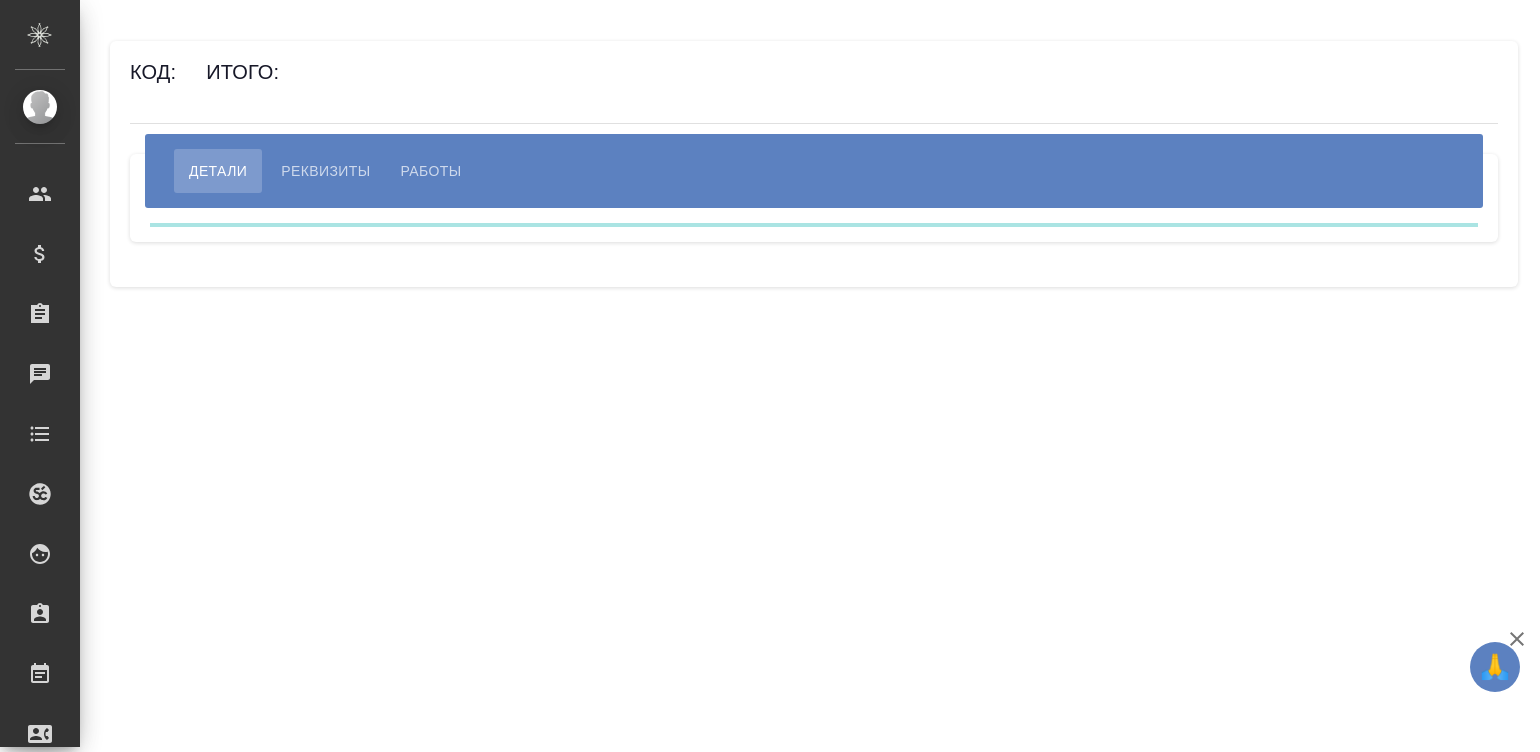 scroll, scrollTop: 0, scrollLeft: 0, axis: both 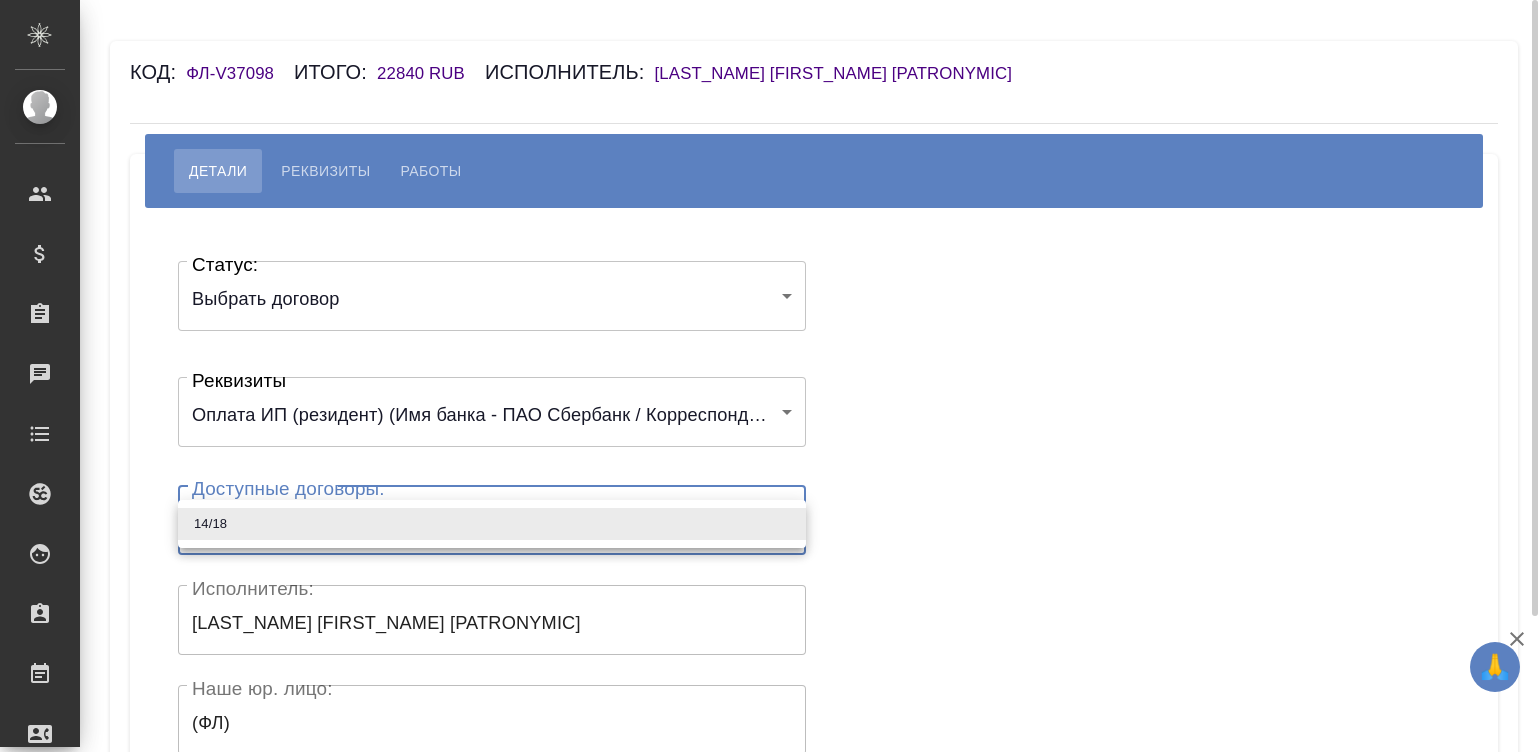 click on "🙏 .cls-1
fill:#fff;
AWATERA Малинина Мария m.malinina Клиенты Спецификации Заказы Чаты Todo Проекты SC Исполнители Кандидаты Работы Входящие заявки Заявки на доставку Рекламации Проекты процессинга Конференции Выйти Код: ФЛ-V37098 Итого: 22840 RUB Исполнитель: Шарина Юлия Викторовна Детали Реквизиты Работы Статус: Выбрать договор chooseContract Статус: Реквизиты Оплата ИП (резидент) (Имя банка - ПАО Сбербанк / Корреспондентский счет - 30101 810 4 0000 0000225 / БИК - 044525225 / Расчетный счет - 40802 810 2 4000 0137203 / ИНН получателя - 701719537525 / ОГРН - 314715418800112 / ФИО получателя - ШАРИНА ЮЛИЯ ВИКТОРОВНА)" at bounding box center [770, 376] 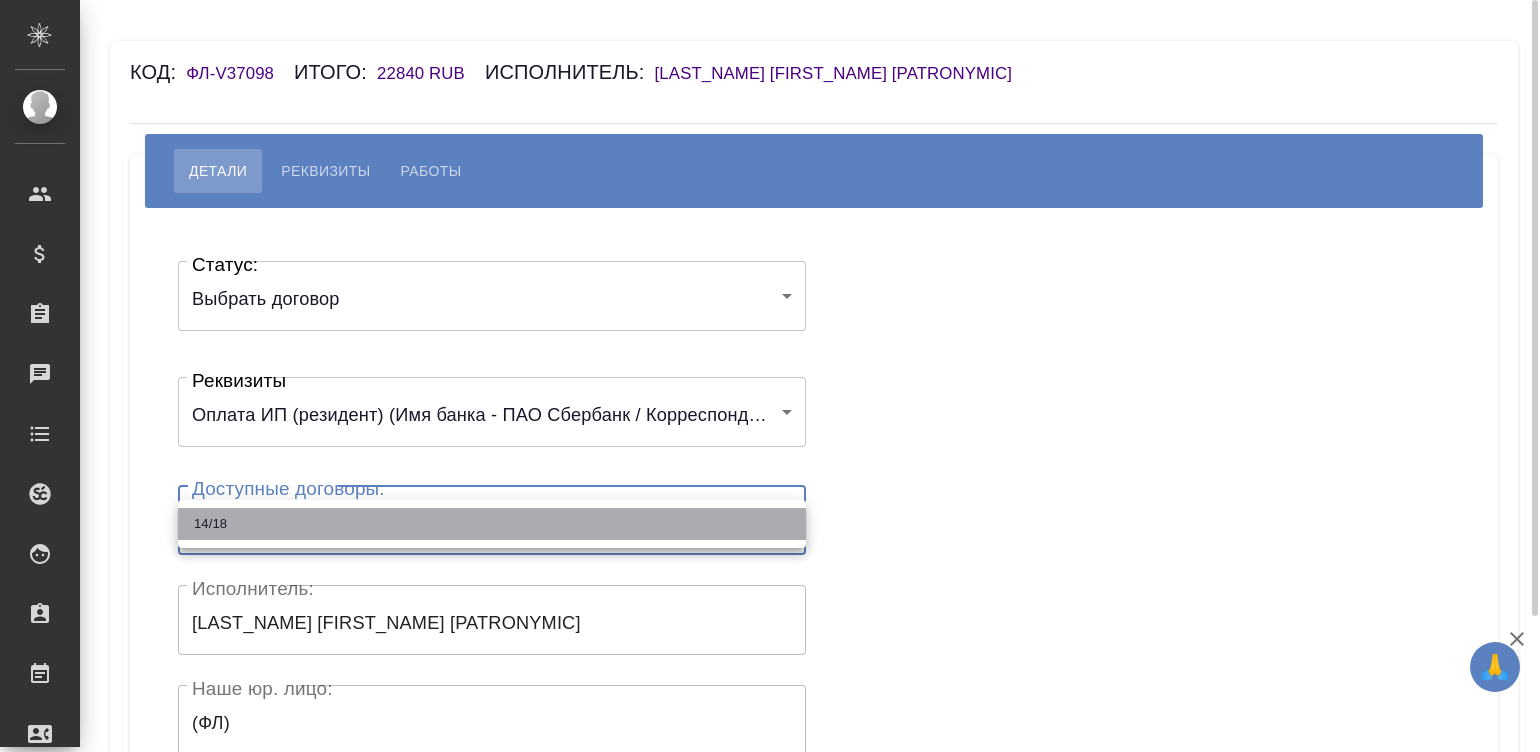 click on "14/18" at bounding box center (492, 524) 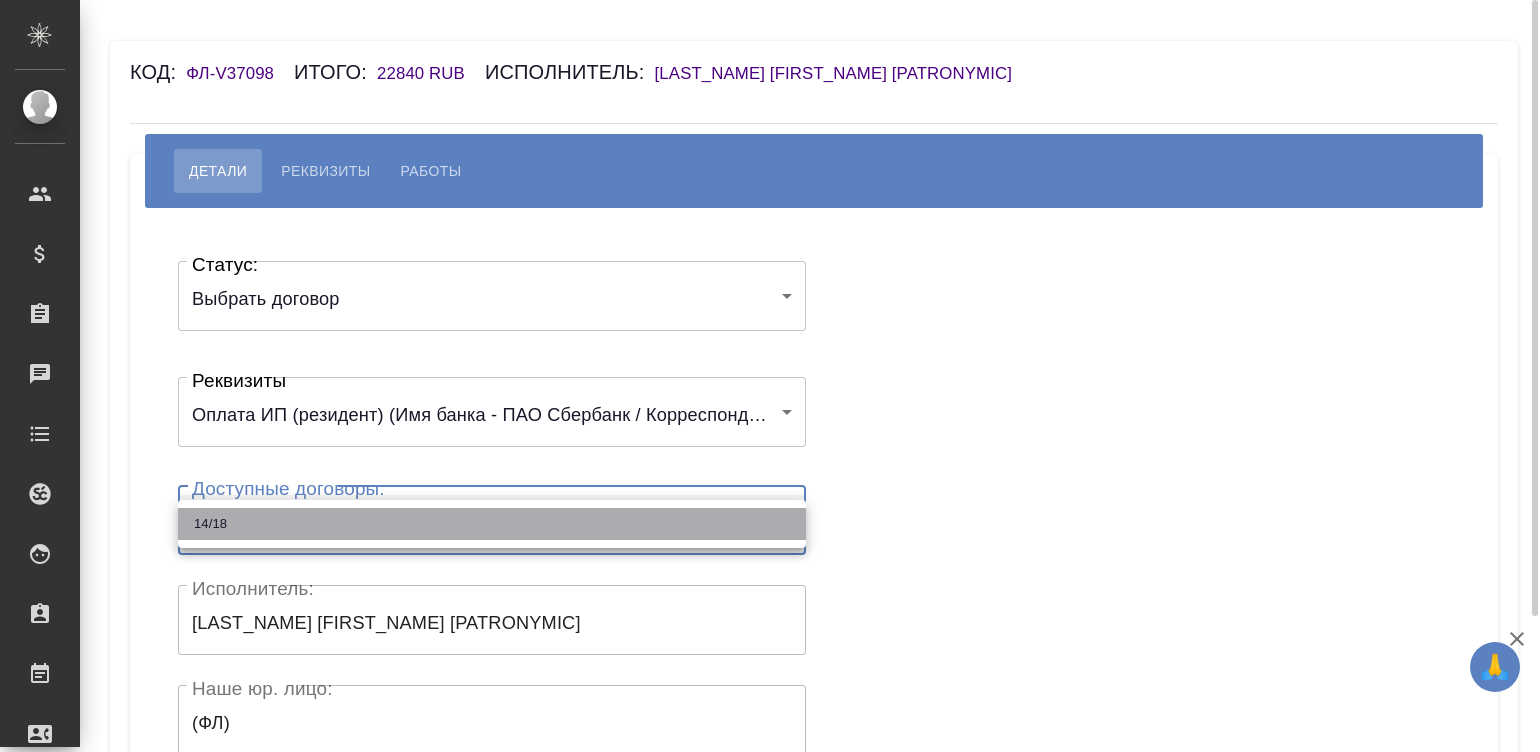 type on "61f2cb258df45652605d21e9" 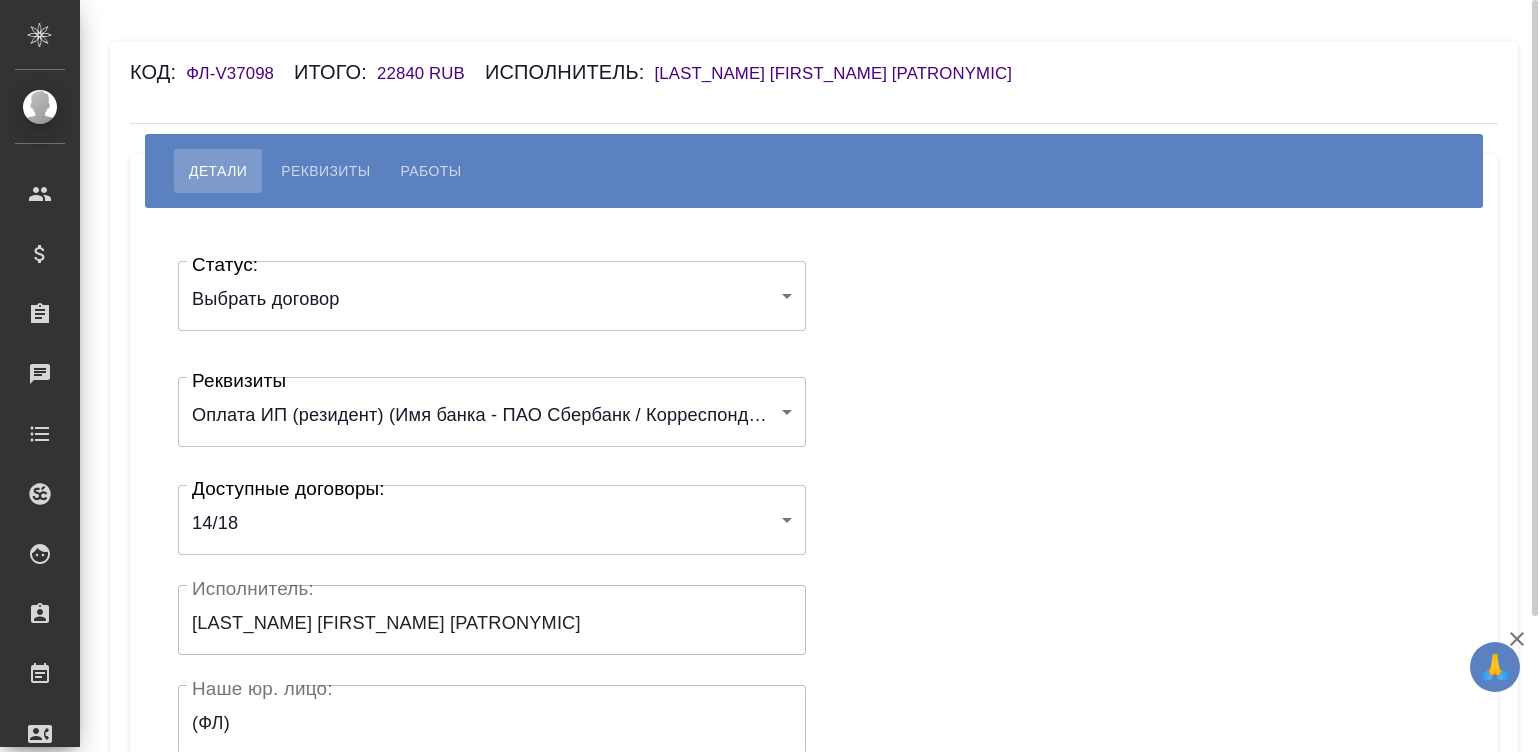 click on "Статус: Выбрать договор chooseContract Статус: Реквизиты Оплата ИП (резидент) (Имя банка - ПАО Сбербанк / Корреспондентский счет - 30101 810 4 0000 0000225 / БИК - 044525225 / Расчетный счет - 40802 810 2 4000 0137203 / ИНН получателя - 701719537525 / ОГРН - 314715418800112 / ФИО получателя - ШАРИНА ЮЛИЯ ВИКТОРОВНА) 663b6a320e501aed2946c201 Реквизиты Доступные договоры: 14/18 61f2cb258df45652605d21e9 Доступные договоры: Исполнитель: Шарина Юлия Викторовна Исполнитель: Наше юр. лицо: (ФЛ) Наше юр. лицо: Создал: Создал: Скрыть от исполнителя выплату" at bounding box center [814, 599] 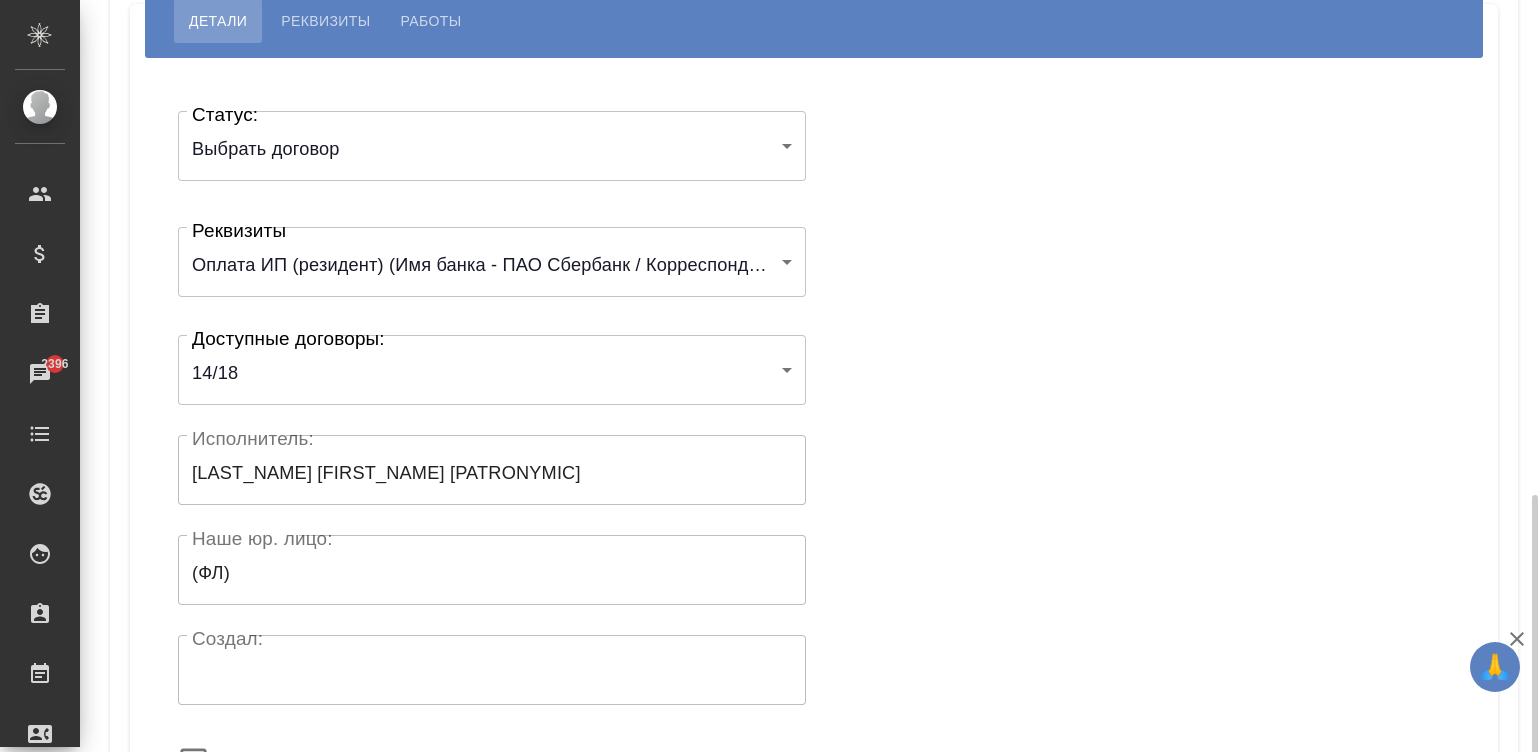 scroll, scrollTop: 391, scrollLeft: 0, axis: vertical 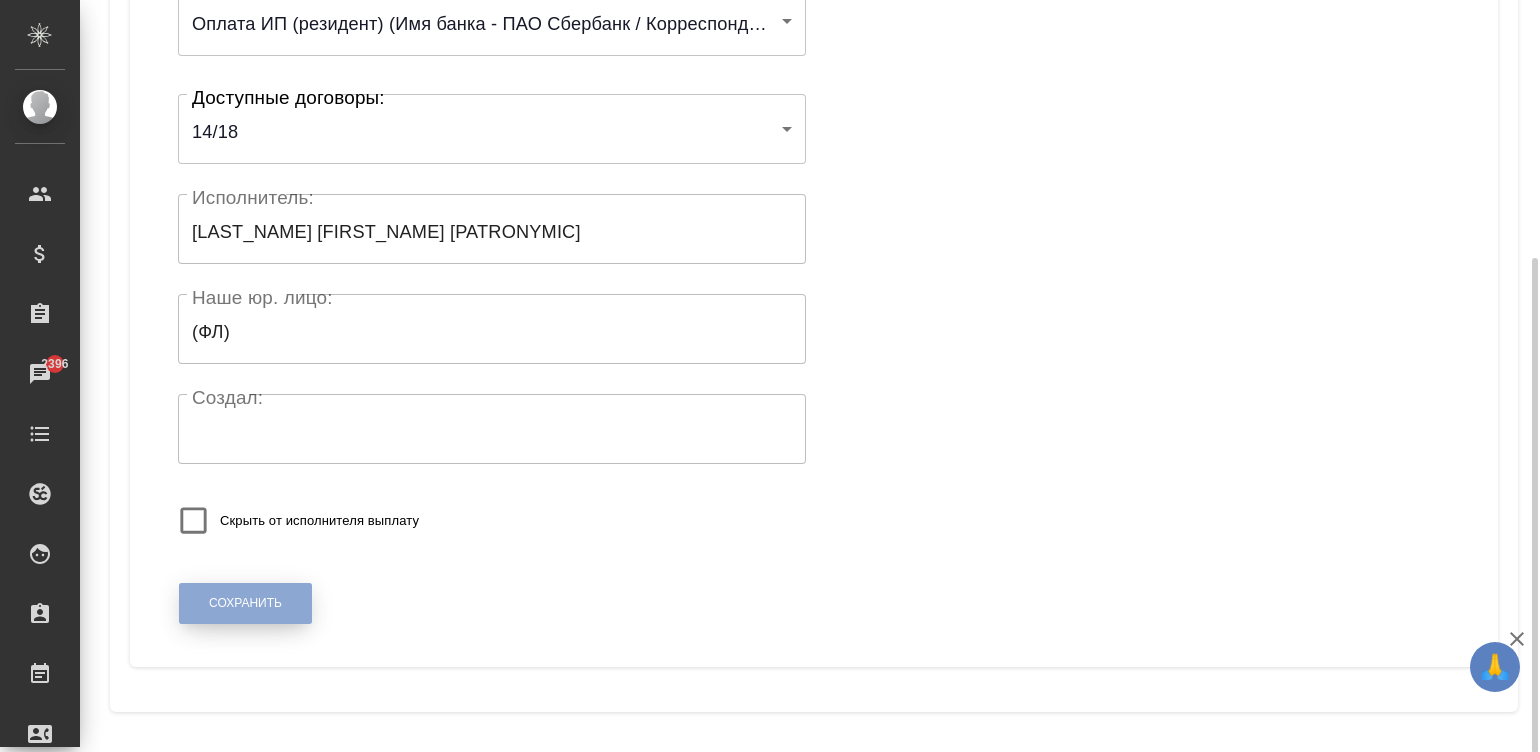 click on "Сохранить" at bounding box center (245, 603) 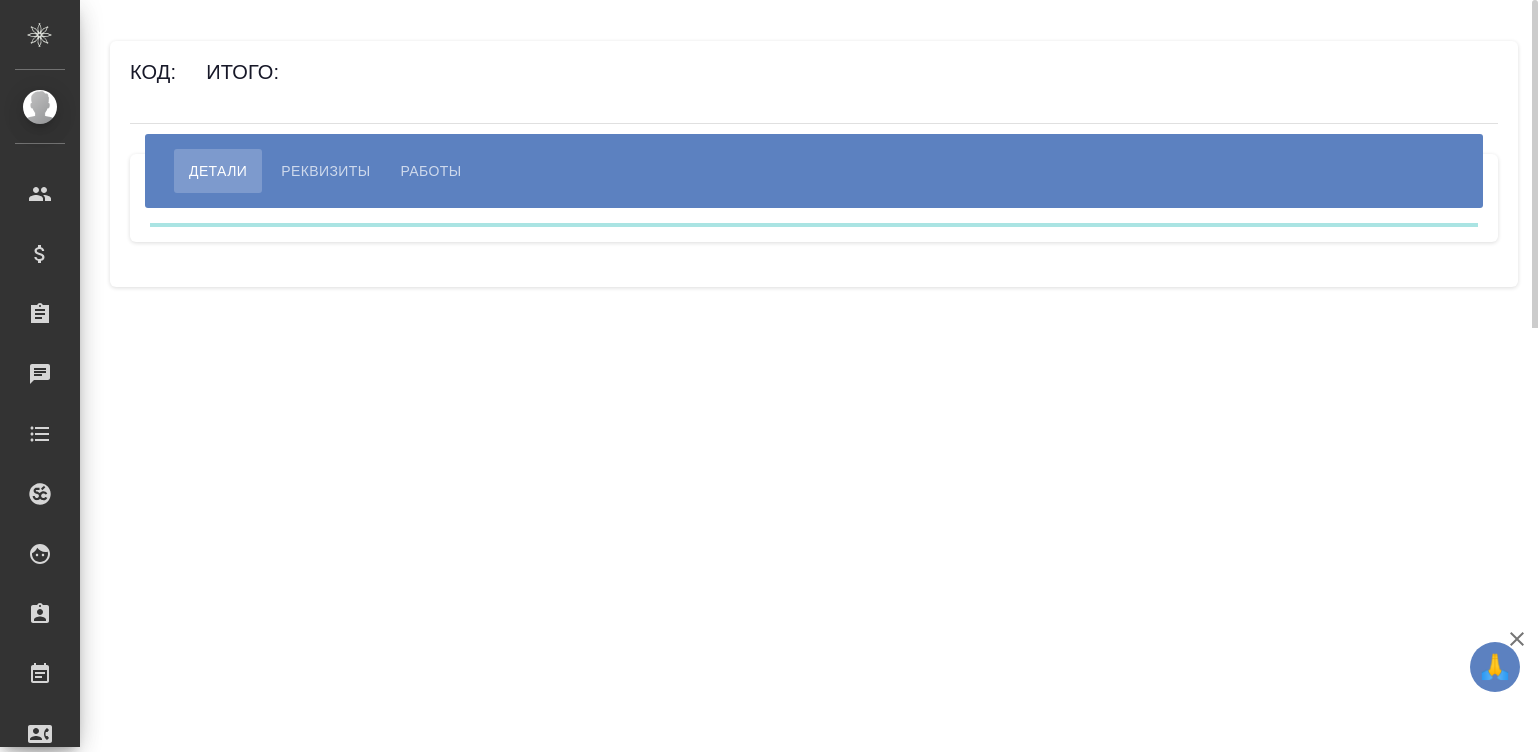 scroll, scrollTop: 0, scrollLeft: 0, axis: both 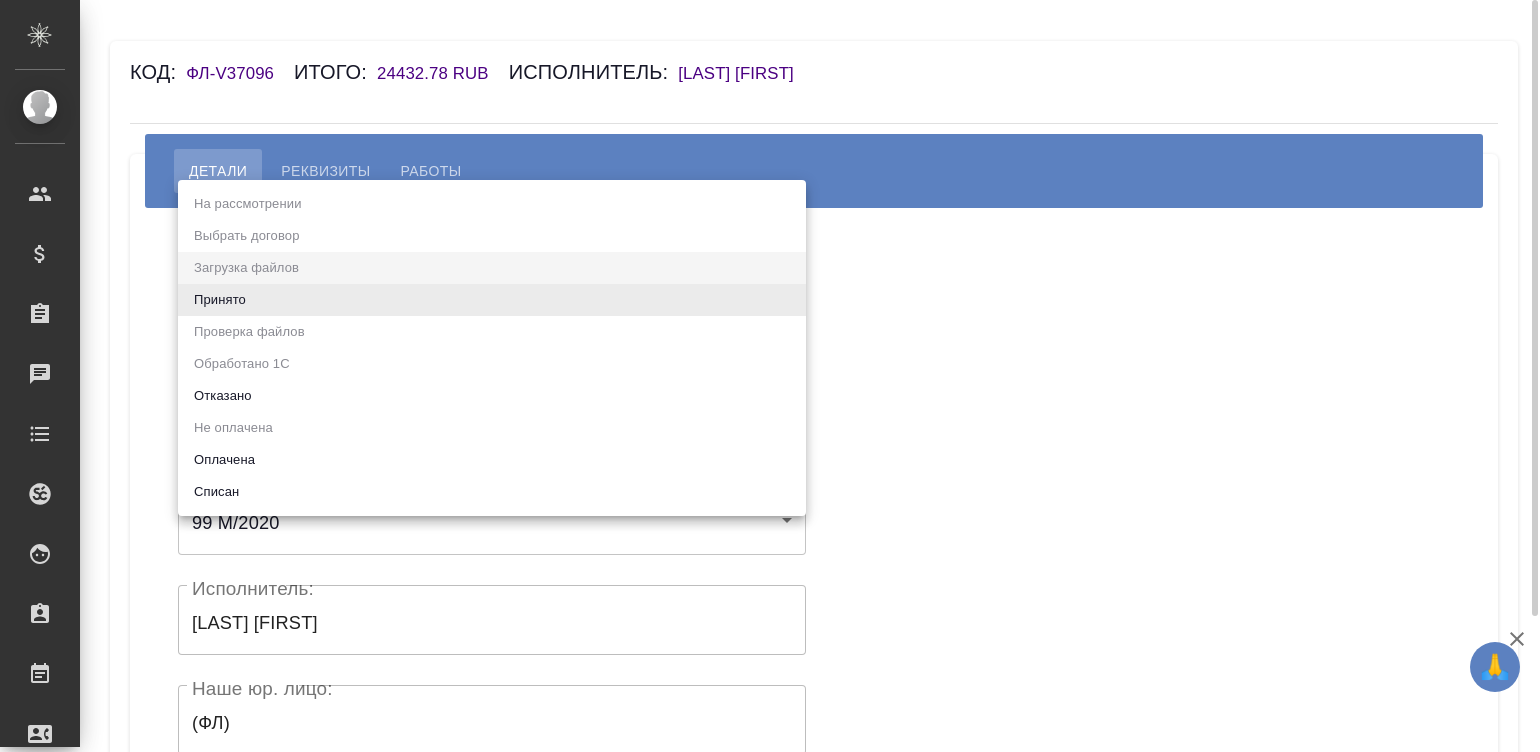 click on "🙏 .cls-1
fill:#fff;
AWATERA Малинина Мария m.malinina Клиенты Спецификации Заказы Чаты Todo Проекты SC Исполнители Кандидаты Работы Входящие заявки Заявки на доставку Рекламации Проекты процессинга Конференции Выйти Код: ФЛ-V37096 Итого: 24432.78 RUB Исполнитель: Чечин Александр Детали Реквизиты Работы Статус: Загрузка файлов filesUpload Статус: Реквизиты 61f017e71beddf25a781012d Реквизиты Доступные договоры: 99 М/2020 61f2aa09e9db3325b933f6be Доступные договоры: Исполнитель: Чечин Александр Исполнитель: Наше юр. лицо: (ФЛ) Наше юр. лицо: Создал: Создал: Скрыть от исполнителя выплату Сохранить   x" at bounding box center [770, 376] 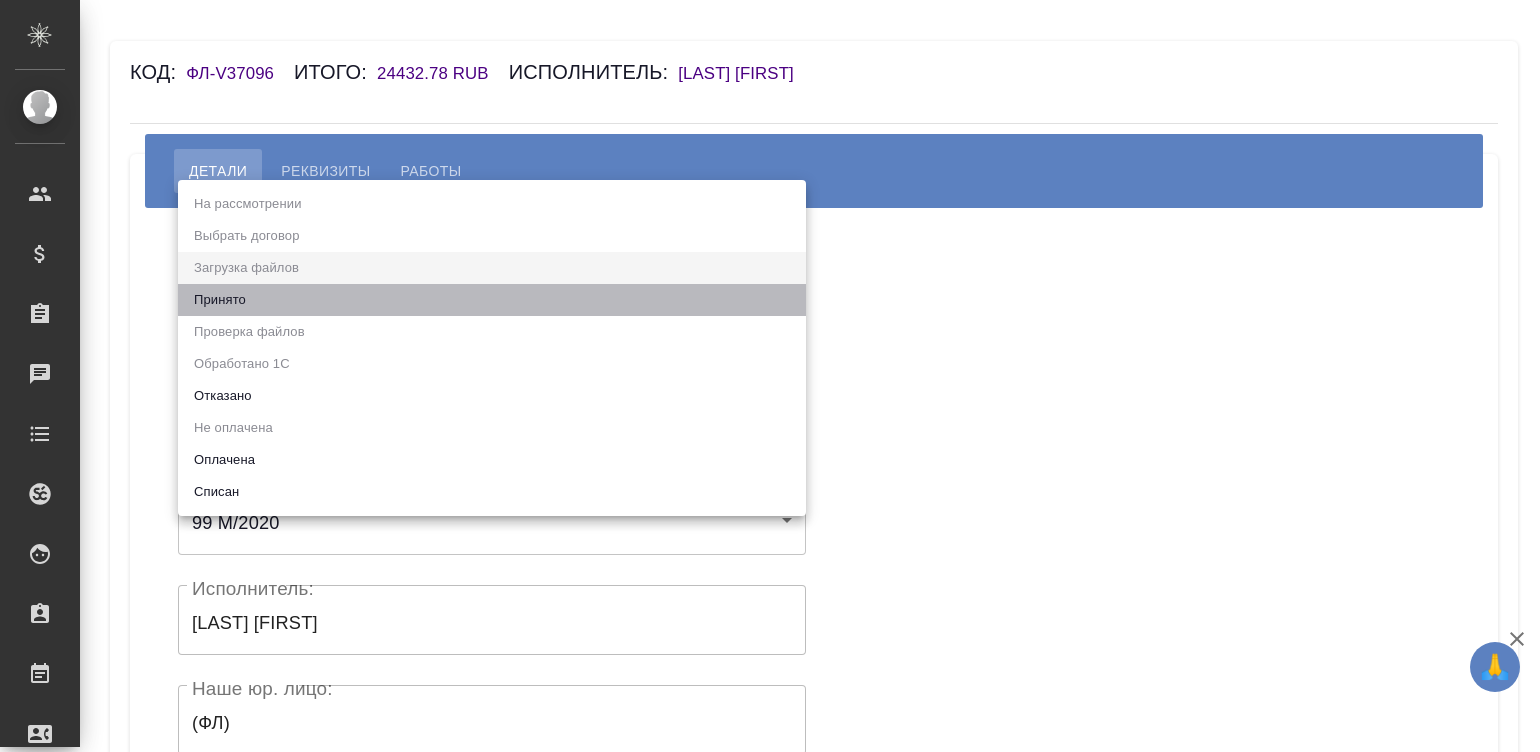 click on "Принято" at bounding box center [492, 300] 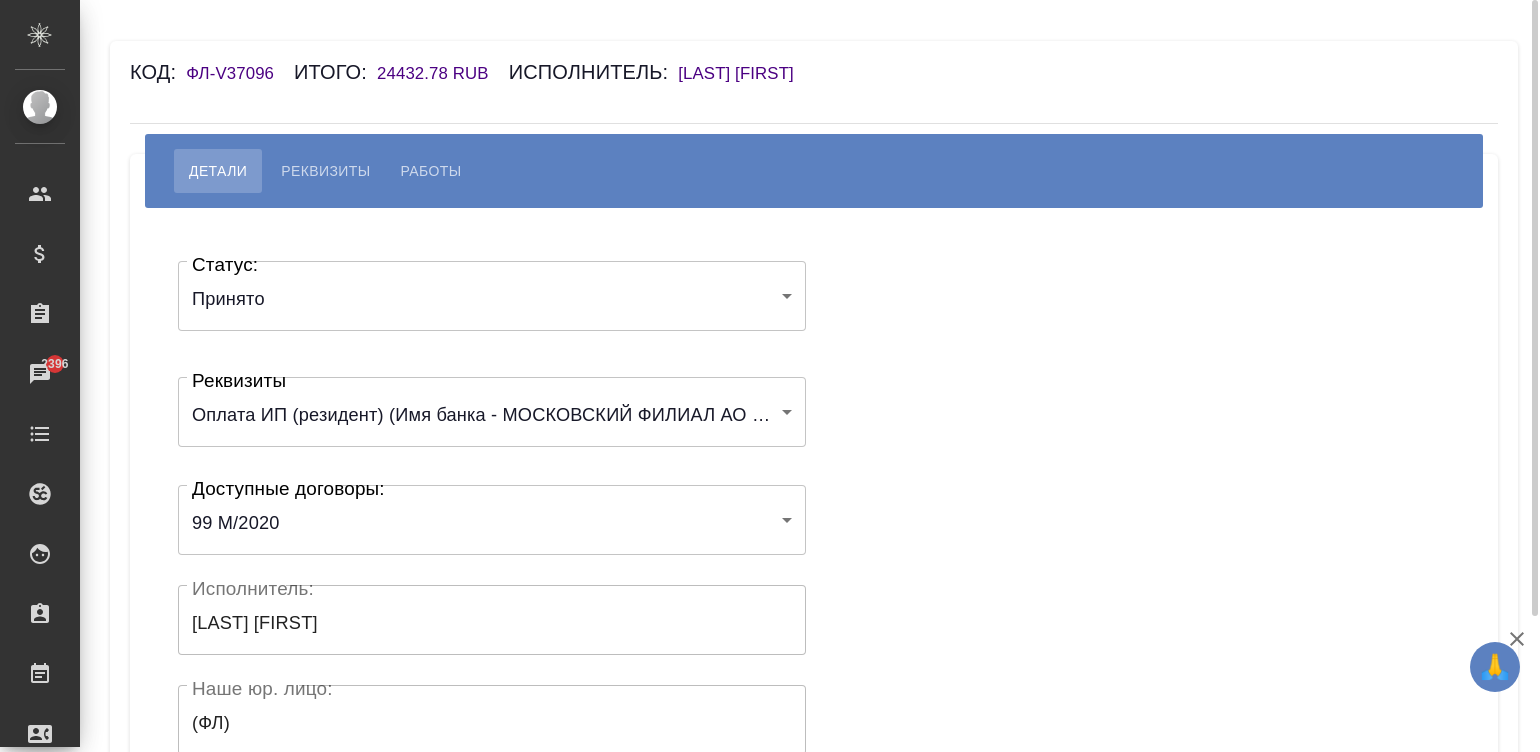 click on "Статус: Принято accepted Статус: Реквизиты Оплата ИП (резидент) (Имя банка - МОСКОВСКИЙ ФИЛИАЛ АО КБ "МОДУЛЬБАНК" / Корреспондентский счет - 30101810645250000092 / БИК - 044525092 / Расчетный счет - 40802810470010051365 / ИНН получателя - 110803626041 / ОГРН - 317774600538081 / ФИО получателя - Чечин Александр Юрьевич) 61f017e71beddf25a781012d Реквизиты Доступные договоры: 99 М/2020 61f2aa09e9db3325b933f6be Доступные договоры: Исполнитель: Чечин Александр Исполнитель: Наше юр. лицо: (ФЛ) Наше юр. лицо: Создал: Создал: Скрыть от исполнителя выплату" at bounding box center (814, 599) 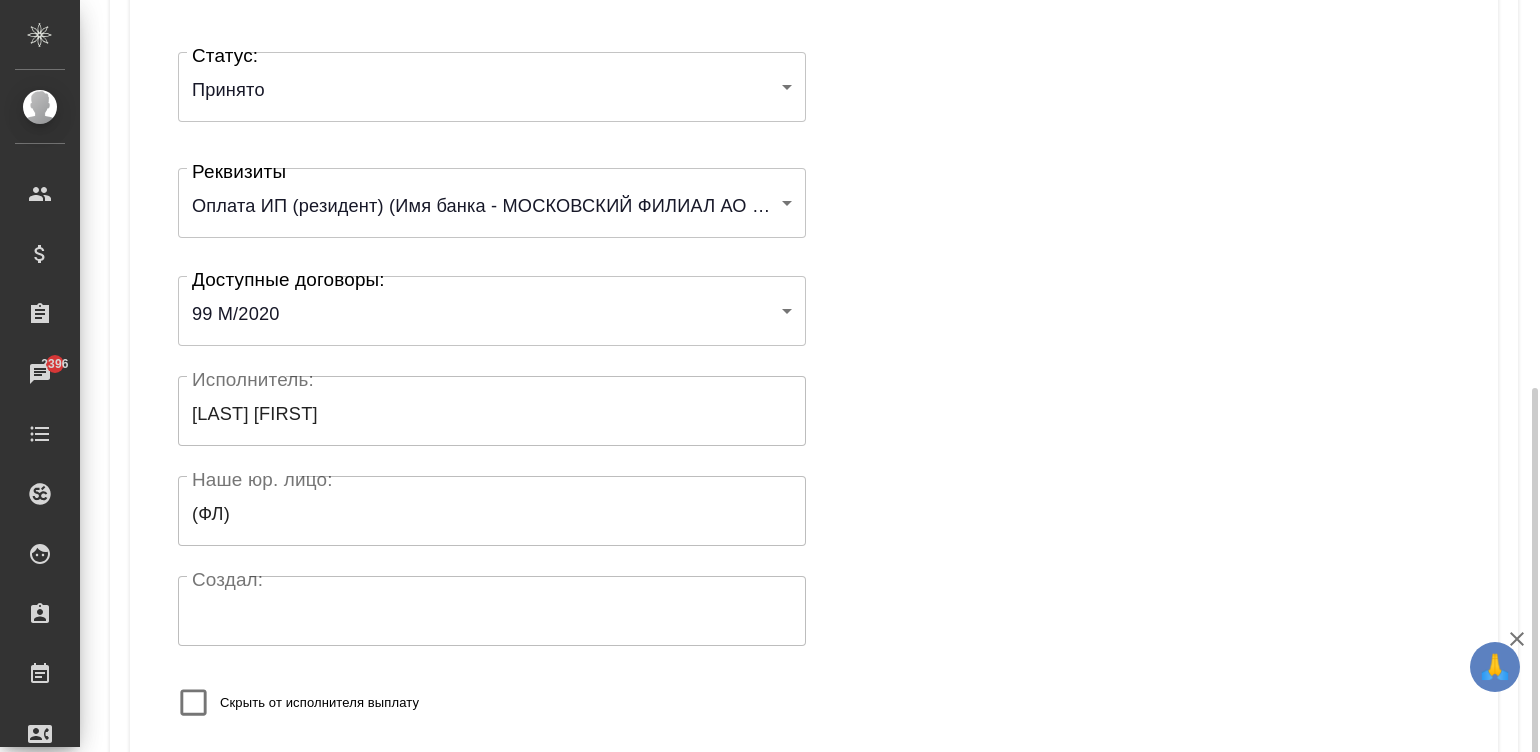 scroll, scrollTop: 391, scrollLeft: 0, axis: vertical 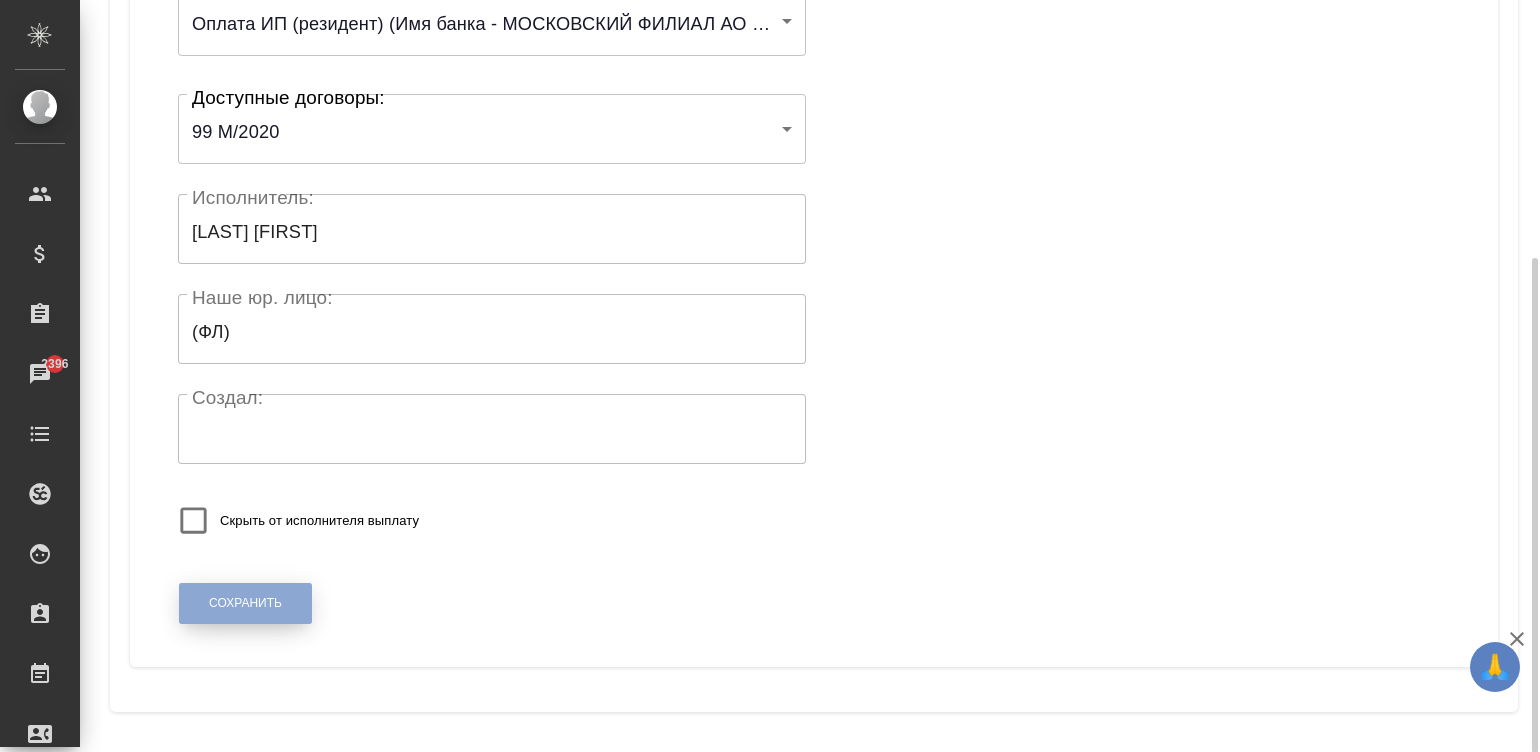 click on "Сохранить" at bounding box center [245, 603] 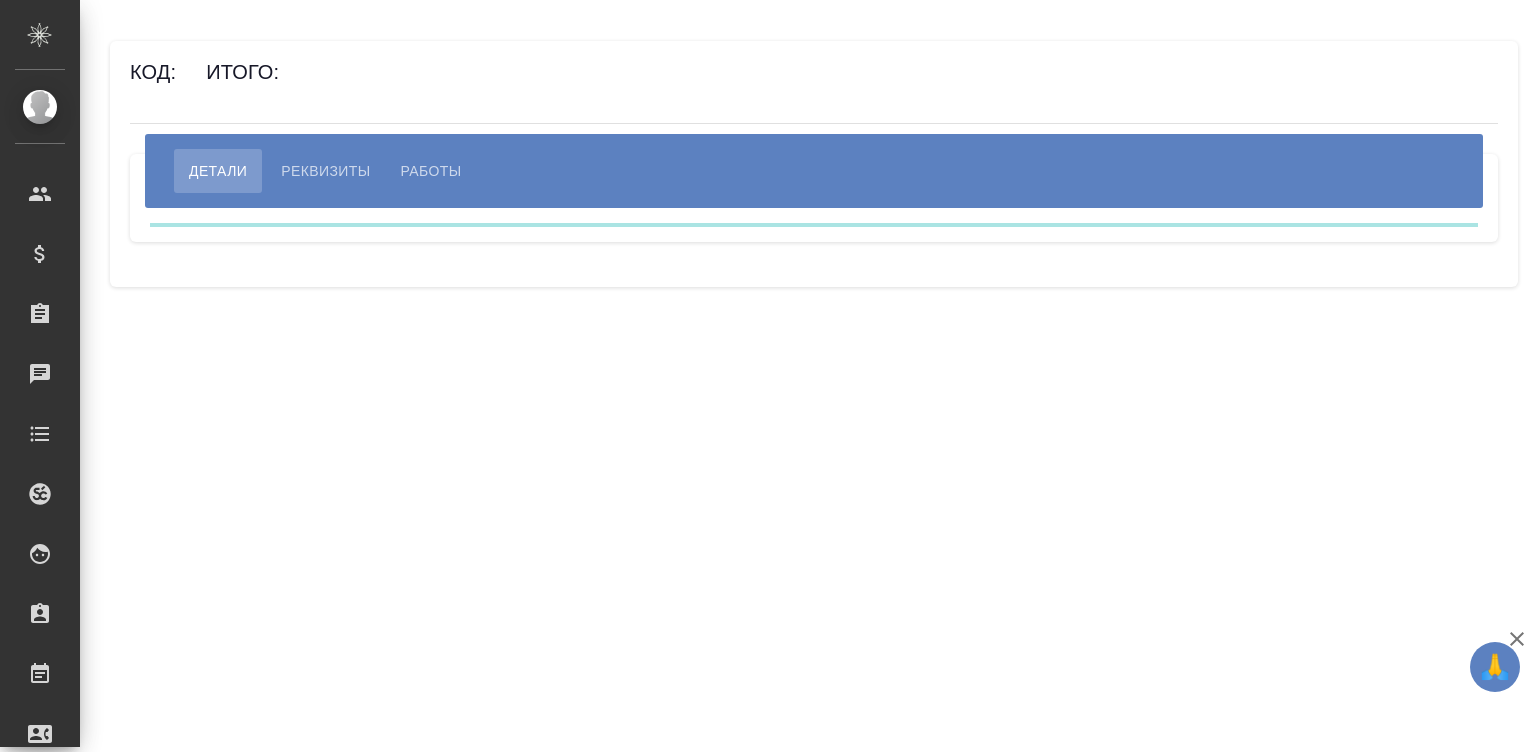 scroll, scrollTop: 0, scrollLeft: 0, axis: both 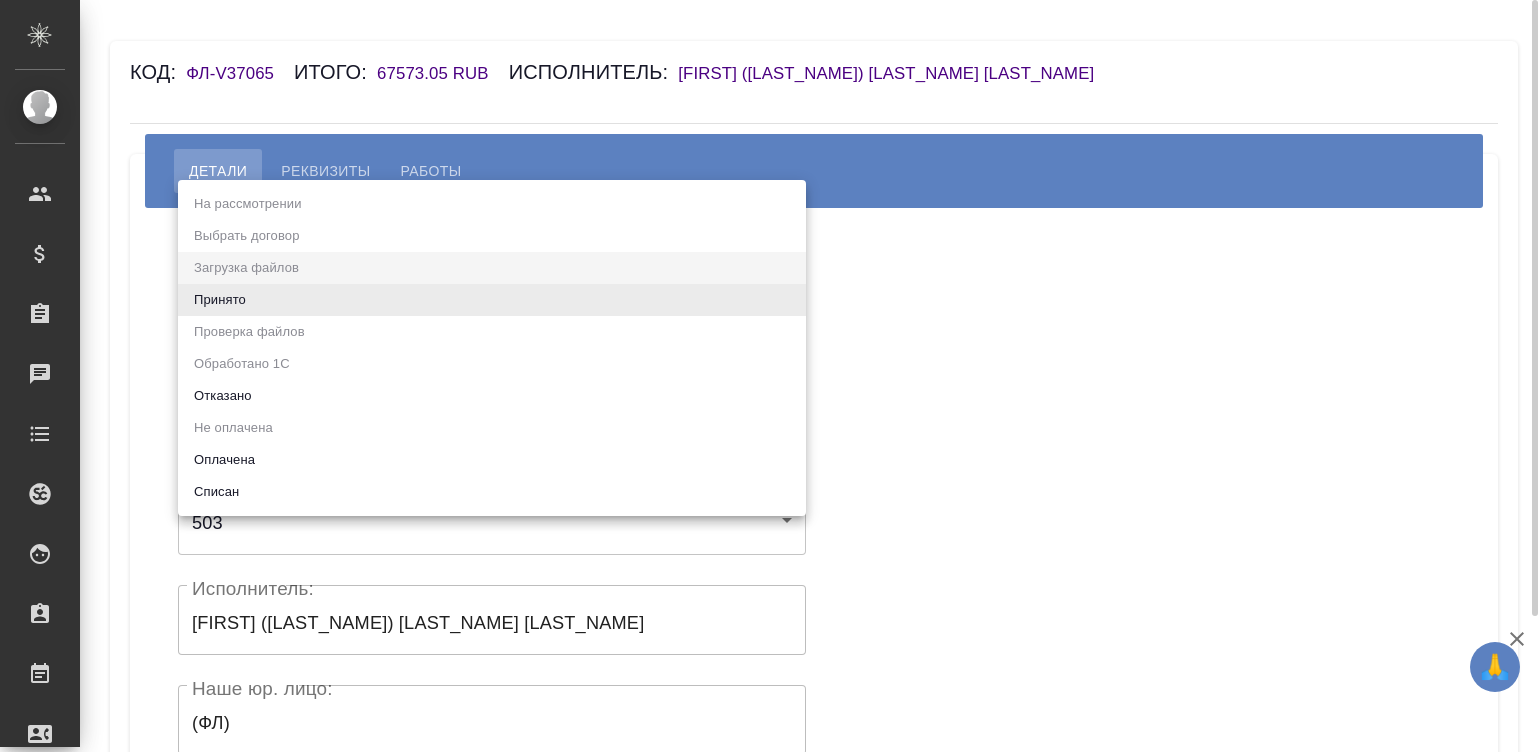 click on "🙏 .cls-1
fill:#fff;
AWATERA Малинина Мария m.malinina Клиенты Спецификации Заказы Чаты Todo Проекты SC Исполнители Кандидаты Работы Входящие заявки Заявки на доставку Рекламации Проекты процессинга Конференции Выйти Код: ФЛ-V37065 Итого: 67573.05 RUB Исполнитель: Васильева (Селищева) Александра Андреевна  Детали Реквизиты Работы Статус: Загрузка файлов filesUpload Статус: Реквизиты 67f39d9e7b74806529faa0ef Реквизиты Доступные договоры: 503 685138f1b23a9e6ba3b61746 Доступные договоры: Исполнитель: Васильева (Селищева) Александра Андреевна Исполнитель: Наше юр. лицо: (ФЛ) Наше юр. лицо: Создал:   x" at bounding box center [770, 376] 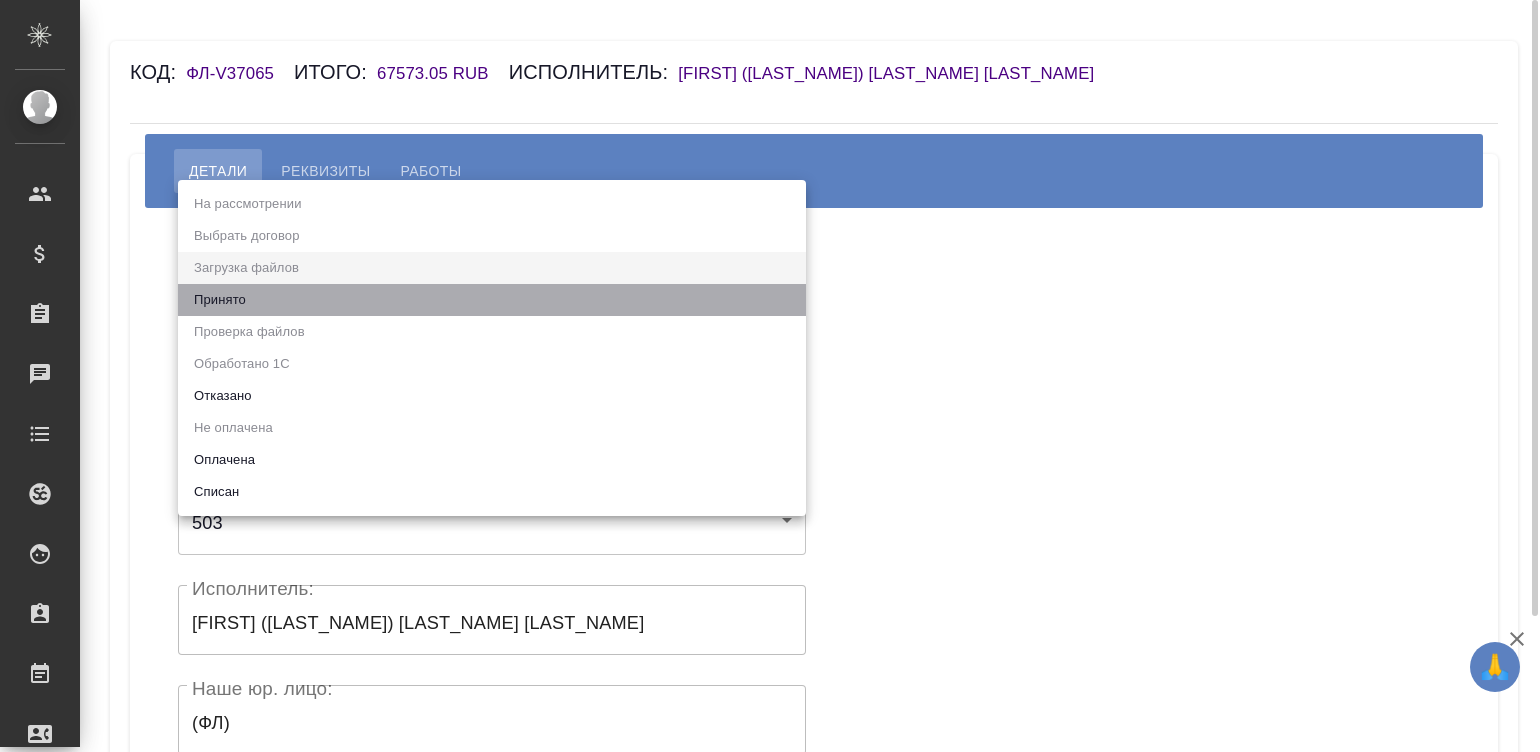 click on "Принято" at bounding box center [492, 300] 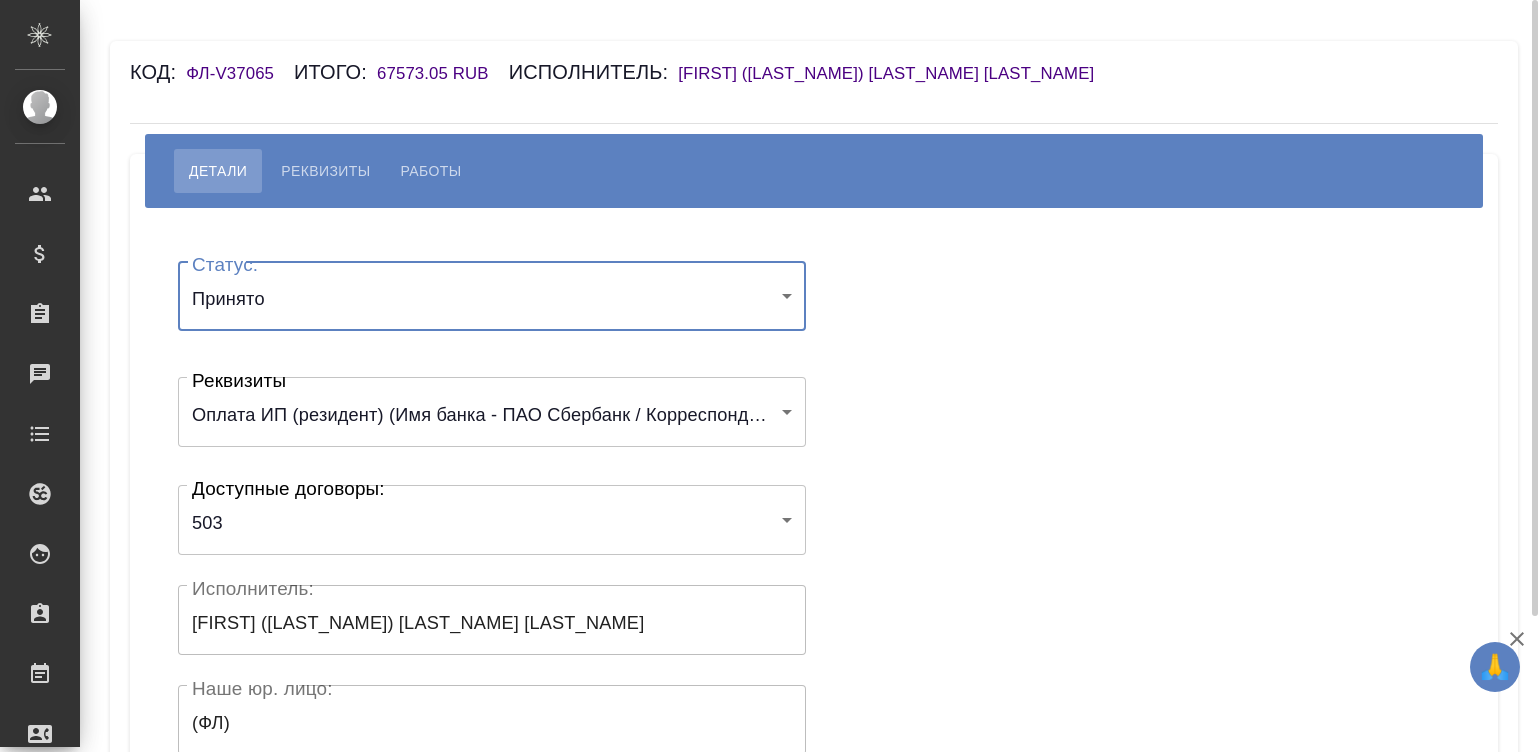 click on "Статус: Принято accepted Статус: Реквизиты Оплата ИП (резидент) (Имя банка - ПАО Сбербанк / Корреспондентский счет - 30101 810 4 0000 0000225 / БИК - 044525225 / Расчетный счет - 40802 810 5 3817 0102294 / ИНН получателя - 773323585109 / ОГРН - 307770000490691 / ФИО получателя - Васильева Александра Андреевна) 67f39d9e7b74806529faa0ef Реквизиты Доступные договоры: 503 685138f1b23a9e6ba3b61746 Доступные договоры: Исполнитель: Васильева (Селищева) Александра Андреевна Исполнитель: Наше юр. лицо: (ФЛ) Наше юр. лицо: Создал: Создал: Скрыть от исполнителя выплату" at bounding box center (814, 599) 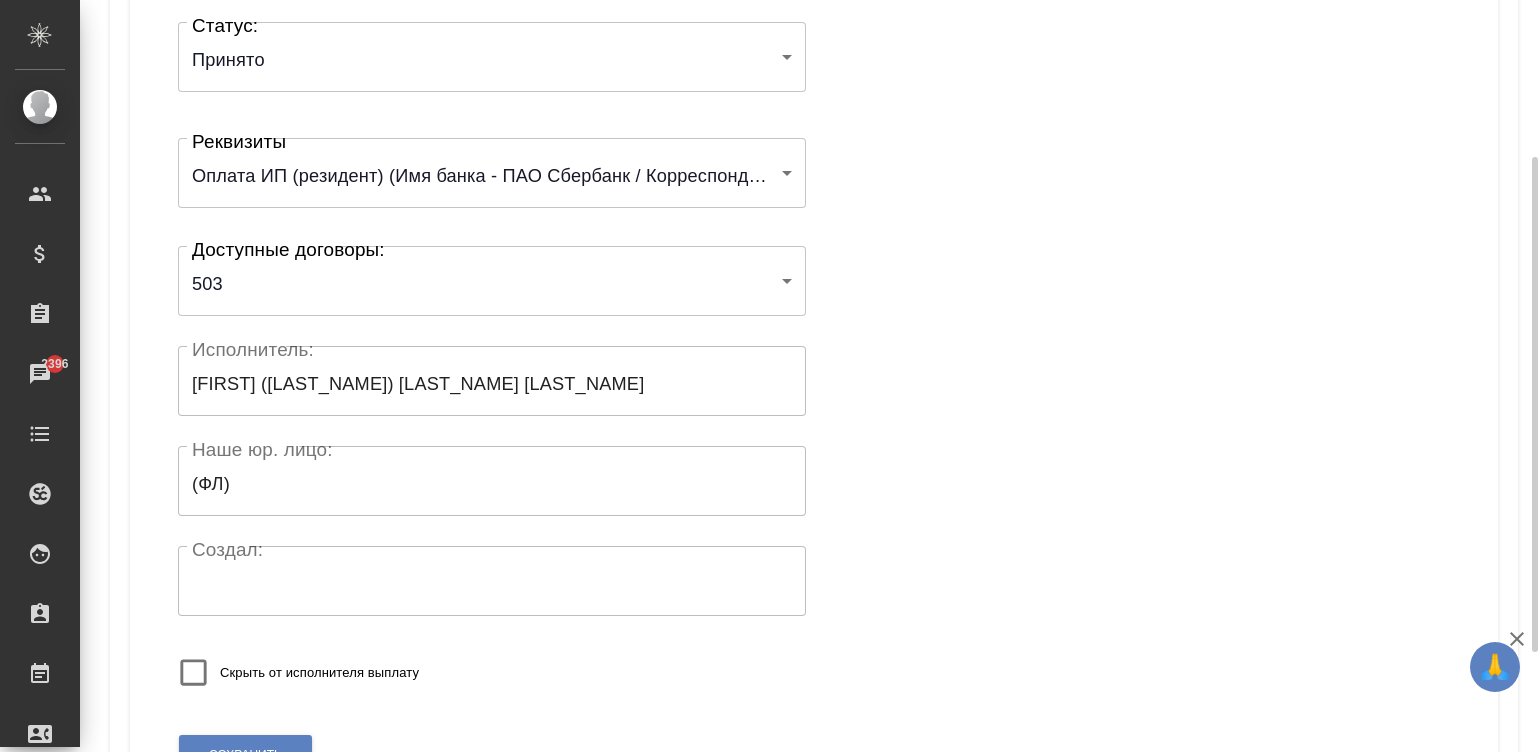 scroll, scrollTop: 391, scrollLeft: 0, axis: vertical 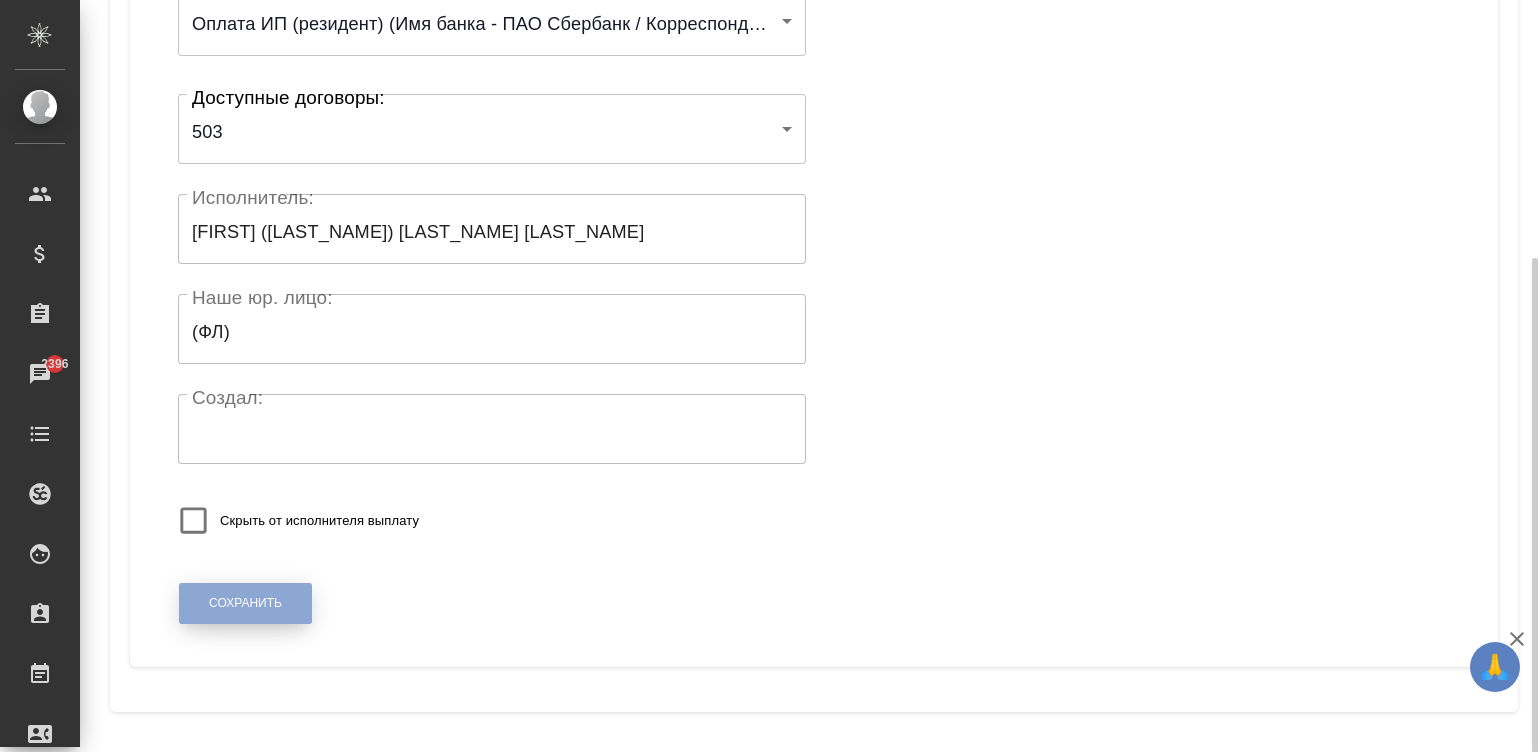 click on "Сохранить" at bounding box center [245, 603] 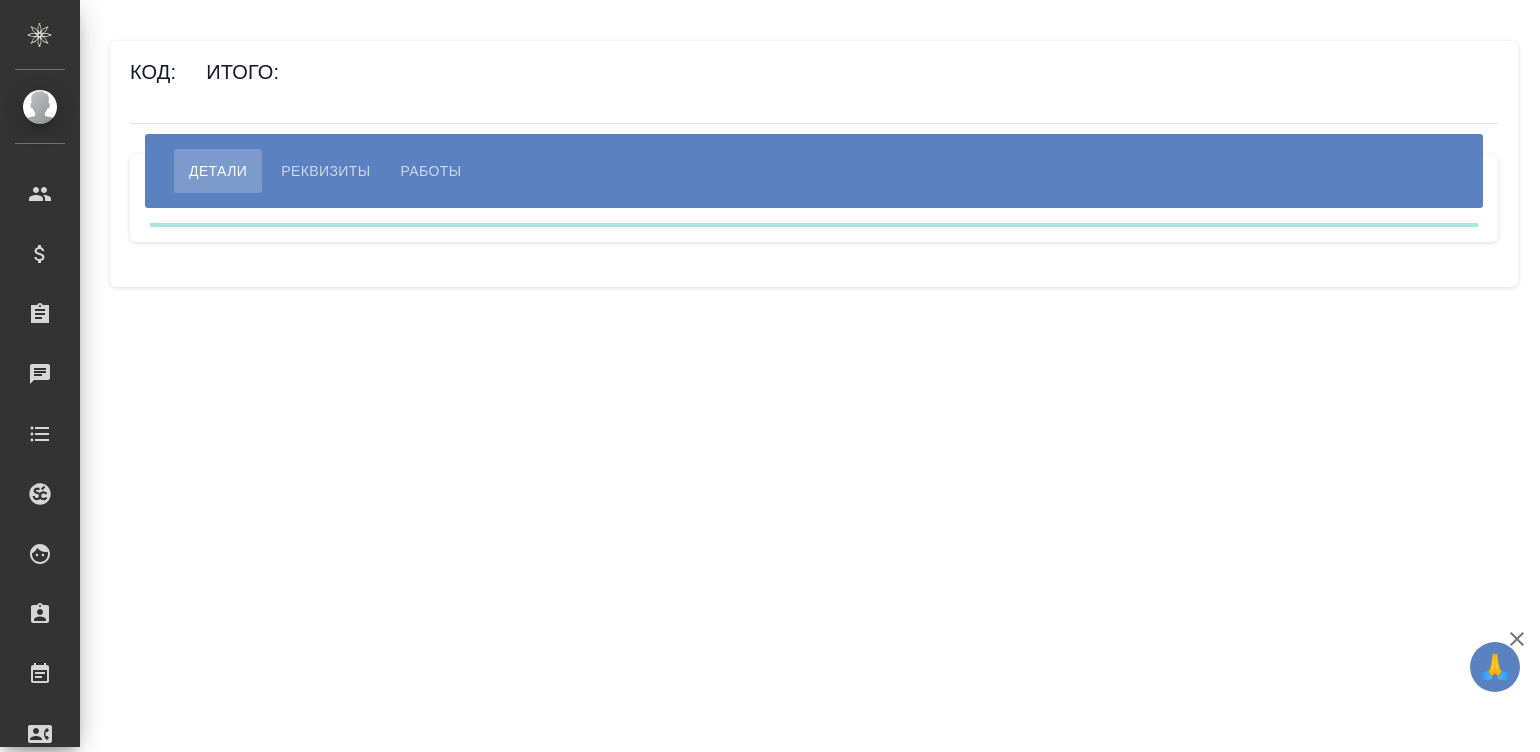 scroll, scrollTop: 0, scrollLeft: 0, axis: both 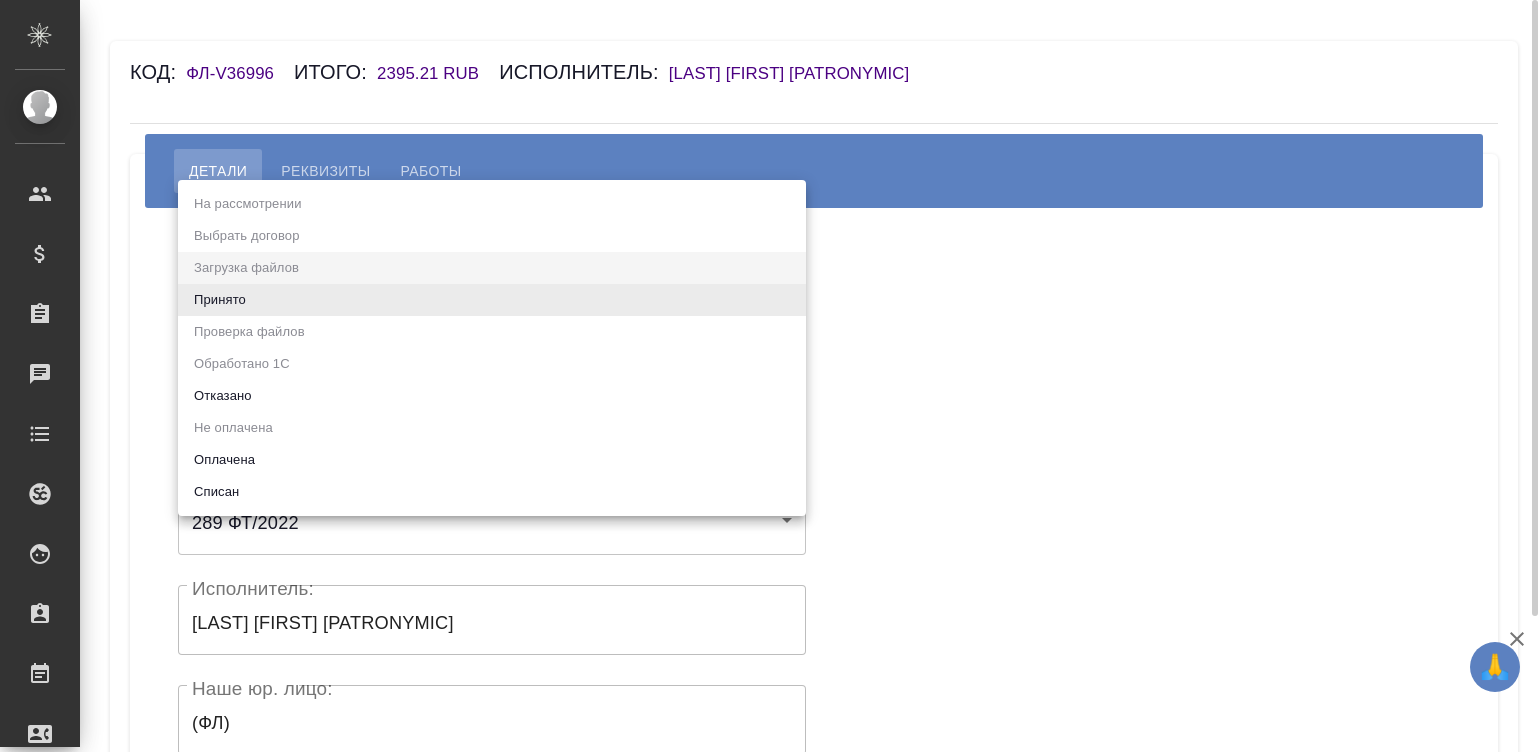 click on "🙏 .cls-1
fill:#fff;
AWATERA Малинина Мария m.malinina Клиенты Спецификации Заказы Чаты Todo Проекты SC Исполнители Кандидаты Работы Входящие заявки Заявки на доставку Рекламации Проекты процессинга Конференции Выйти Код: ФЛ-V36996 Итого: 2395.21 RUB Исполнитель: Малькова Татьяна Юрьевна Детали Реквизиты Работы Статус: Загрузка файлов filesUpload Статус: Реквизиты 6296649adc76daa14e99281a Реквизиты Доступные договоры: 289 ФТ/2022 62975a1f01ca733a9315e3cc Доступные договоры: Исполнитель: Малькова Татьяна Юрьевна Исполнитель: Наше юр. лицо: (ФЛ) Наше юр. лицо: Создал: Создал: Сохранить .cls-1   AWATERA Чаты" at bounding box center (770, 376) 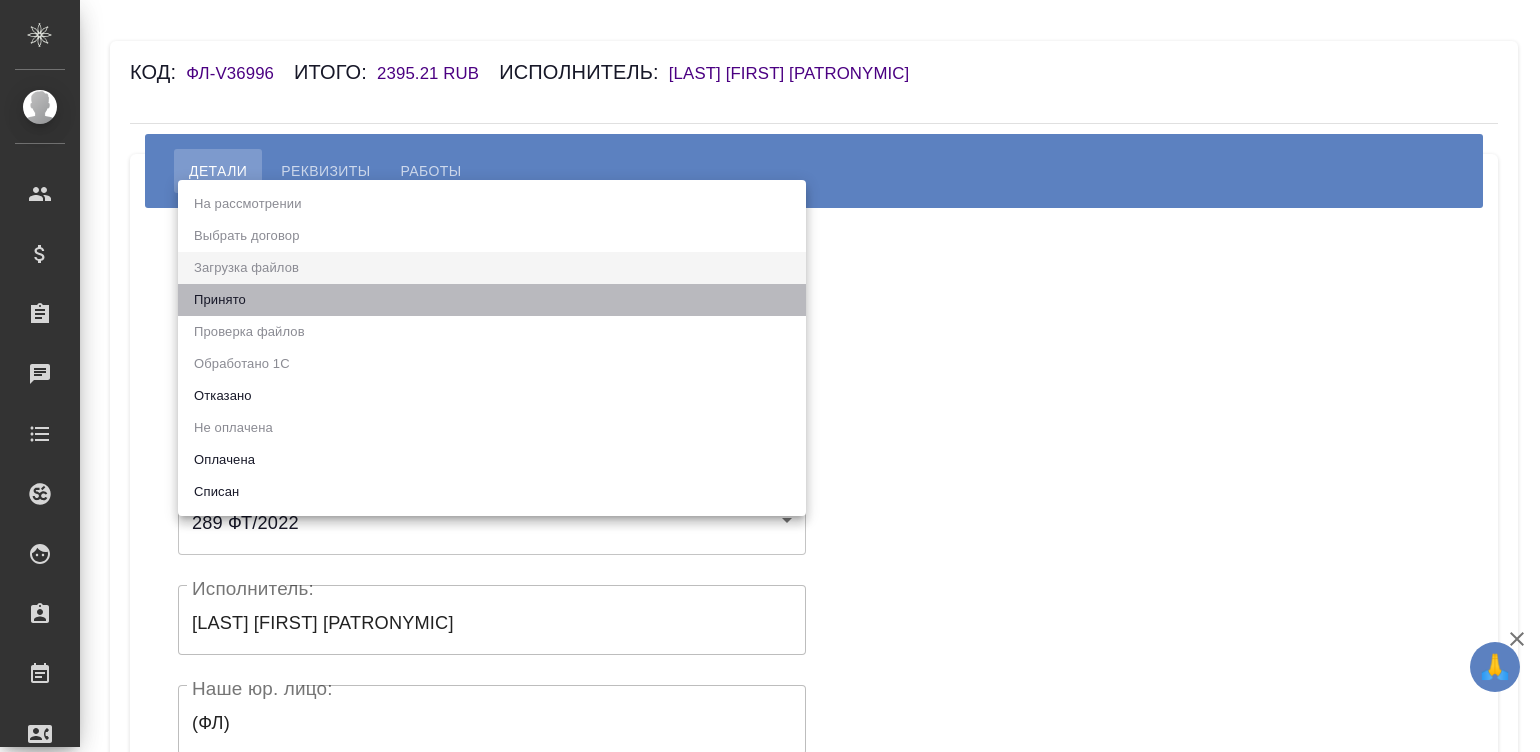 click on "Принято" at bounding box center [492, 300] 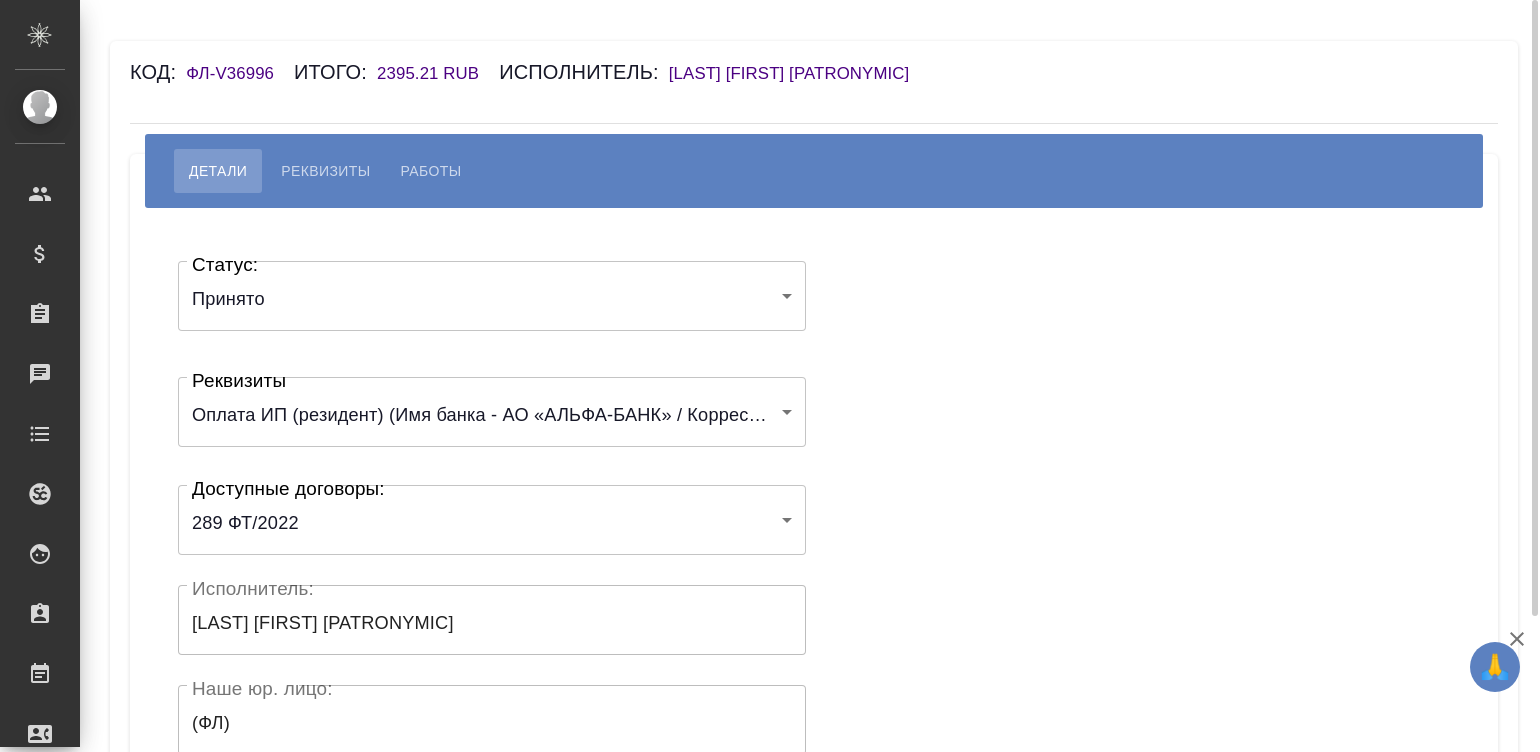 click on "Статус: Принято accepted Статус: Реквизиты Оплата ИП (резидент) (Имя банка - АО «АЛЬФА-БАНК» / Корреспондентский счет - 30101810200000000593 / БИК - 044525593 / Расчетный счет - 40802810102420000098 / ИНН получателя - 771800739808 / ОГРН - 314774628300752 / ФИО получателя - МАЛЬКОВА ТАТЬЯНА ЮРЬЕВНА (ИП)) 6296649adc76daa14e99281a Реквизиты Доступные договоры: 289 ФТ/2022 62975a1f01ca733a9315e3cc Доступные договоры: Исполнитель: Малькова Татьяна Юрьевна Исполнитель: Наше юр. лицо: (ФЛ) Наше юр. лицо: Создал: Создал: Скрыть от исполнителя выплату" at bounding box center [814, 599] 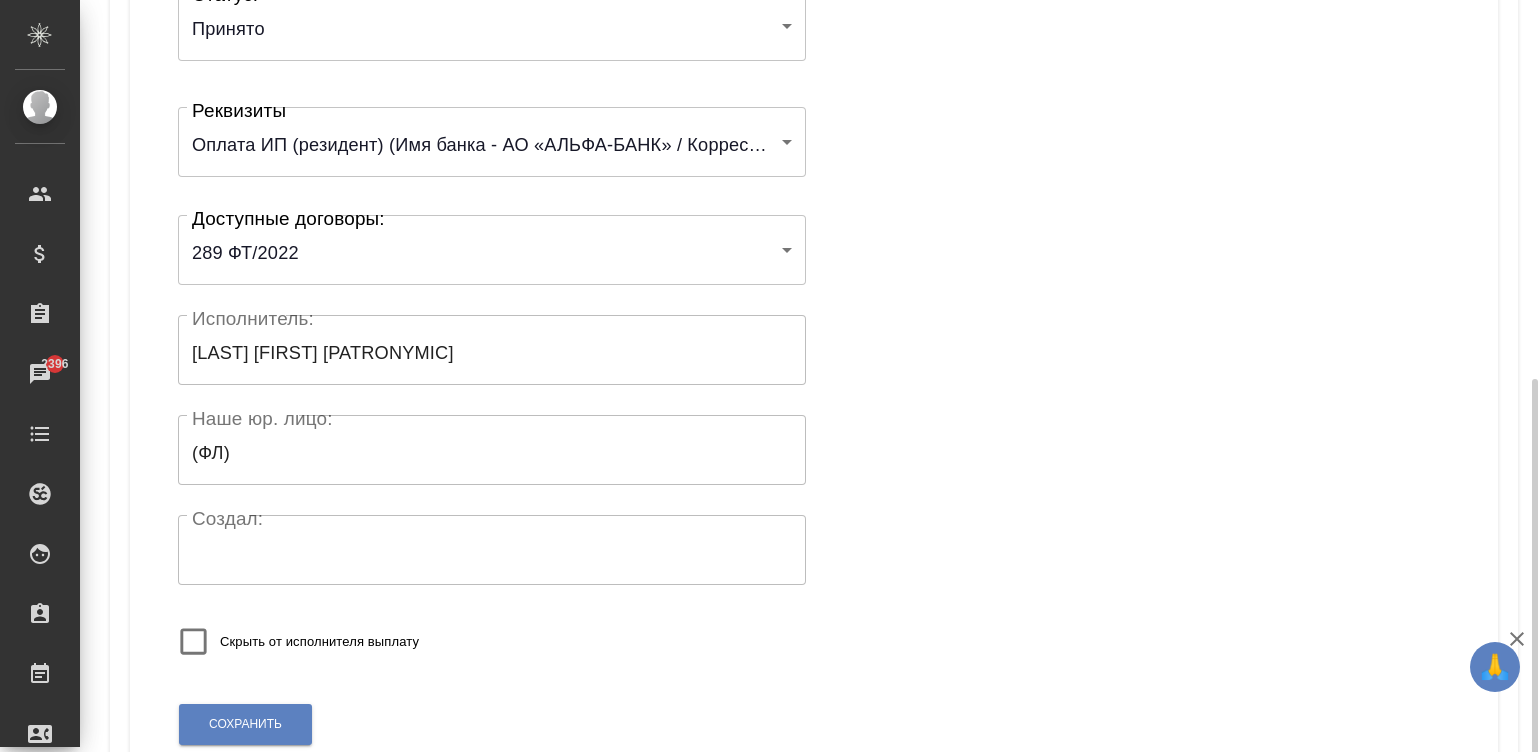 scroll, scrollTop: 391, scrollLeft: 0, axis: vertical 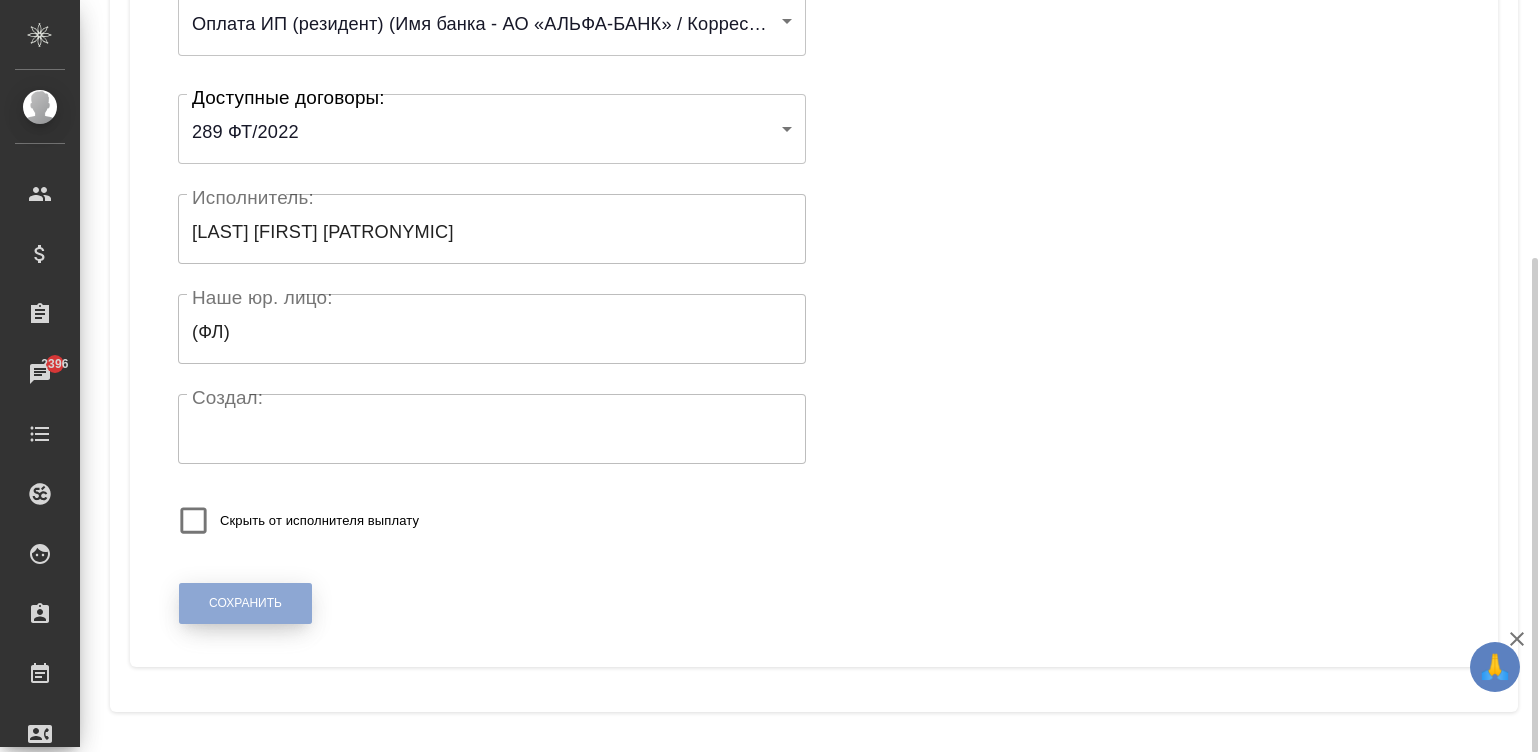 click on "Сохранить" at bounding box center [245, 603] 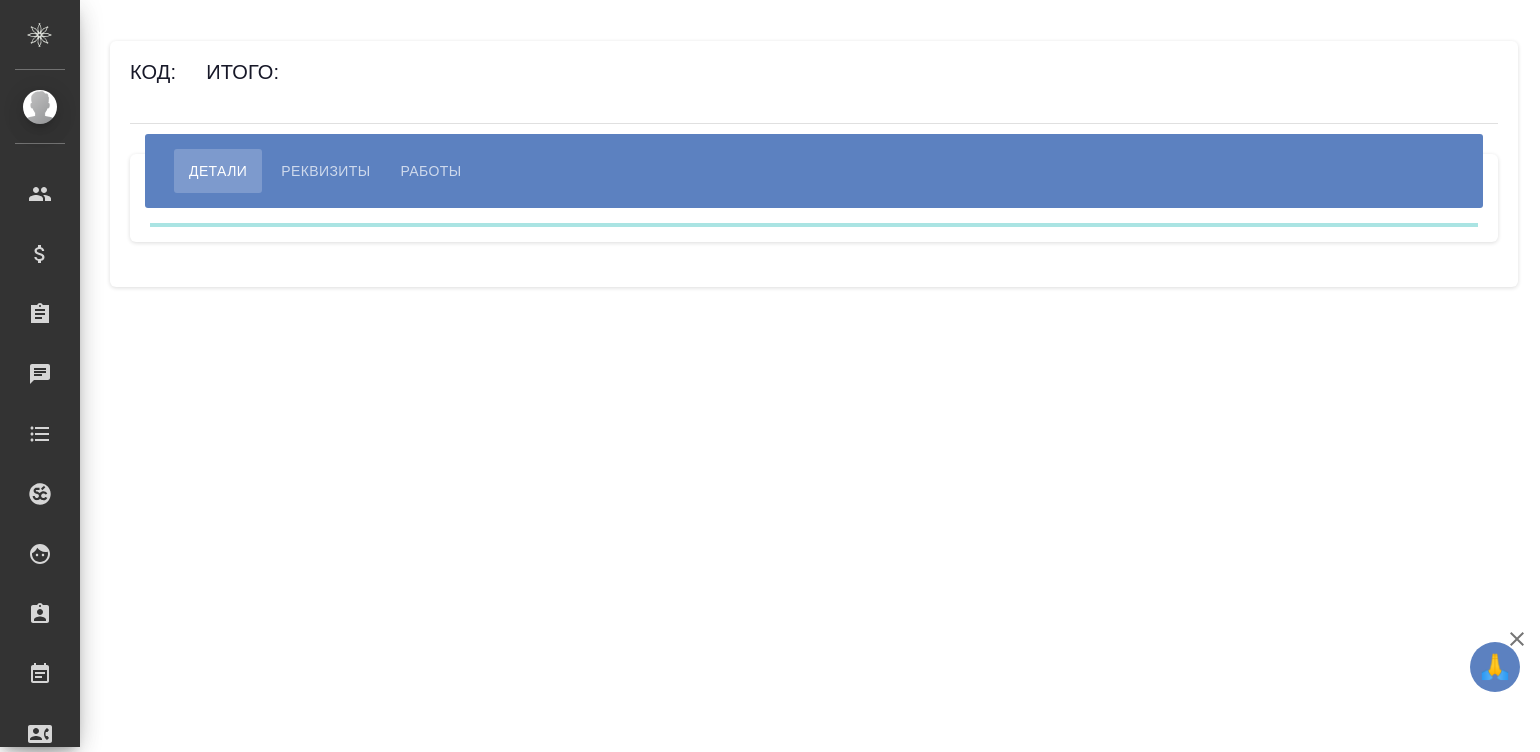 scroll, scrollTop: 0, scrollLeft: 0, axis: both 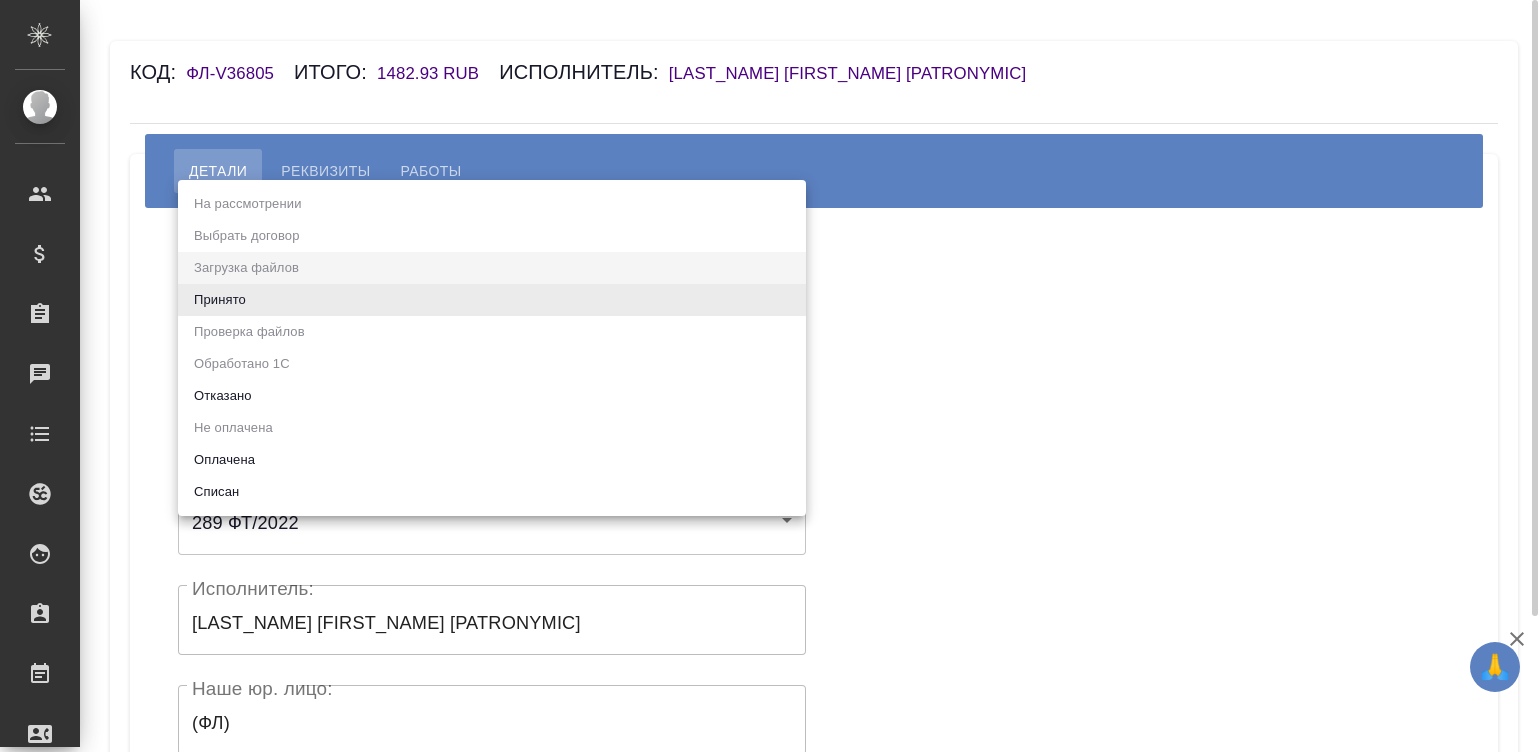 click on "🙏 .cls-1
fill:#fff;
AWATERA Малинина Мария m.malinina Клиенты Спецификации Заказы Чаты Todo Проекты SC Исполнители Кандидаты Работы Входящие заявки Заявки на доставку Рекламации Проекты процессинга Конференции Выйти Код: ФЛ-V36805 Итого: 1482.93 RUB Исполнитель: Малькова Татьяна Юрьевна Детали Реквизиты Работы Статус: Загрузка файлов filesUpload Статус: Реквизиты 6296649adc76daa14e99281a Реквизиты Доступные договоры: 289 ФТ/2022 62975a1f01ca733a9315e3cc Доступные договоры: Исполнитель: Малькова Татьяна Юрьевна Исполнитель: Наше юр. лицо: (ФЛ) Наше юр. лицо: Создал: Создал: Сохранить .cls-1   AWATERA Чаты" at bounding box center (770, 376) 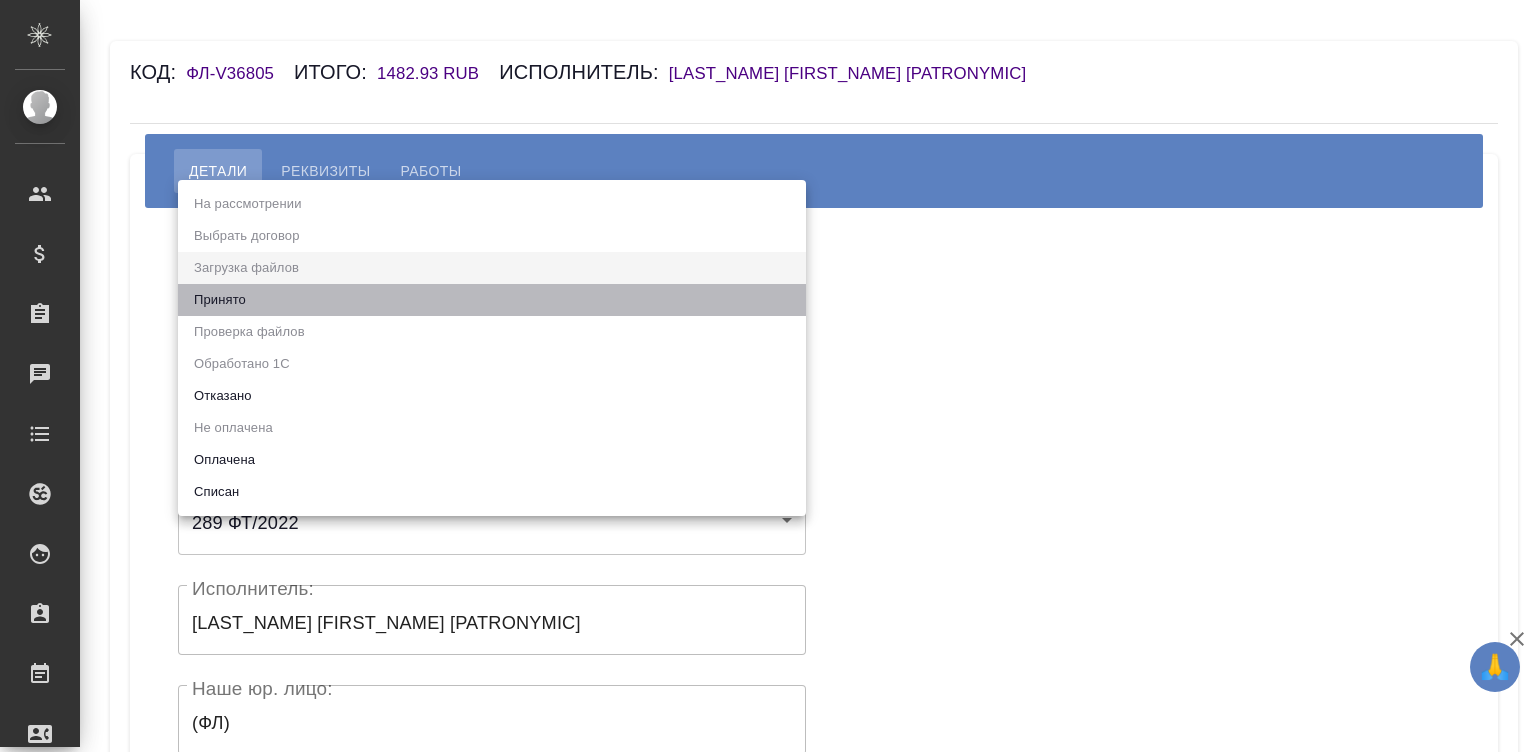 click on "Принято" at bounding box center (492, 300) 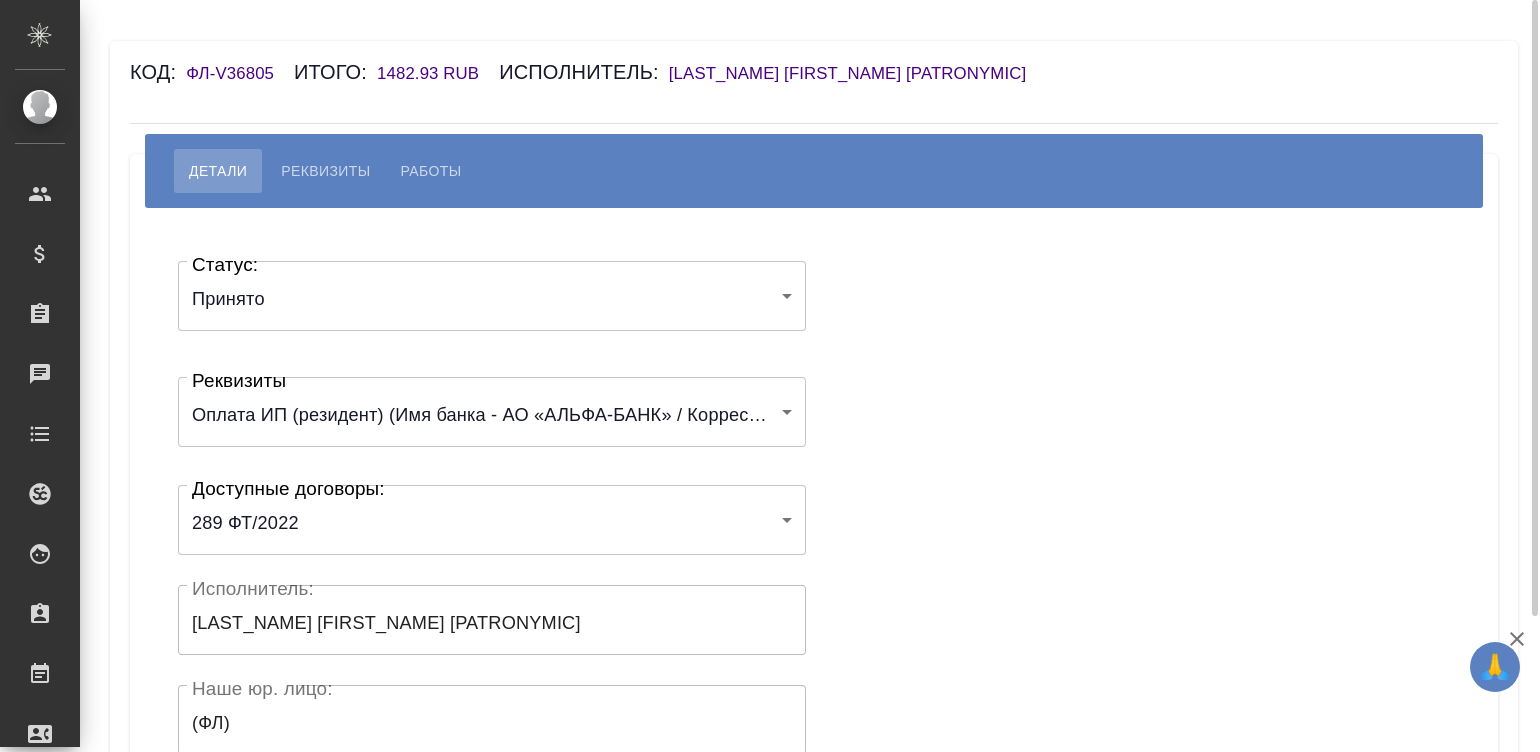 click on "Статус: Принято accepted Статус: Реквизиты Оплата ИП (резидент) (Имя банка - АО «АЛЬФА-БАНК» / Корреспондентский счет - 30101810200000000593 / БИК - 044525593 / Расчетный счет - 40802810102420000098 / ИНН получателя - 771800739808 / ОГРН - 314774628300752 / ФИО получателя - МАЛЬКОВА ТАТЬЯНА ЮРЬЕВНА (ИП)) 6296649adc76daa14e99281a Реквизиты Доступные договоры: 289 ФТ/2022 62975a1f01ca733a9315e3cc Доступные договоры: Исполнитель: Малькова Татьяна Юрьевна Исполнитель: Наше юр. лицо: (ФЛ) Наше юр. лицо: Создал: Создал: Скрыть от исполнителя выплату" at bounding box center (814, 599) 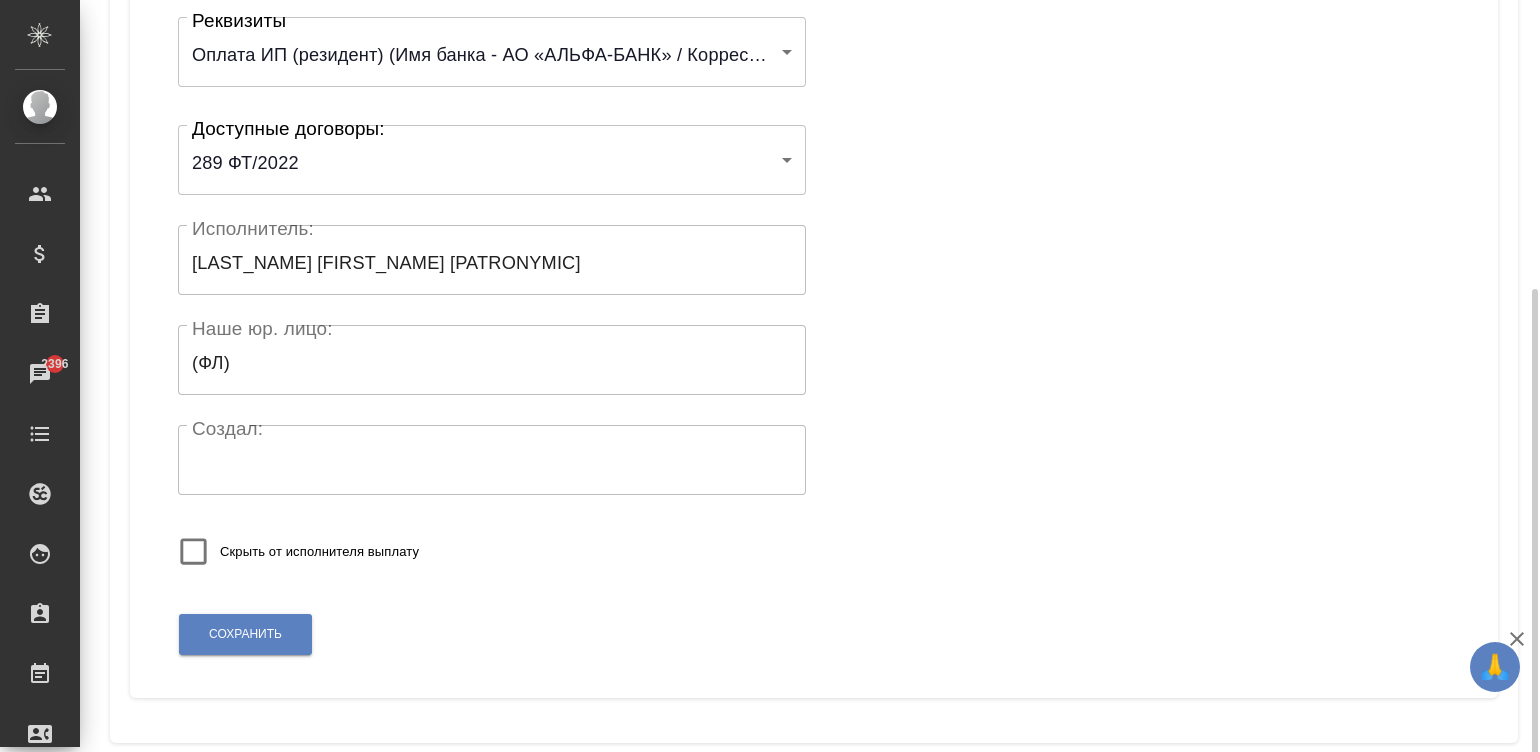 scroll, scrollTop: 391, scrollLeft: 0, axis: vertical 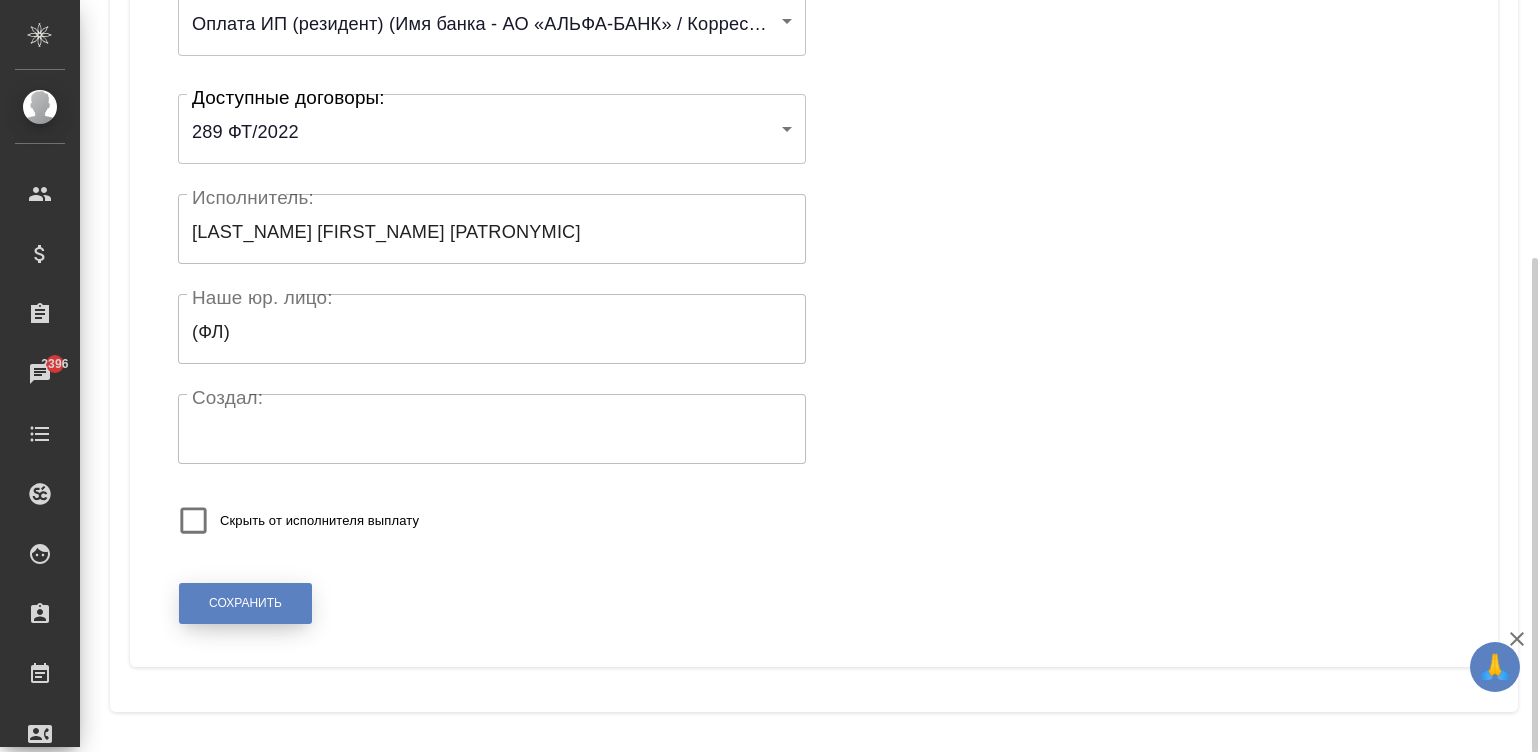 click on "Сохранить" at bounding box center (245, 603) 